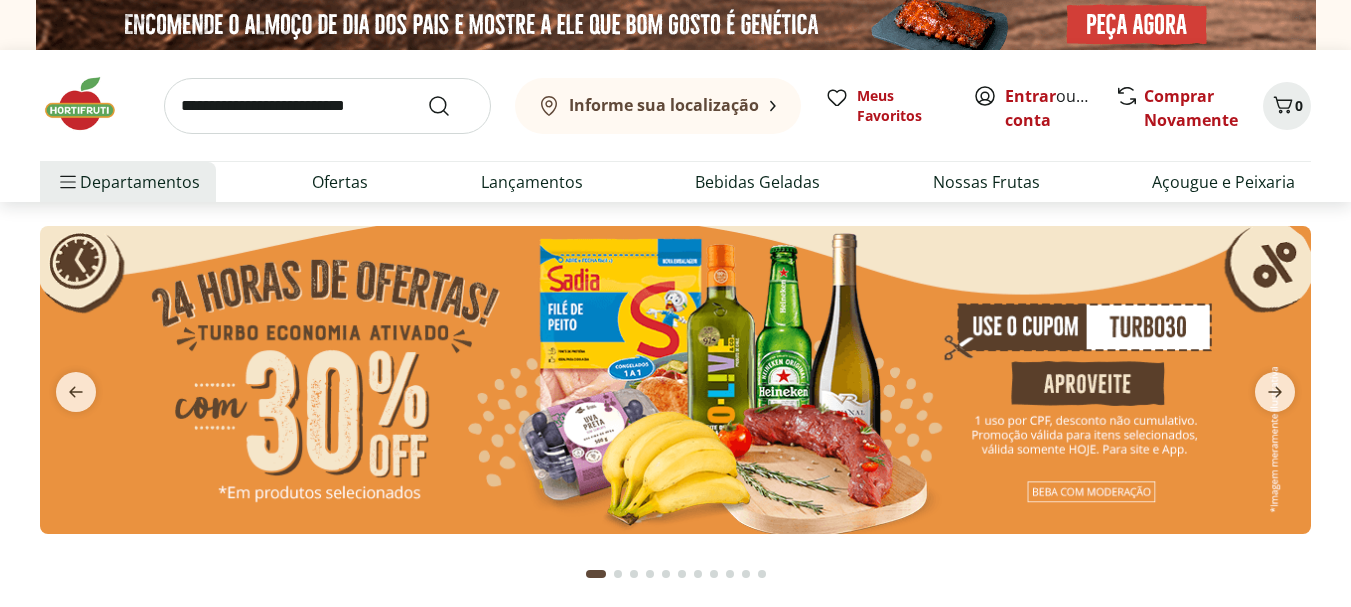 scroll, scrollTop: 100, scrollLeft: 0, axis: vertical 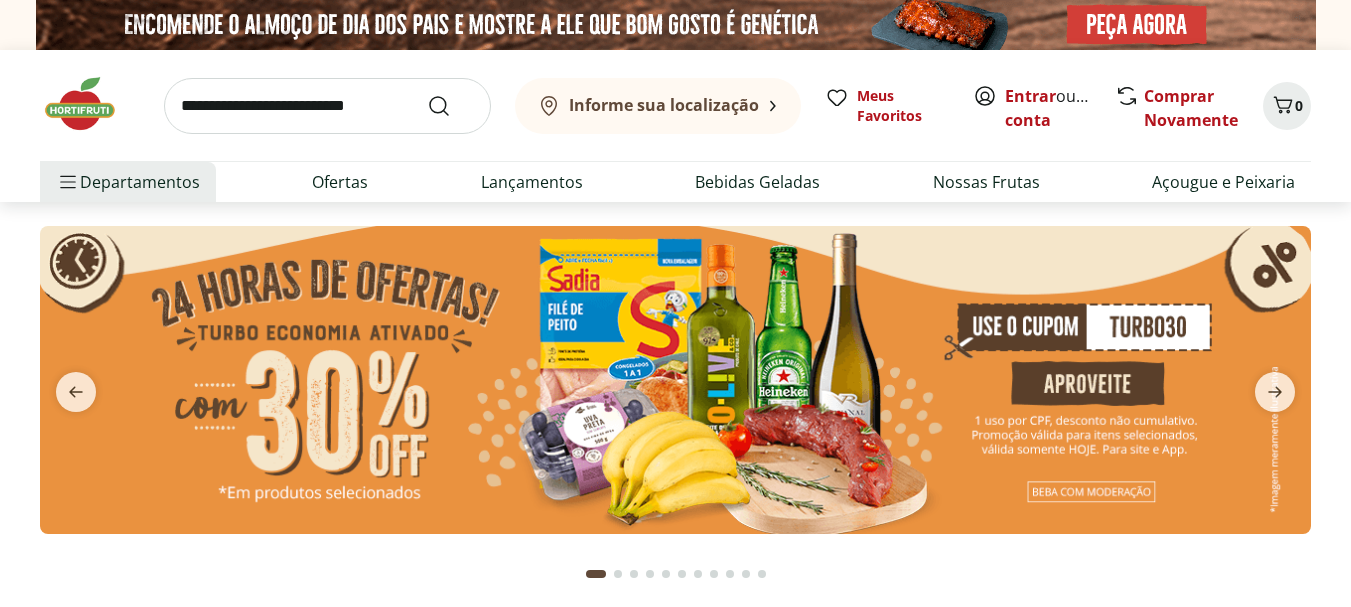 click at bounding box center [675, 380] 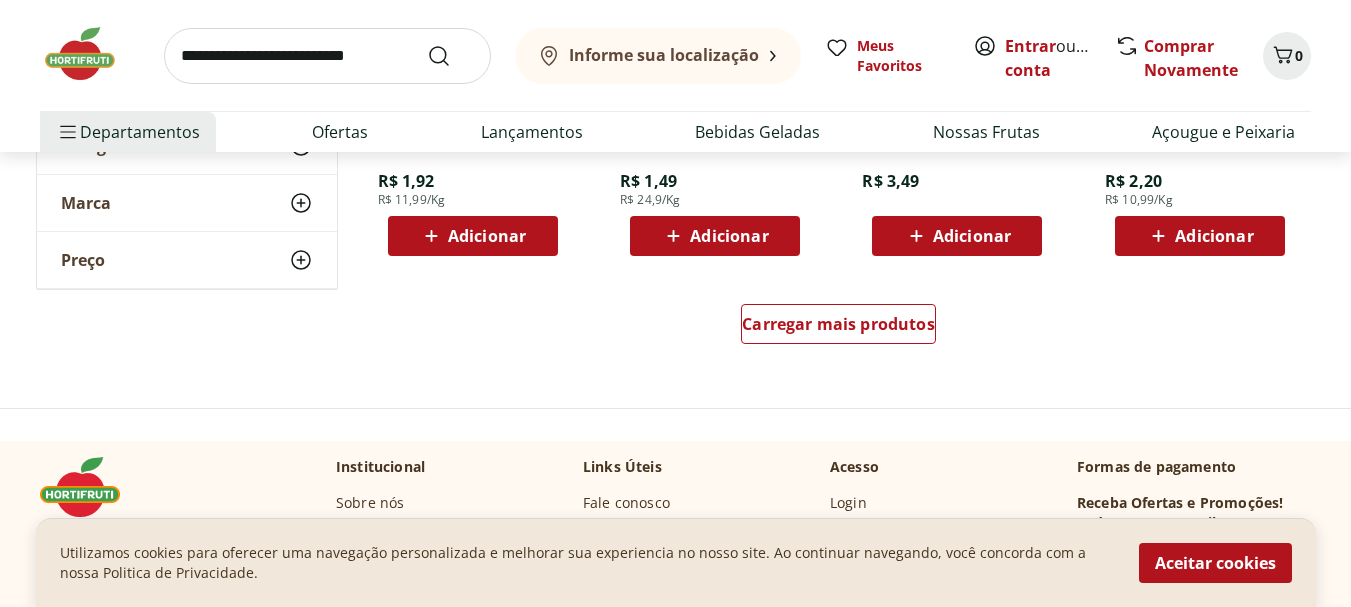 scroll, scrollTop: 1400, scrollLeft: 0, axis: vertical 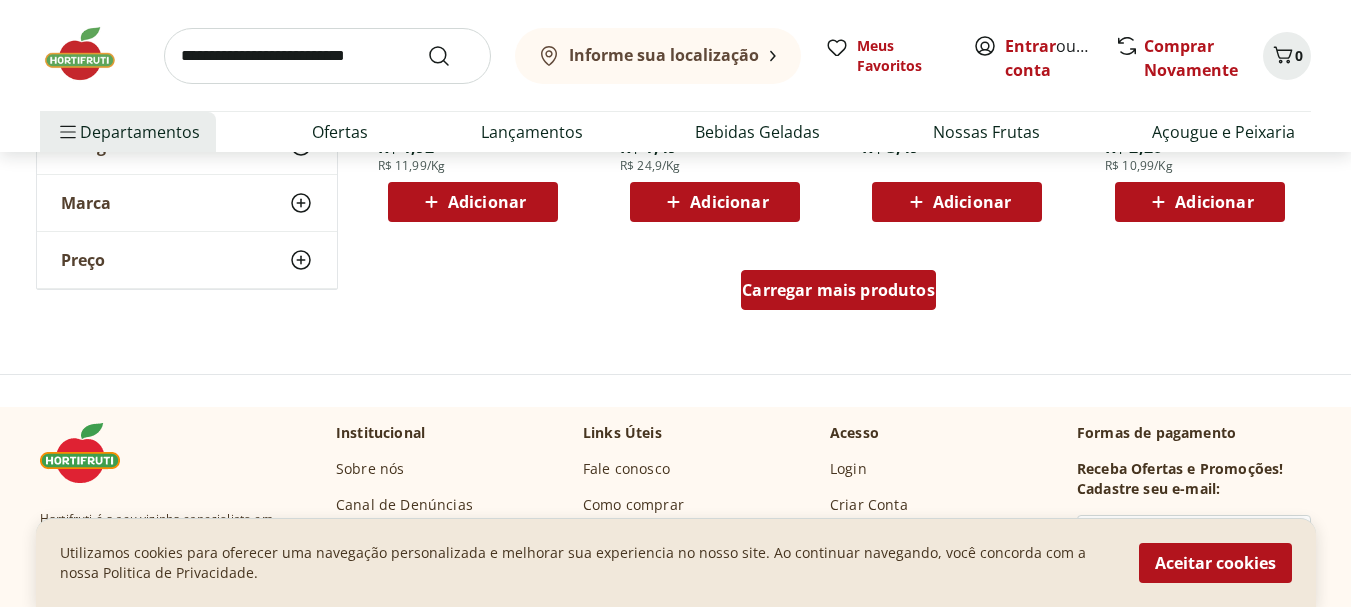 click on "Carregar mais produtos" at bounding box center [838, 290] 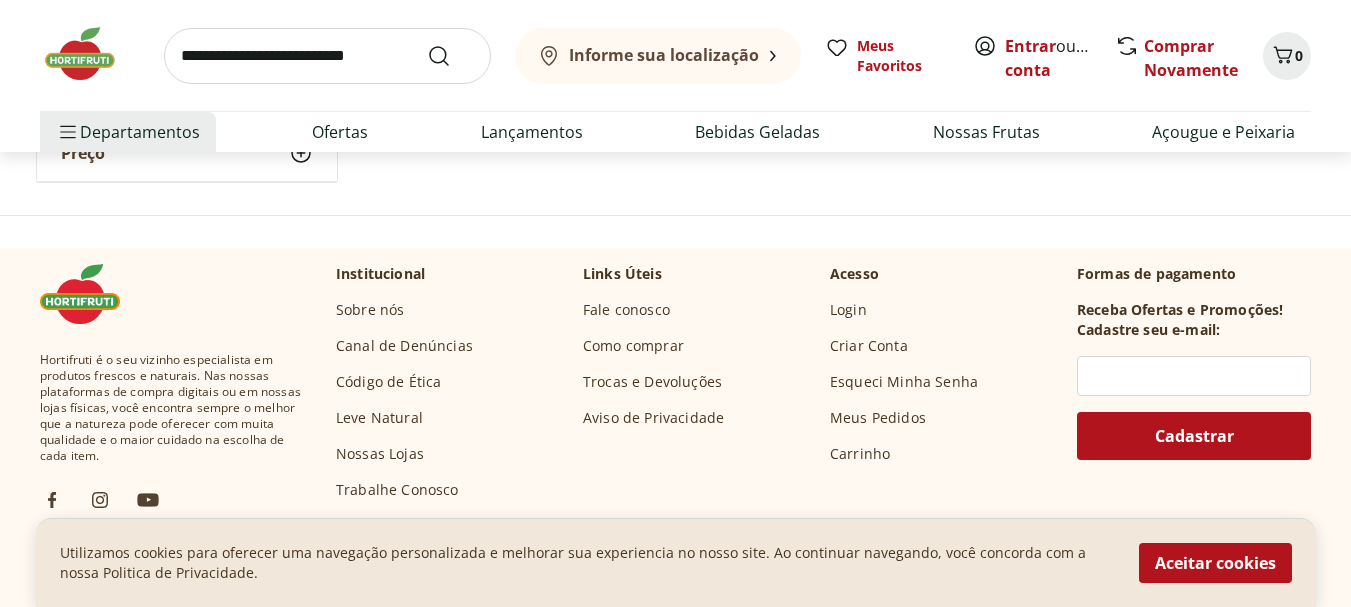 scroll, scrollTop: 2800, scrollLeft: 0, axis: vertical 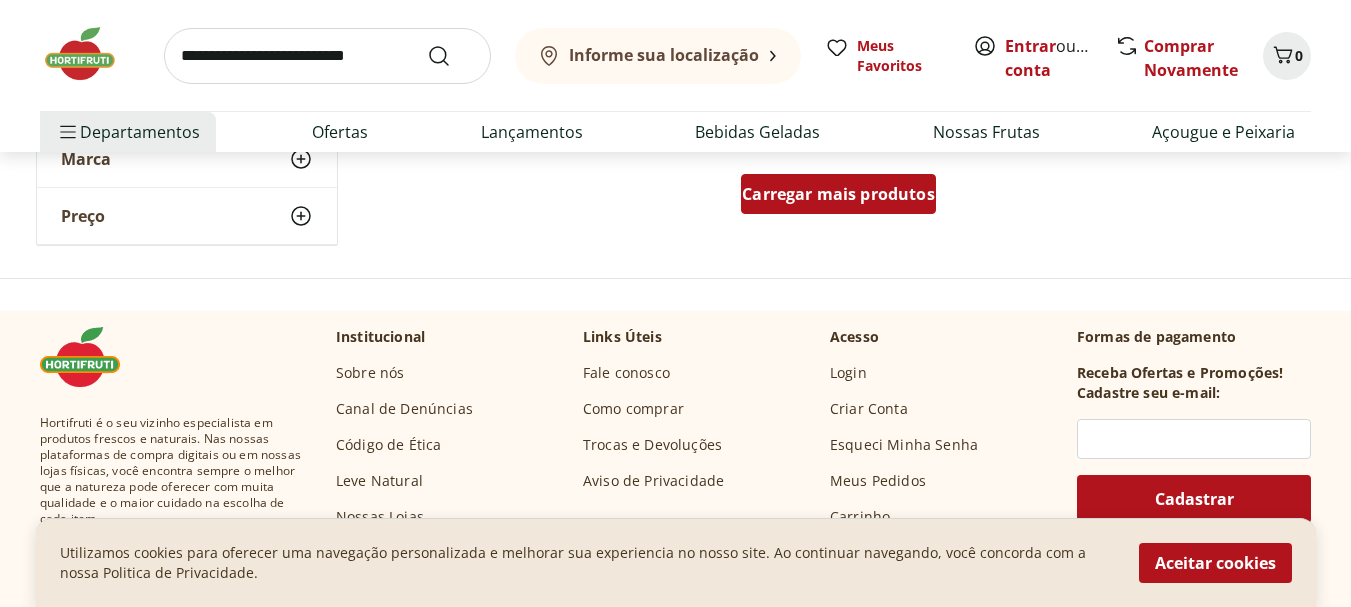 click on "Carregar mais produtos" at bounding box center (838, 194) 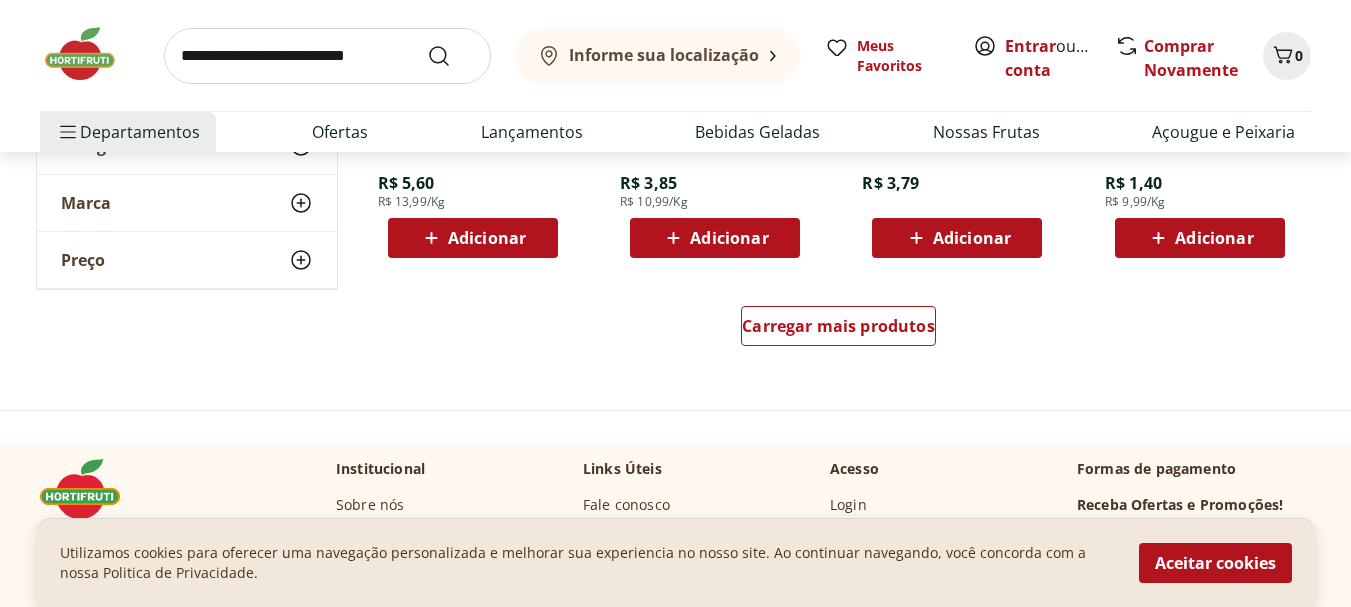 scroll, scrollTop: 4000, scrollLeft: 0, axis: vertical 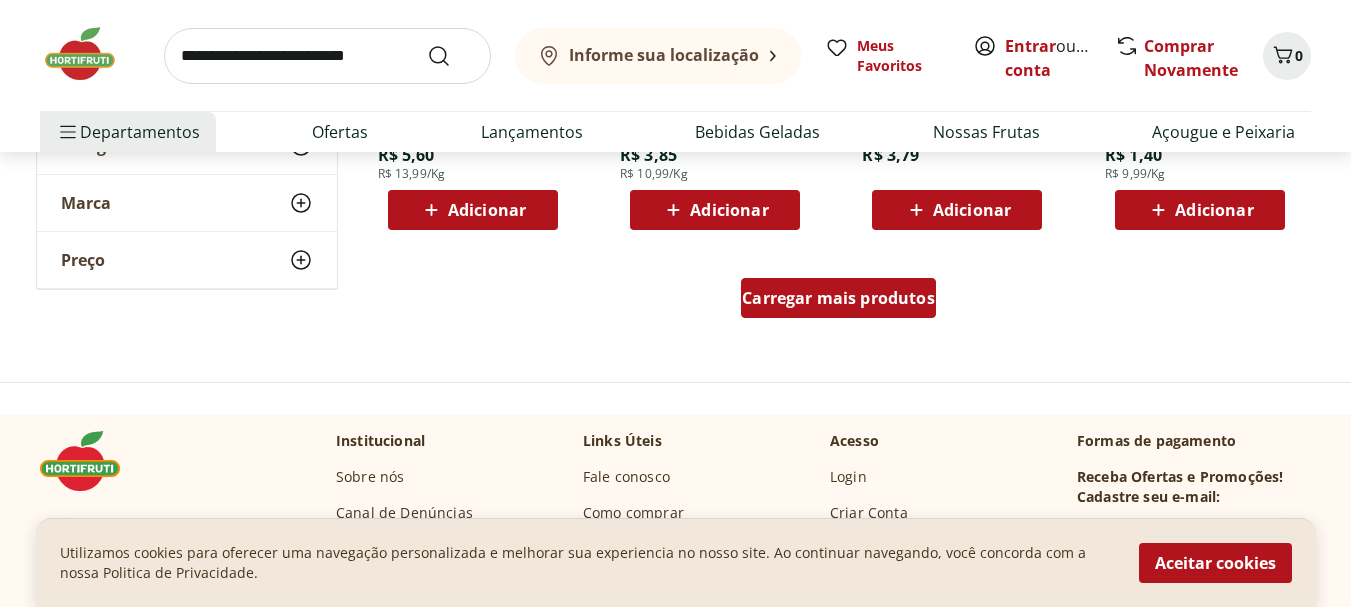 click on "Carregar mais produtos" at bounding box center (838, 298) 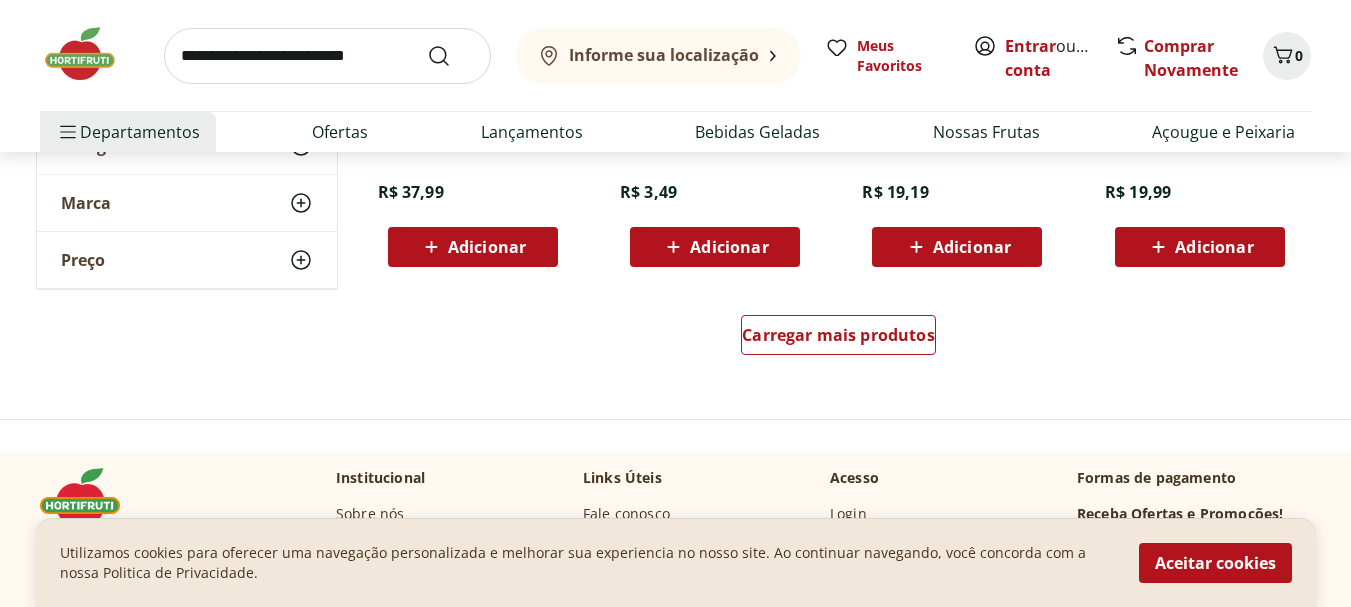 scroll, scrollTop: 5200, scrollLeft: 0, axis: vertical 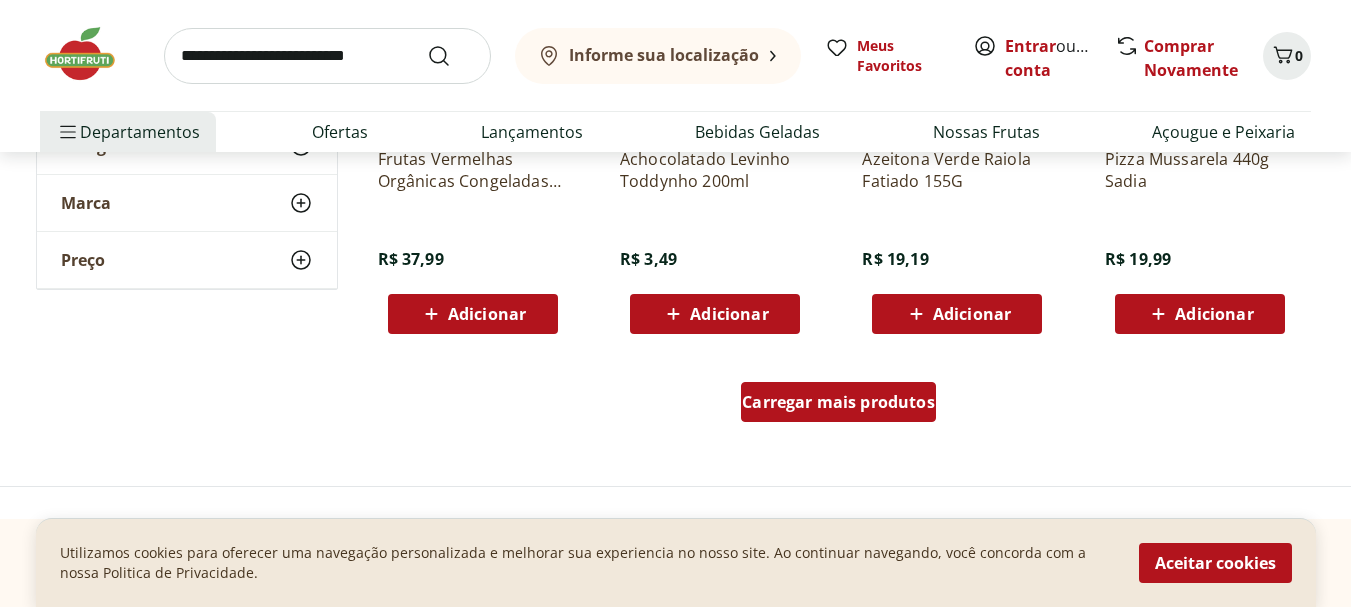 click on "Carregar mais produtos" at bounding box center [838, 402] 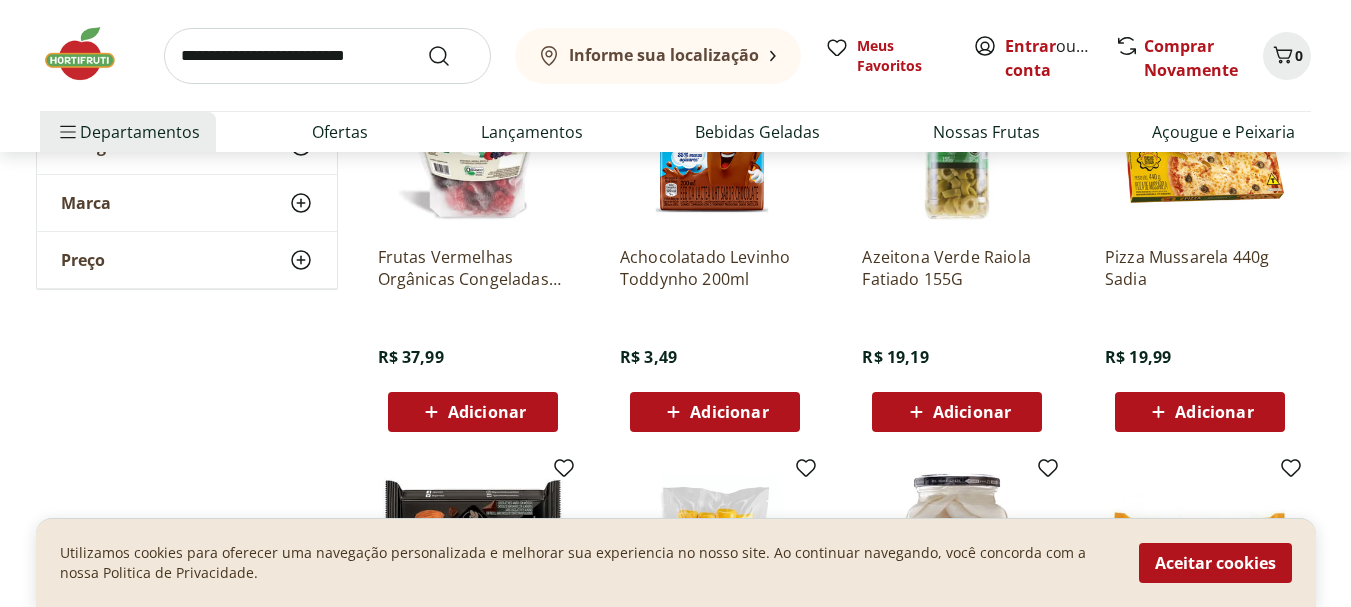scroll, scrollTop: 5100, scrollLeft: 0, axis: vertical 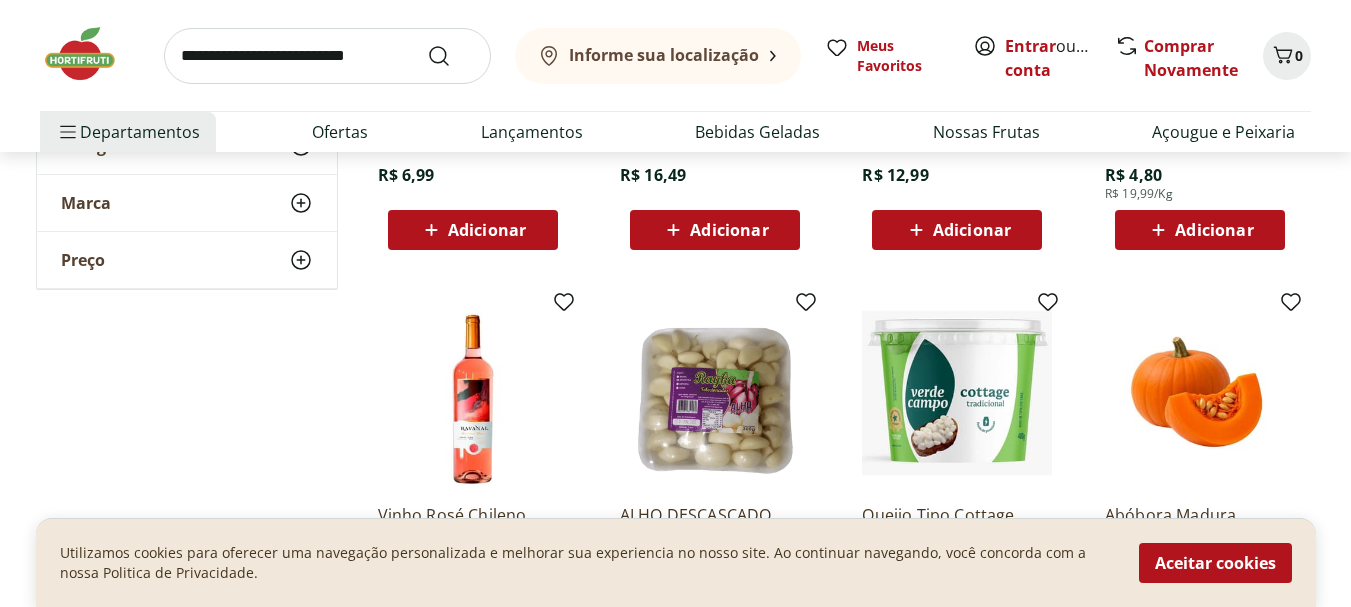 click at bounding box center [90, 54] 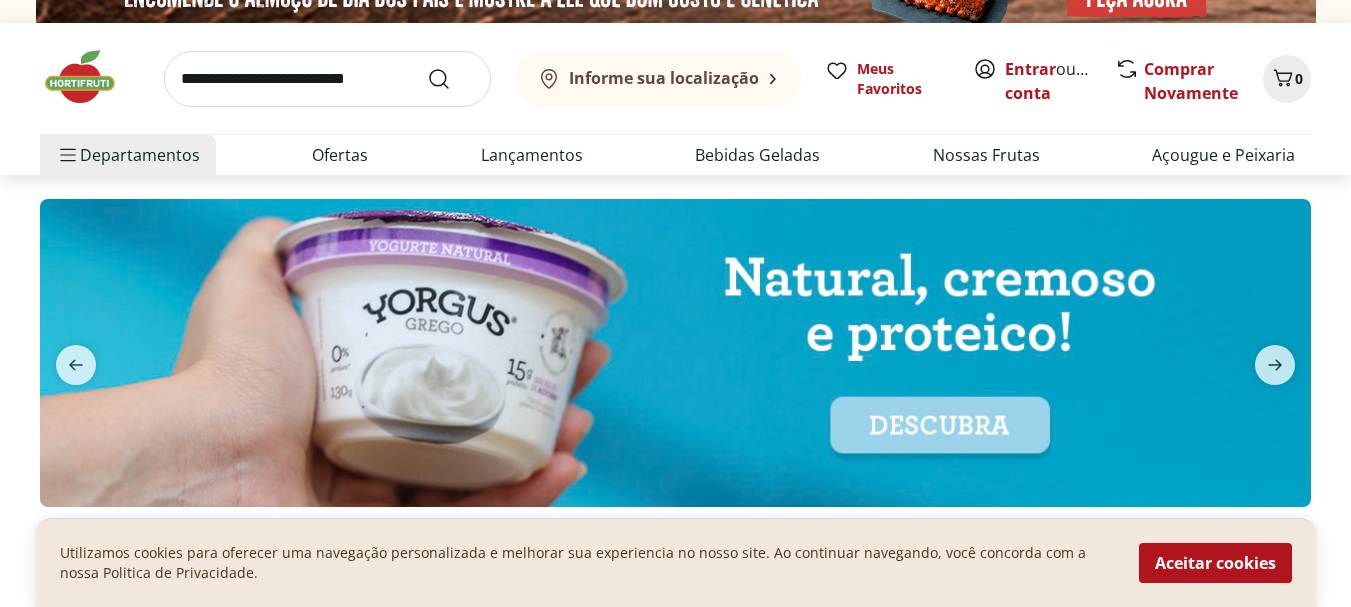 scroll, scrollTop: 0, scrollLeft: 0, axis: both 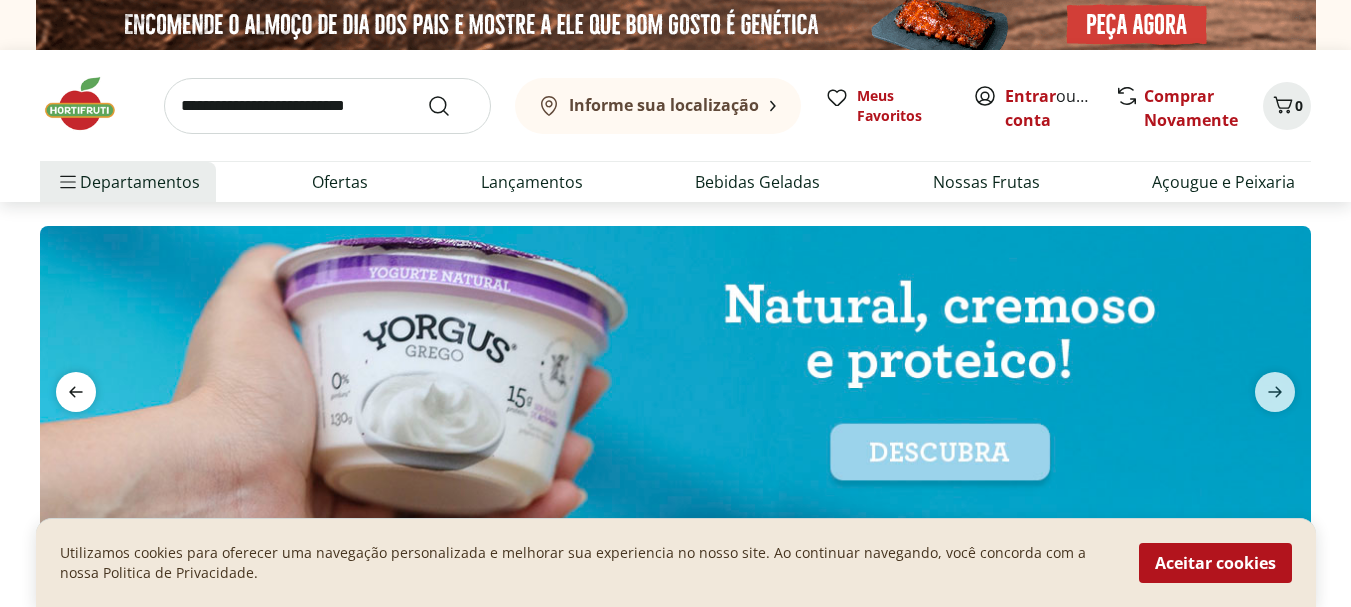 click 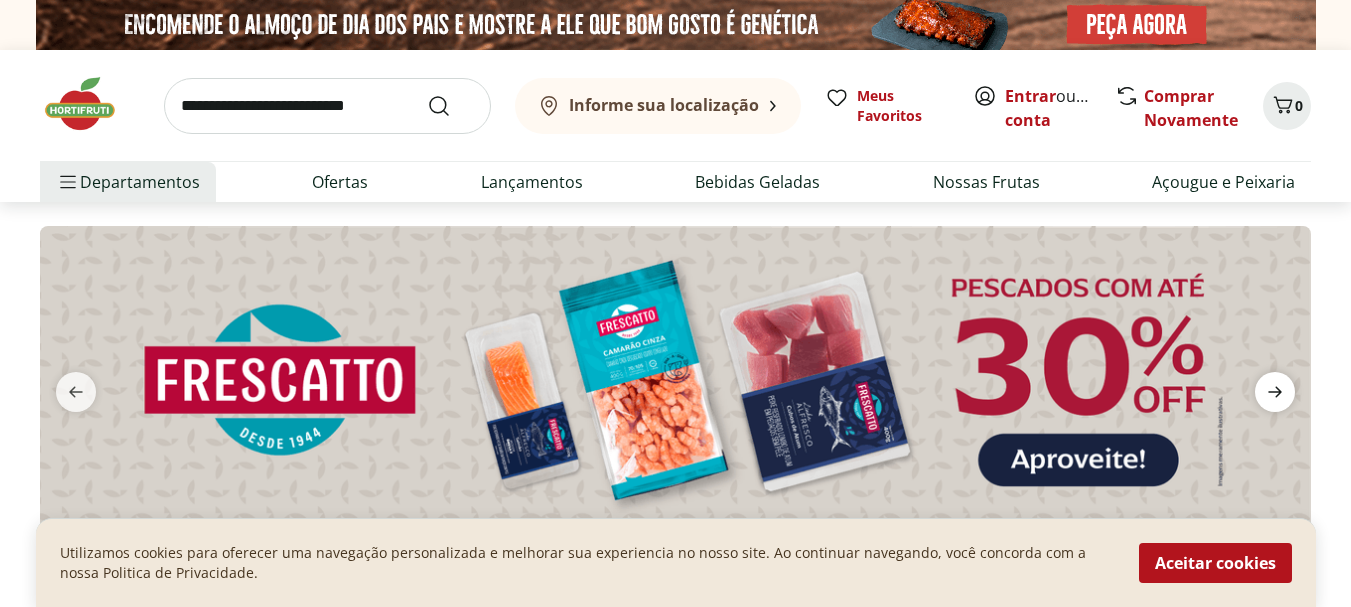 click 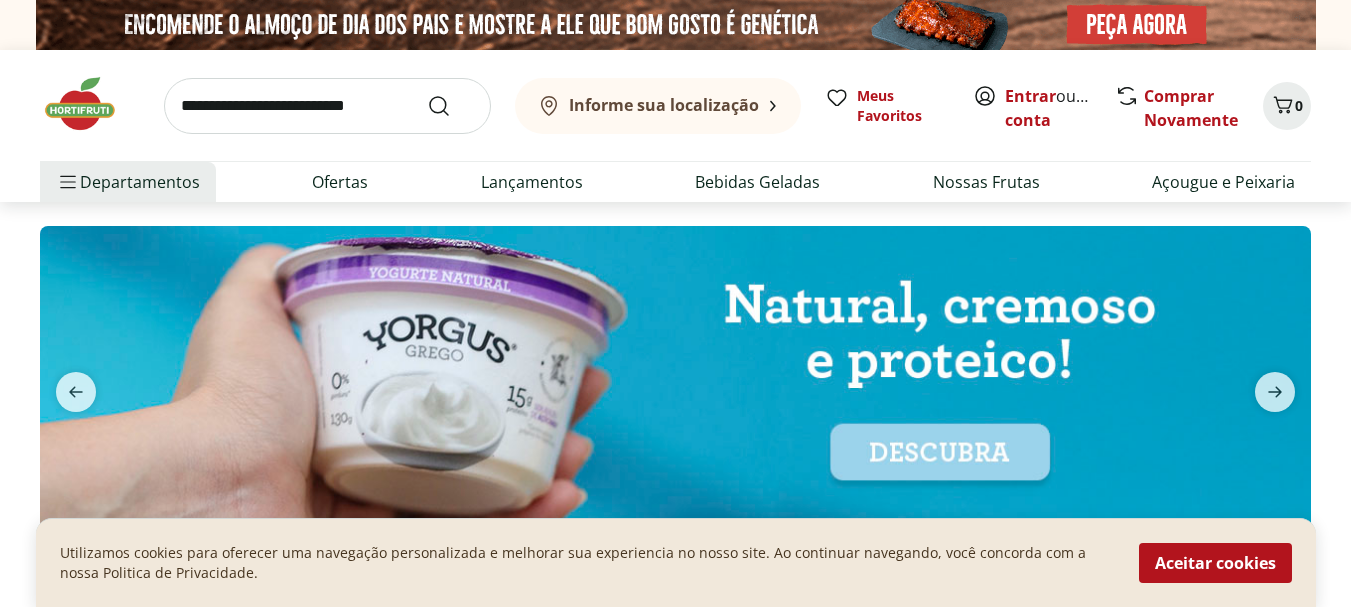 click at bounding box center (90, 104) 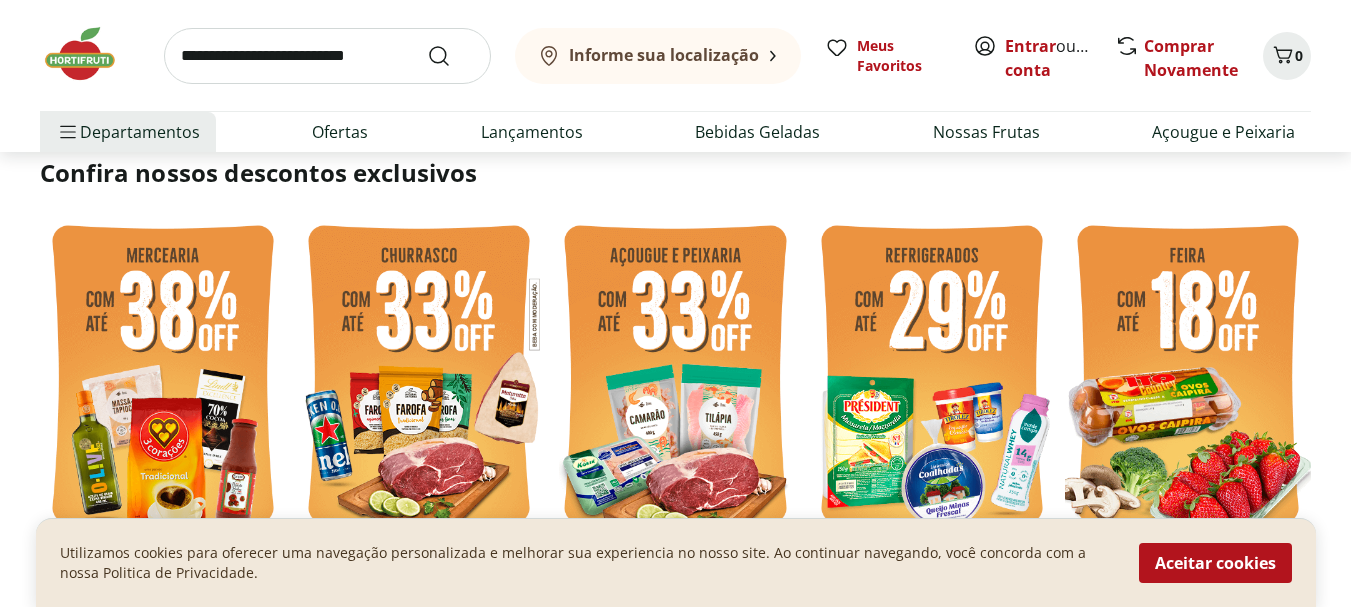 scroll, scrollTop: 500, scrollLeft: 0, axis: vertical 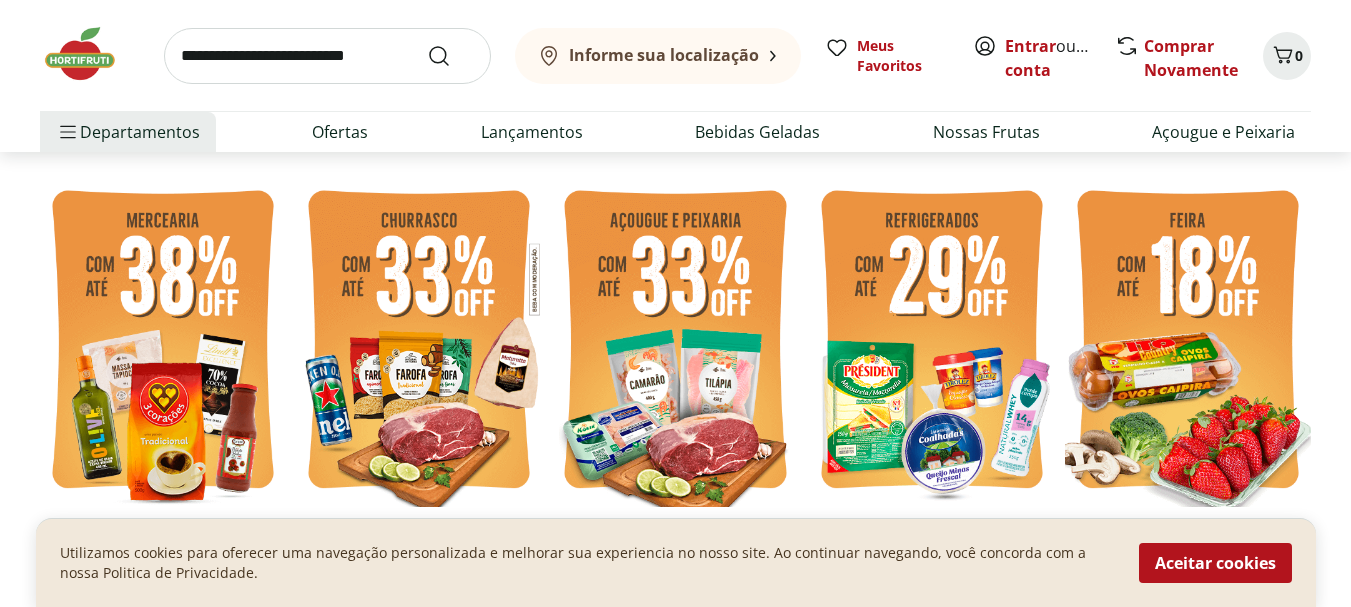 click at bounding box center [163, 342] 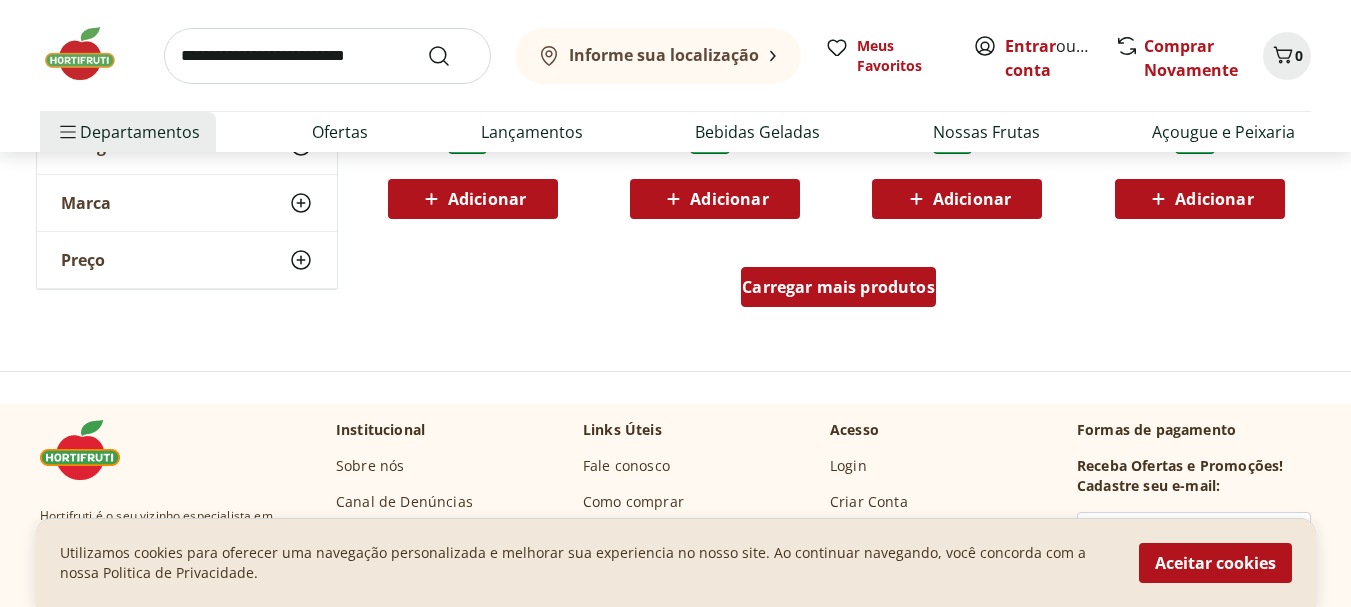scroll, scrollTop: 1400, scrollLeft: 0, axis: vertical 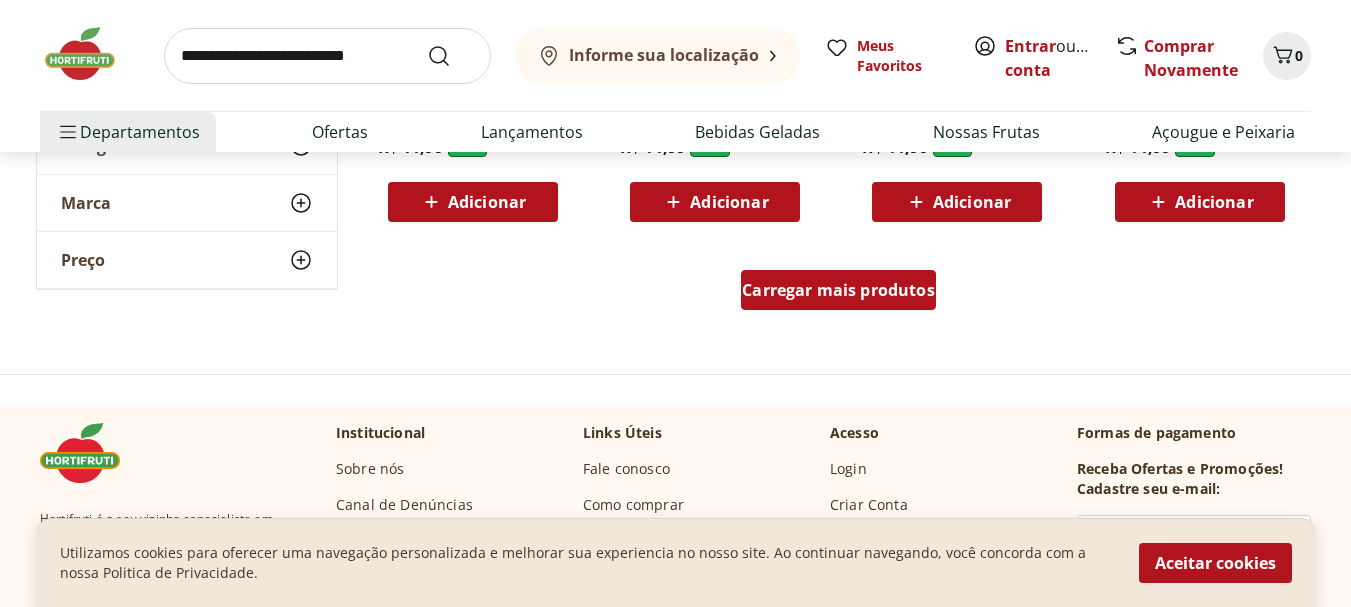 click on "Carregar mais produtos" at bounding box center [838, 290] 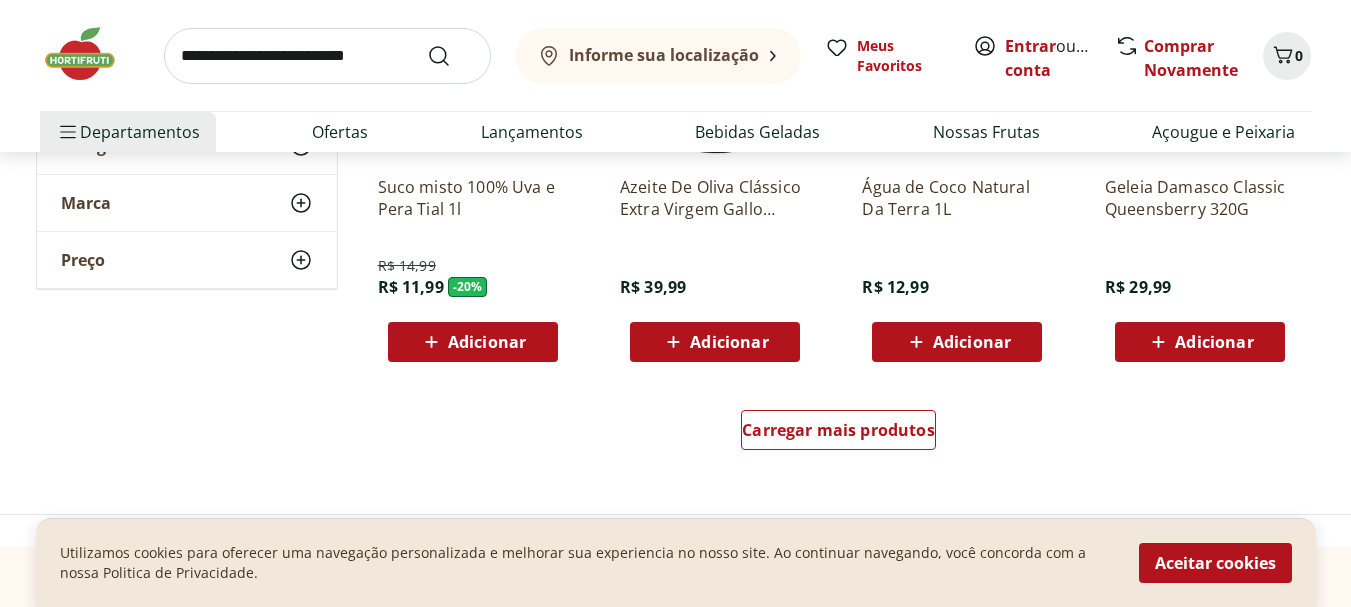 scroll, scrollTop: 2600, scrollLeft: 0, axis: vertical 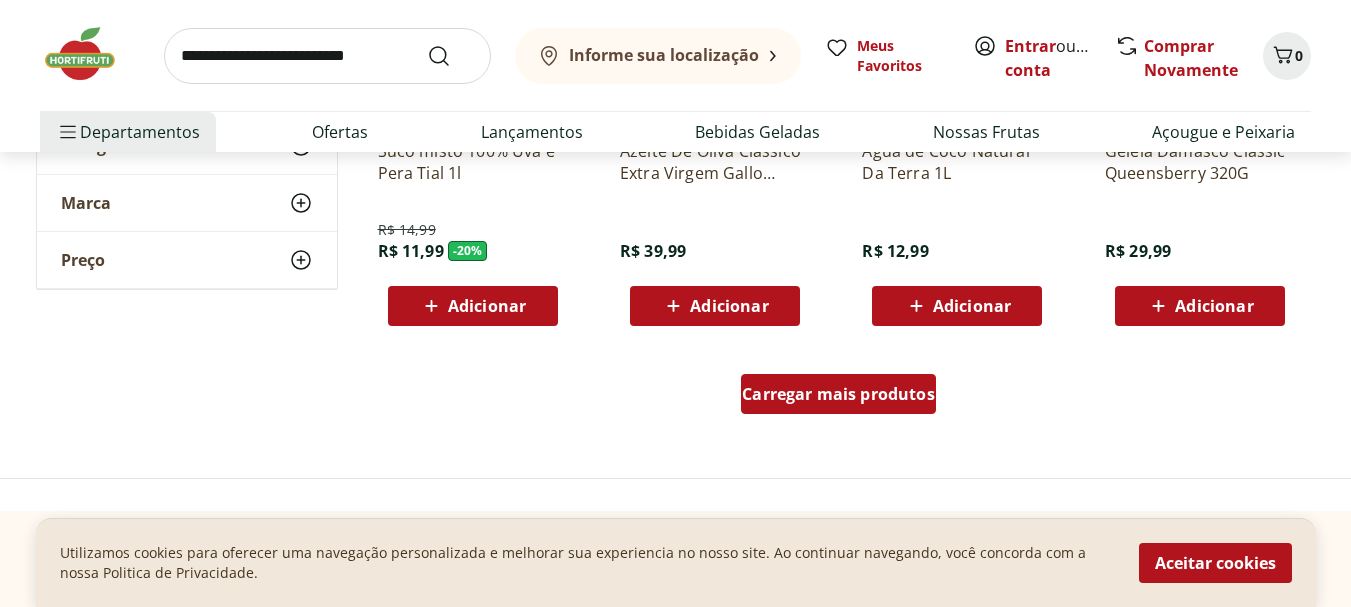 click on "Carregar mais produtos" at bounding box center (838, 394) 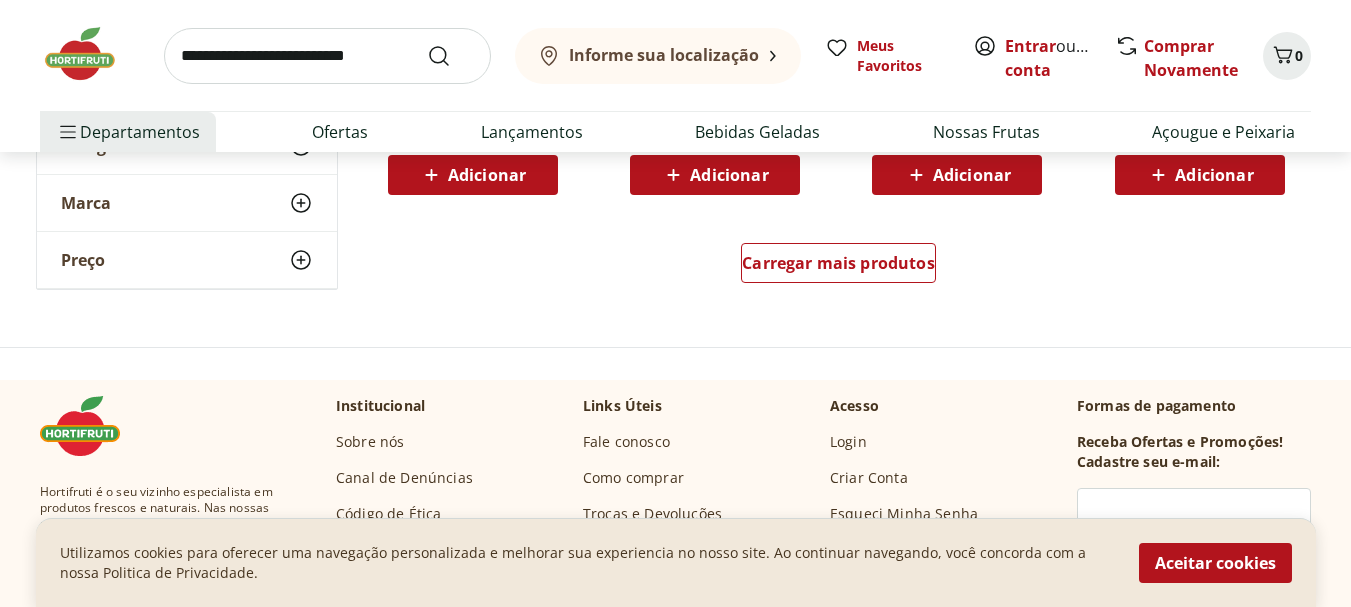 scroll, scrollTop: 4000, scrollLeft: 0, axis: vertical 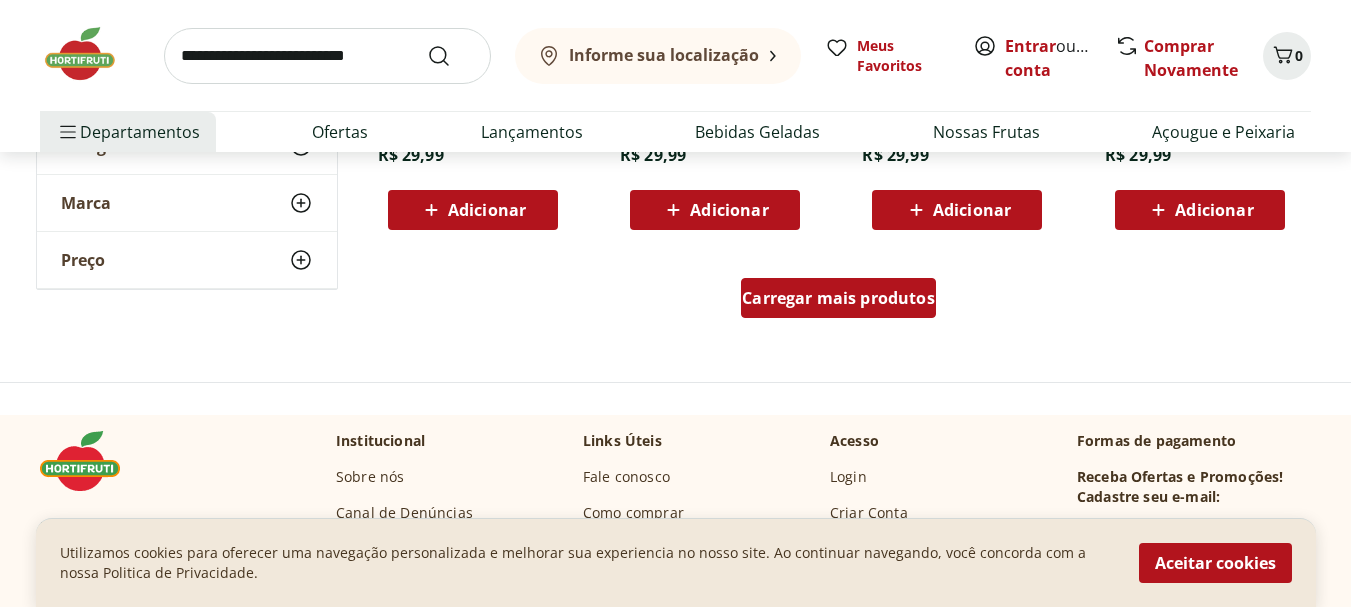 click on "Carregar mais produtos" at bounding box center (838, 298) 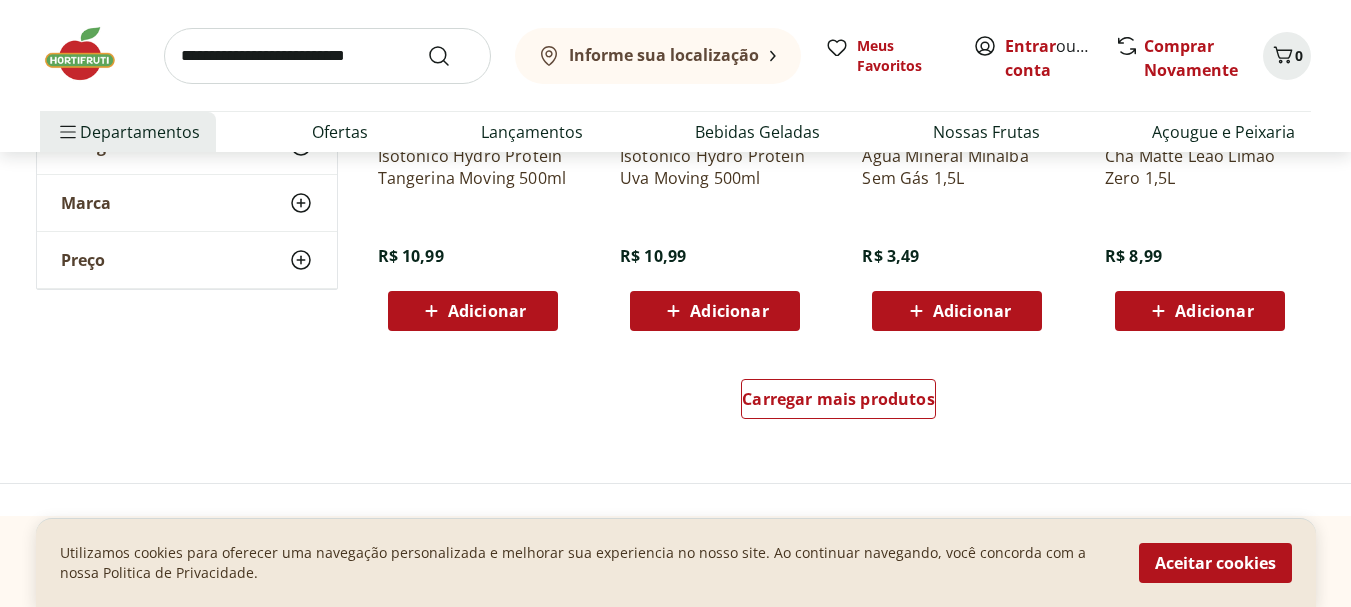 scroll, scrollTop: 5400, scrollLeft: 0, axis: vertical 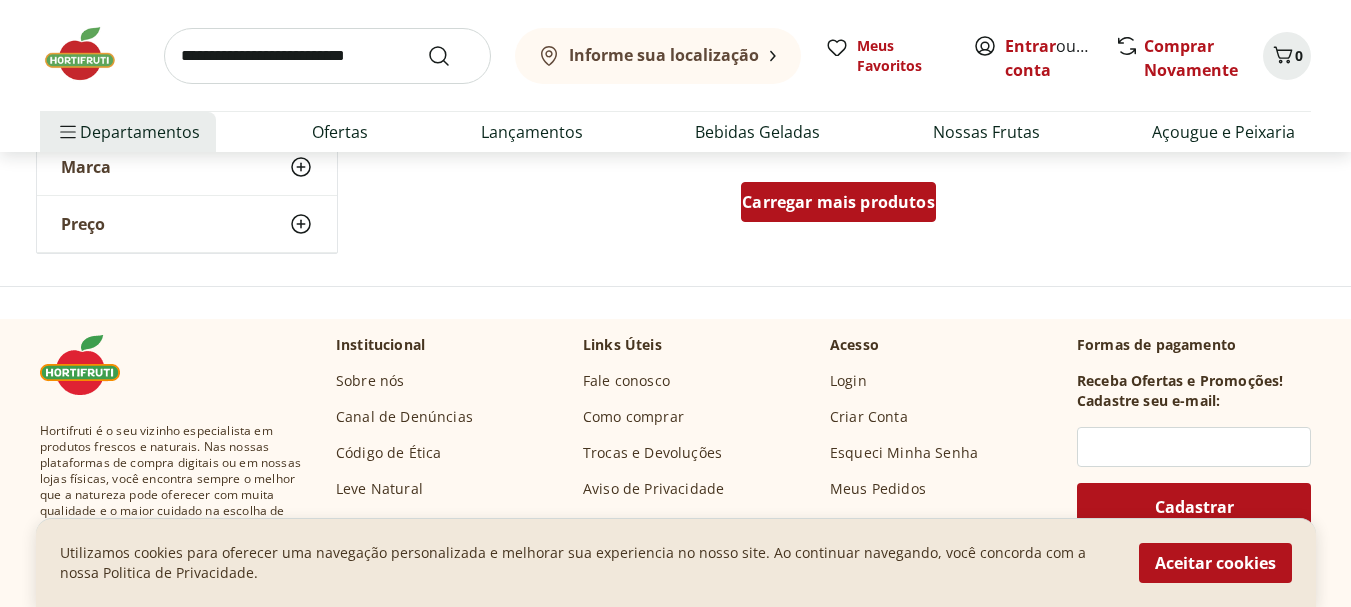 click on "Carregar mais produtos" at bounding box center [838, 202] 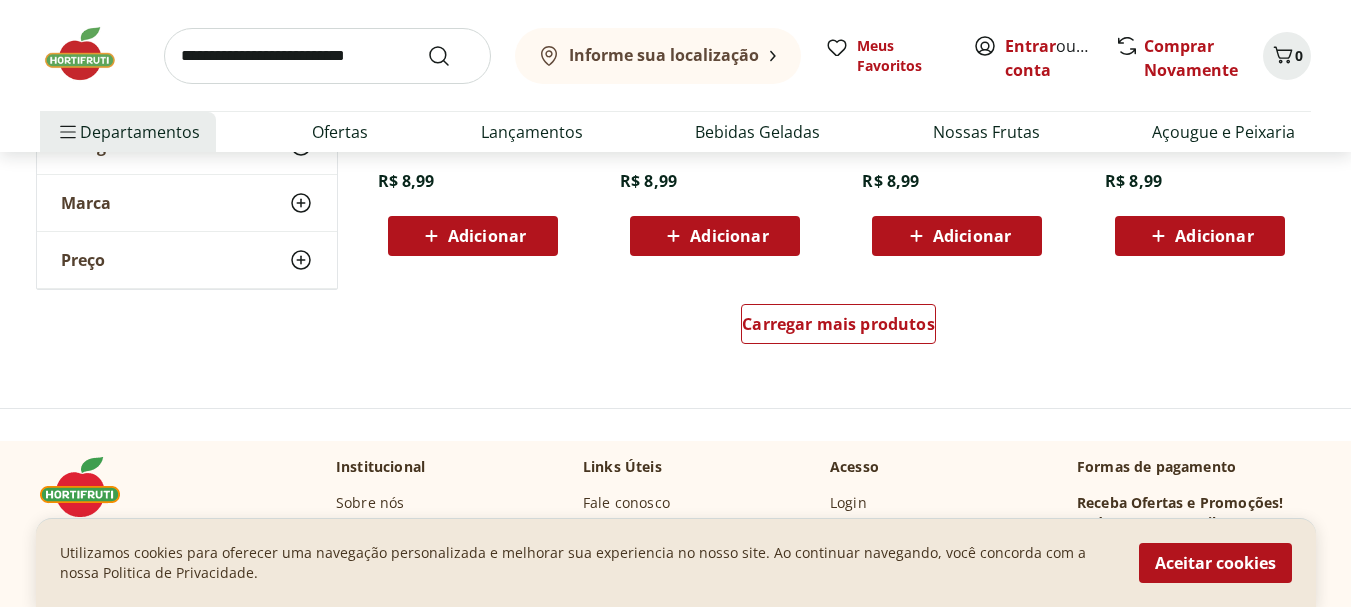 scroll, scrollTop: 6600, scrollLeft: 0, axis: vertical 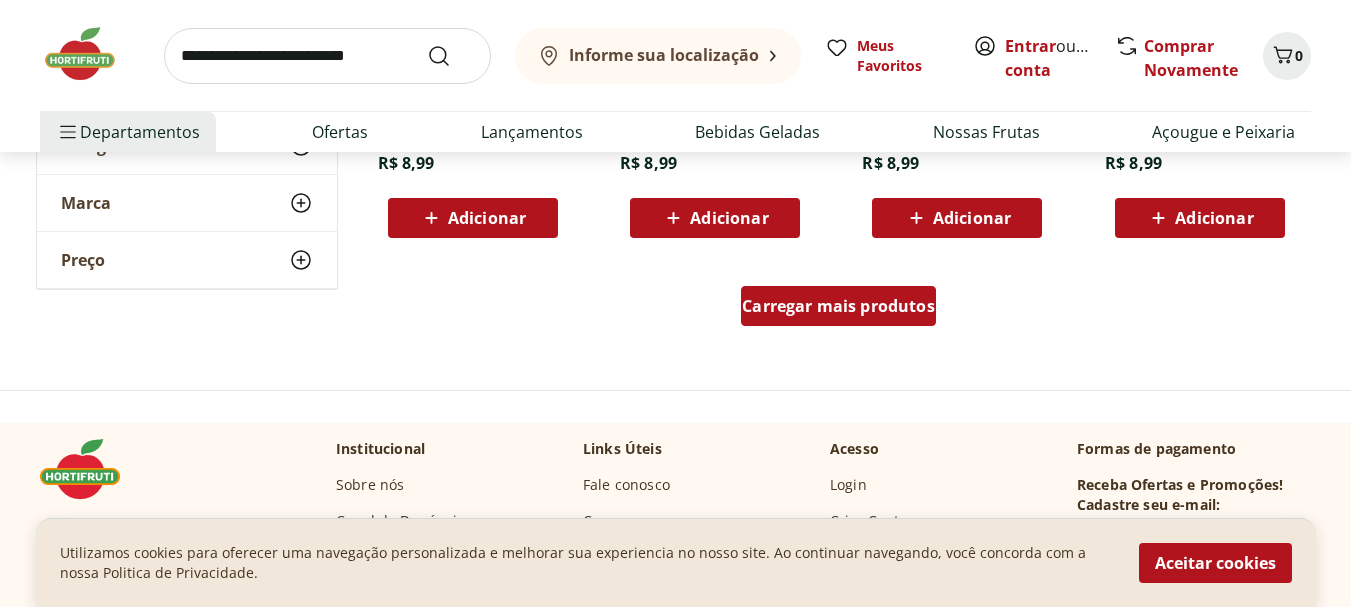 click on "Carregar mais produtos" at bounding box center (838, 306) 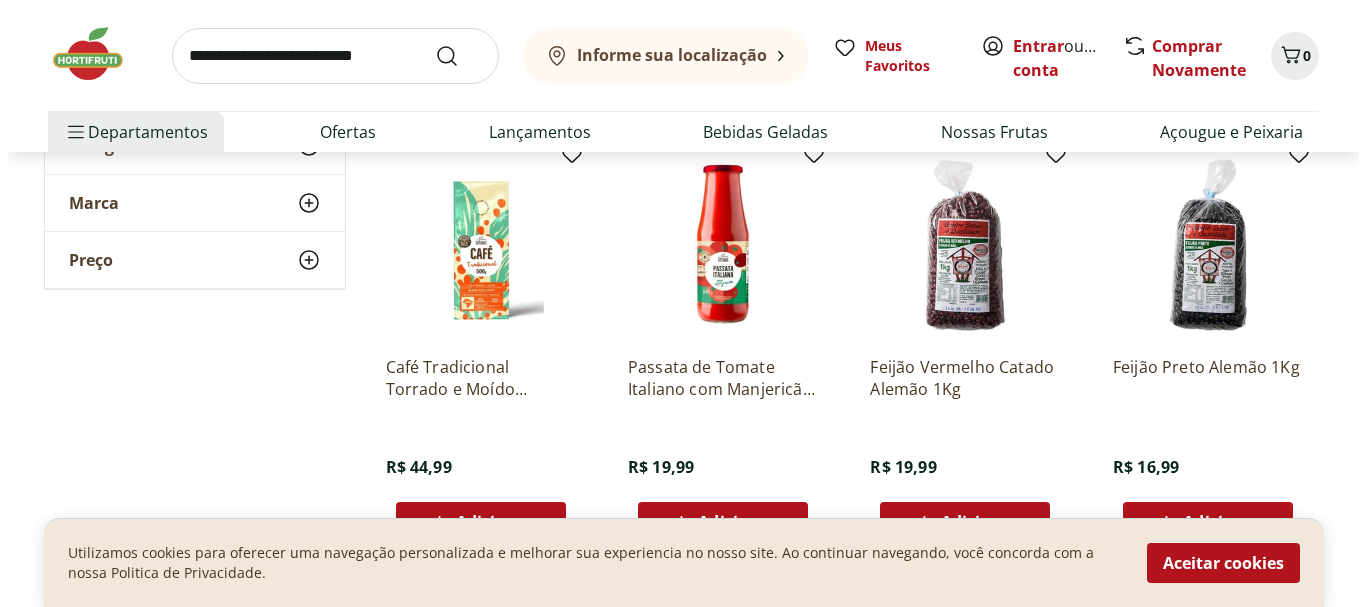 scroll, scrollTop: 7700, scrollLeft: 0, axis: vertical 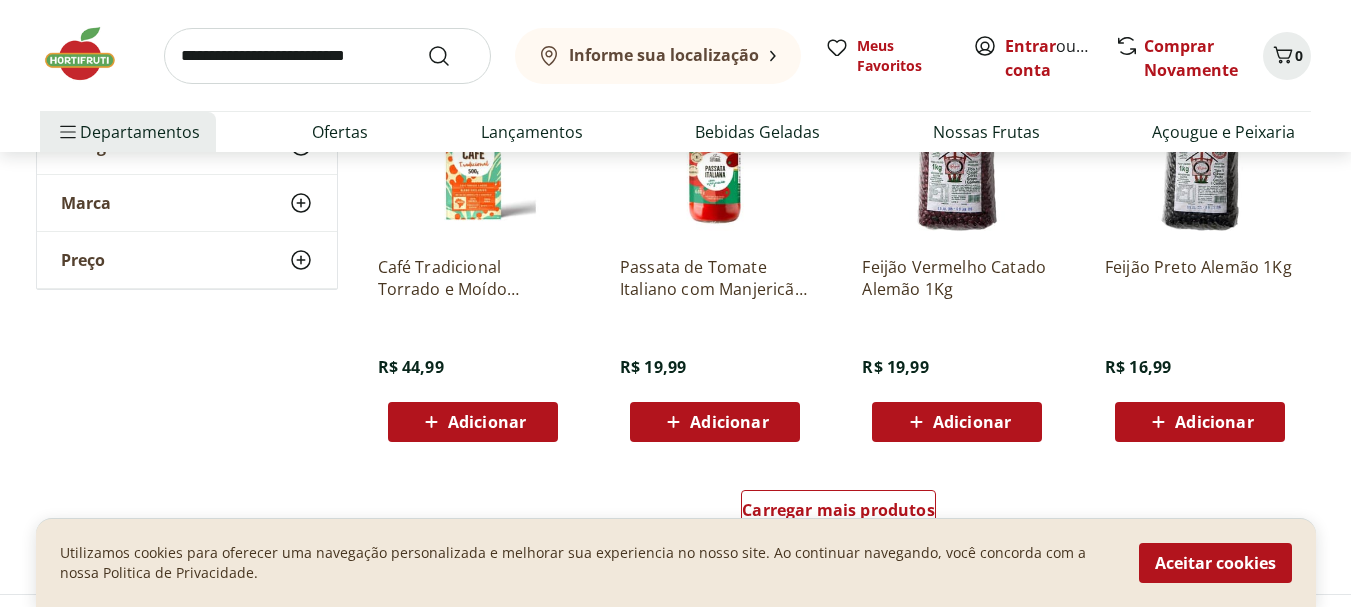 click on "Adicionar" at bounding box center (972, 422) 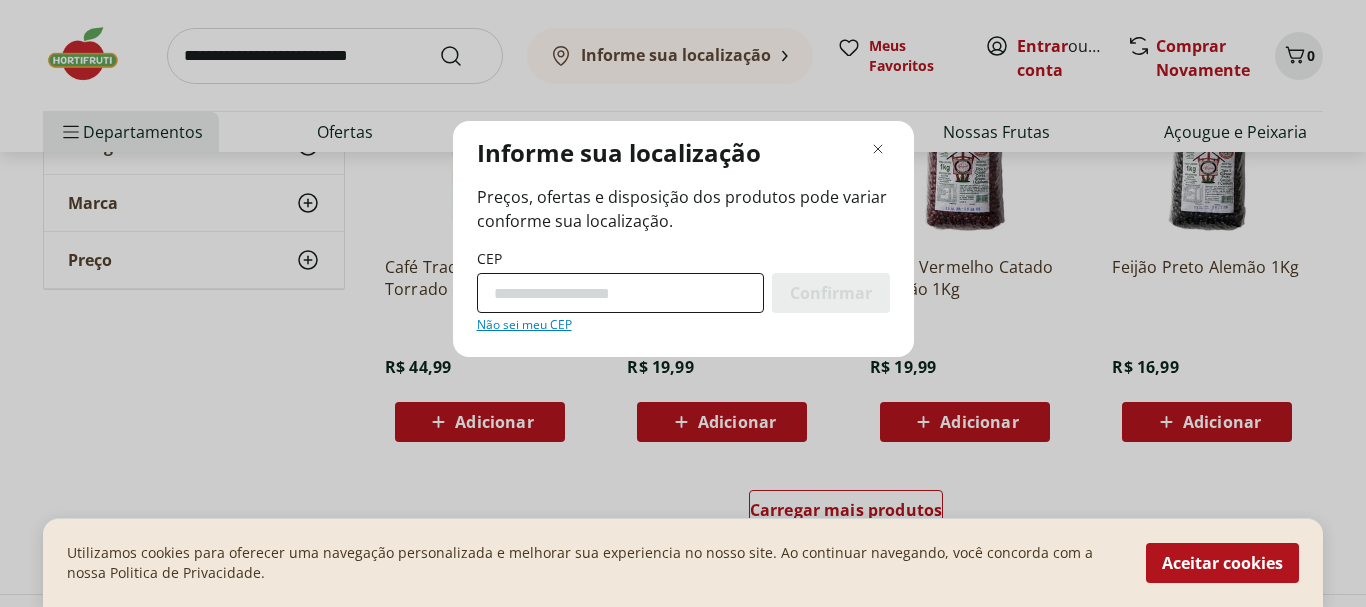 click on "CEP" at bounding box center [620, 293] 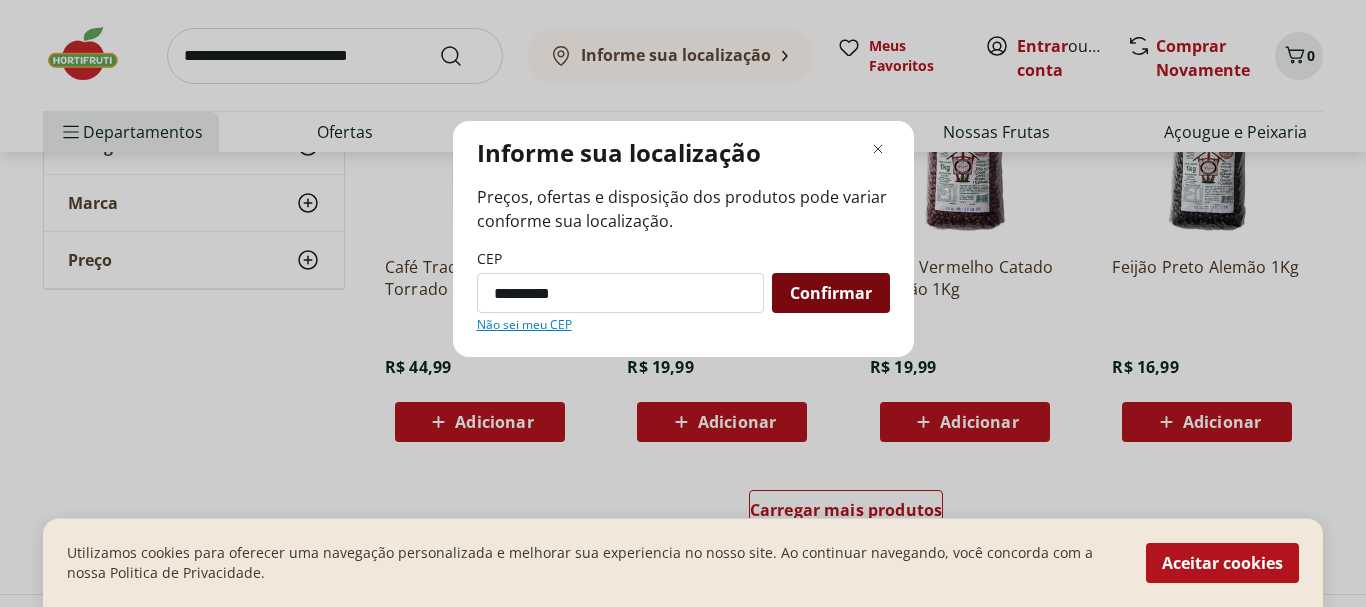 type on "*********" 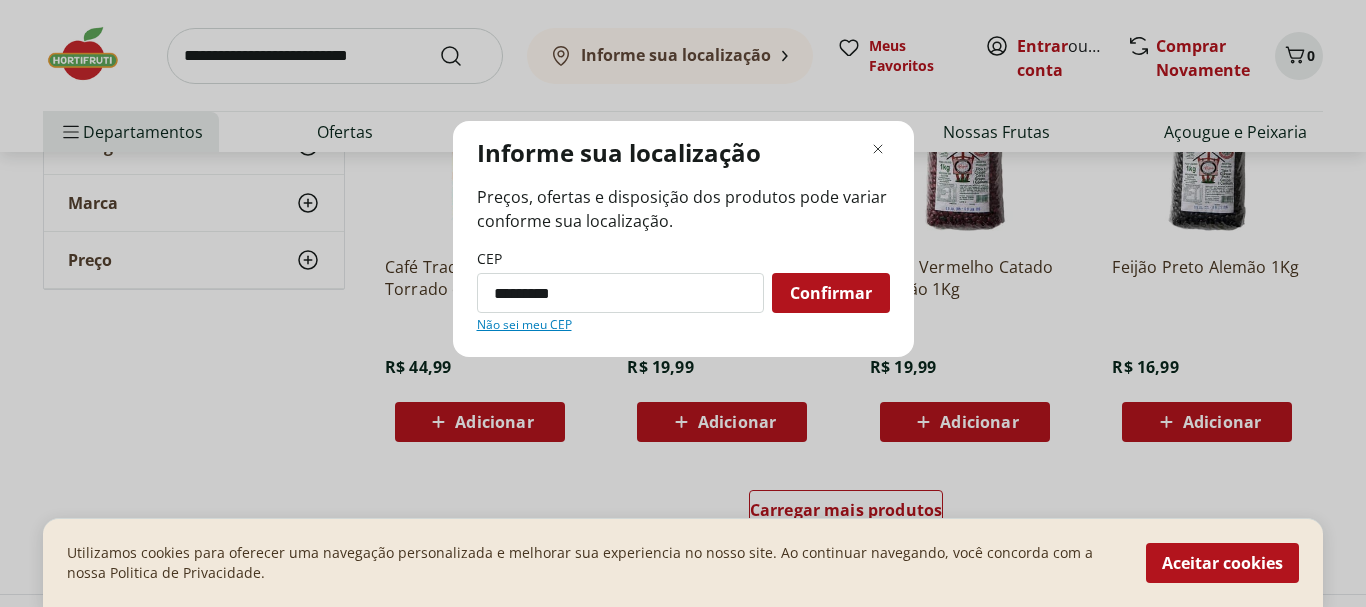 click on "Confirmar" at bounding box center (831, 293) 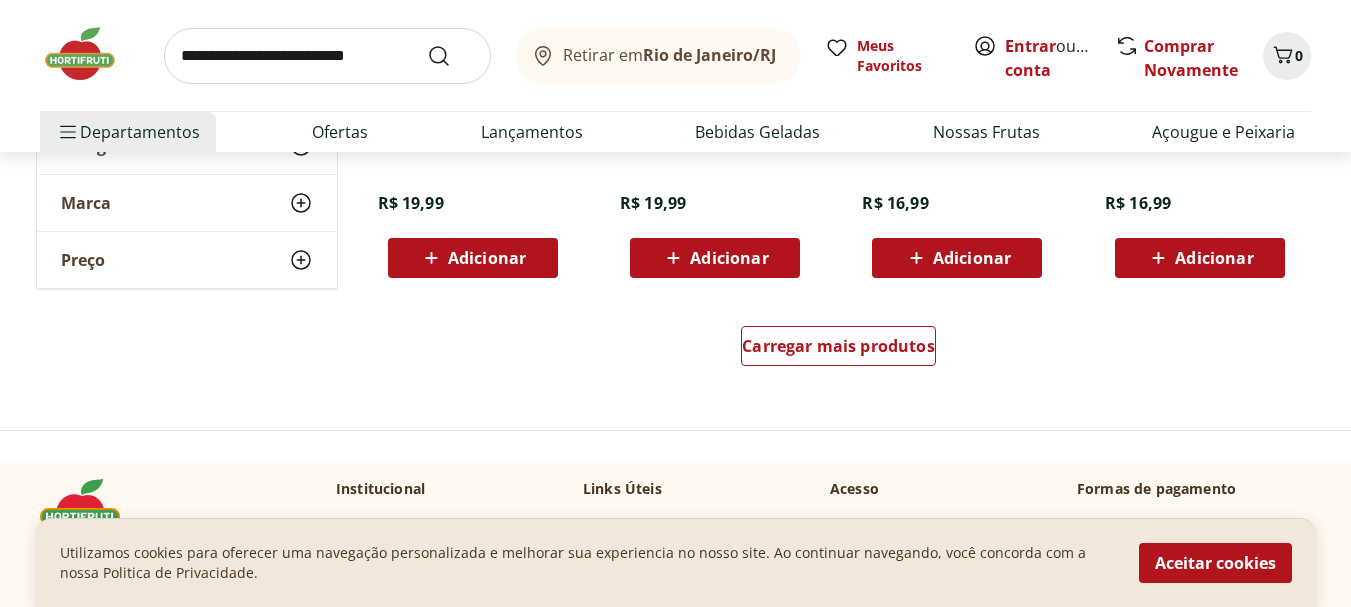 scroll, scrollTop: 7900, scrollLeft: 0, axis: vertical 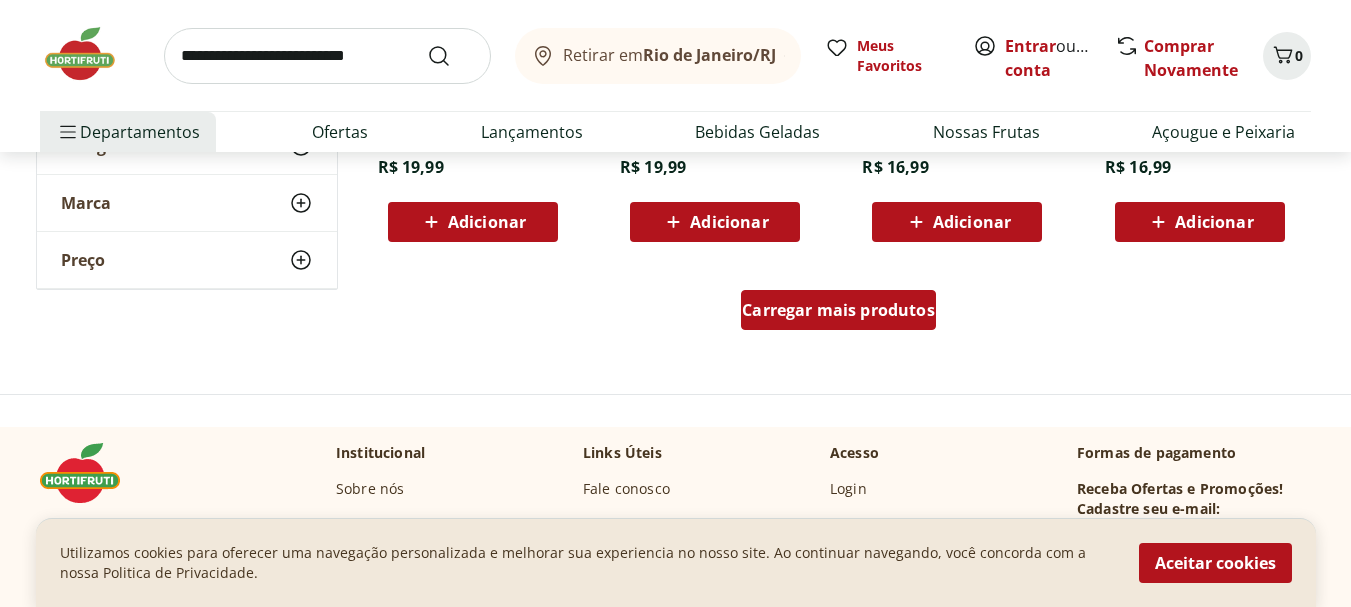 click on "Carregar mais produtos" at bounding box center (838, 310) 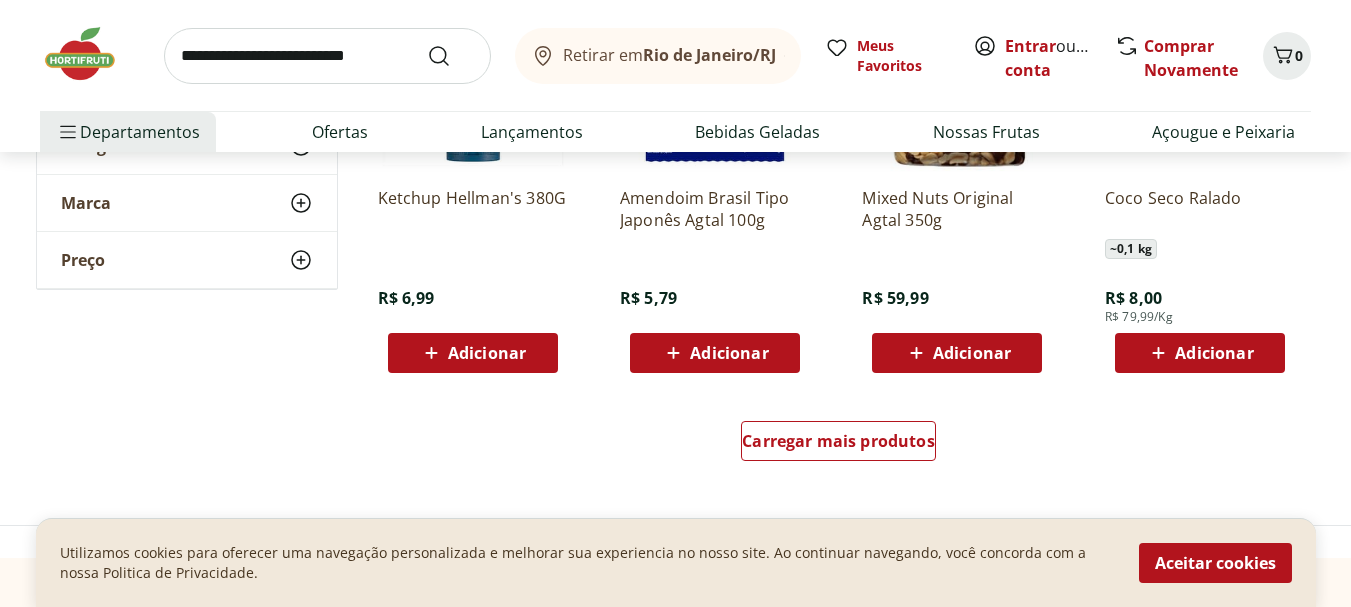 scroll, scrollTop: 9100, scrollLeft: 0, axis: vertical 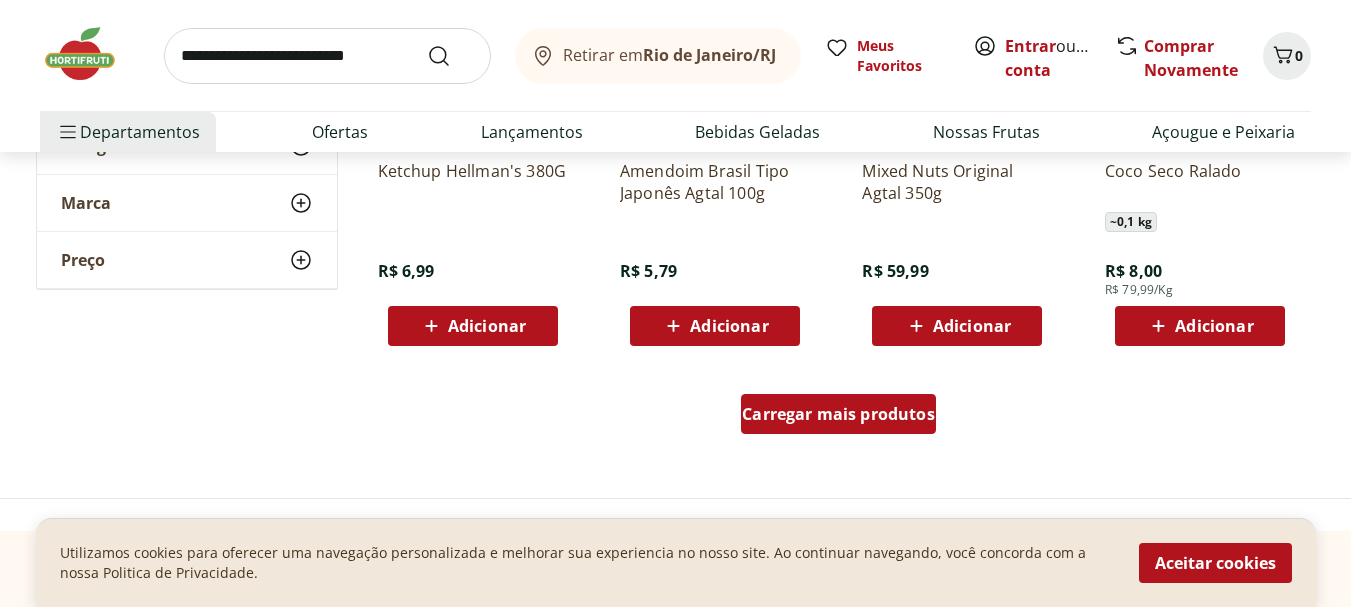click on "Carregar mais produtos" at bounding box center [838, 414] 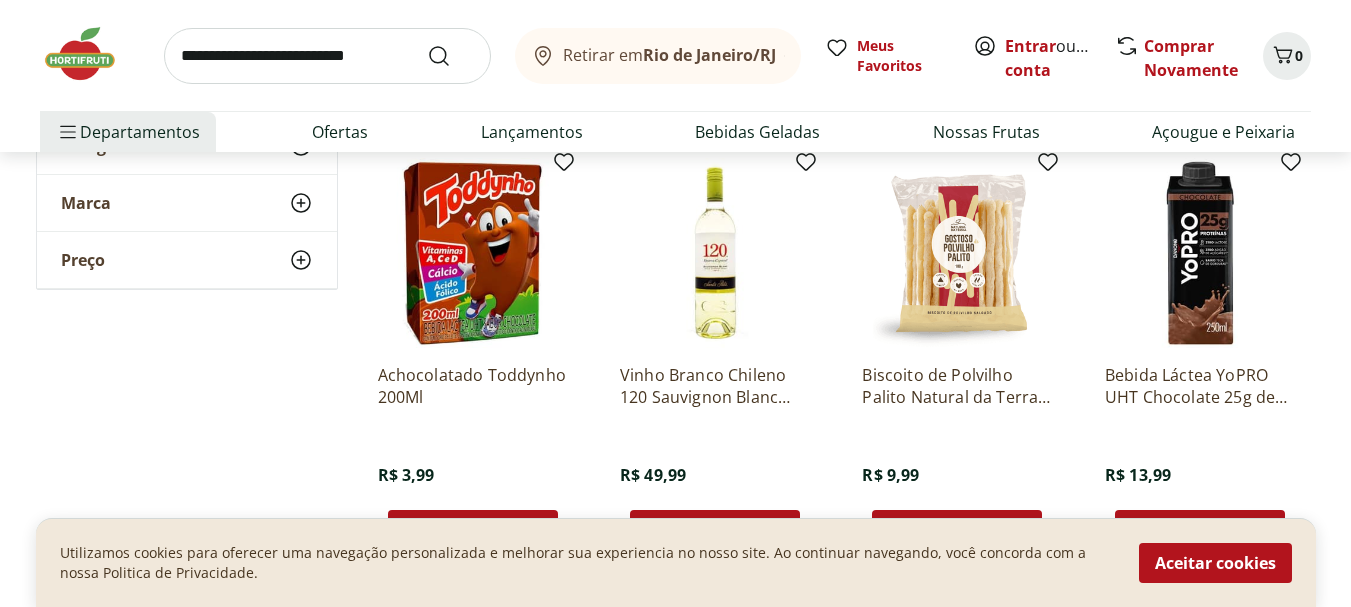 scroll, scrollTop: 10300, scrollLeft: 0, axis: vertical 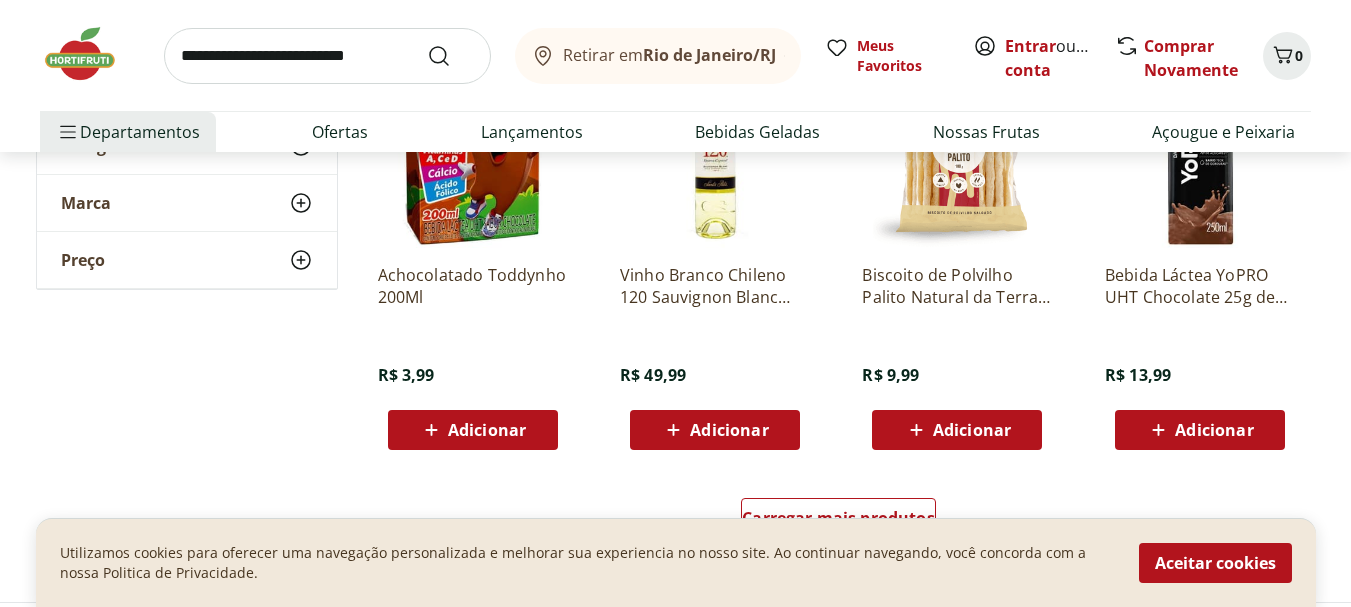 click on "Adicionar" at bounding box center (472, 430) 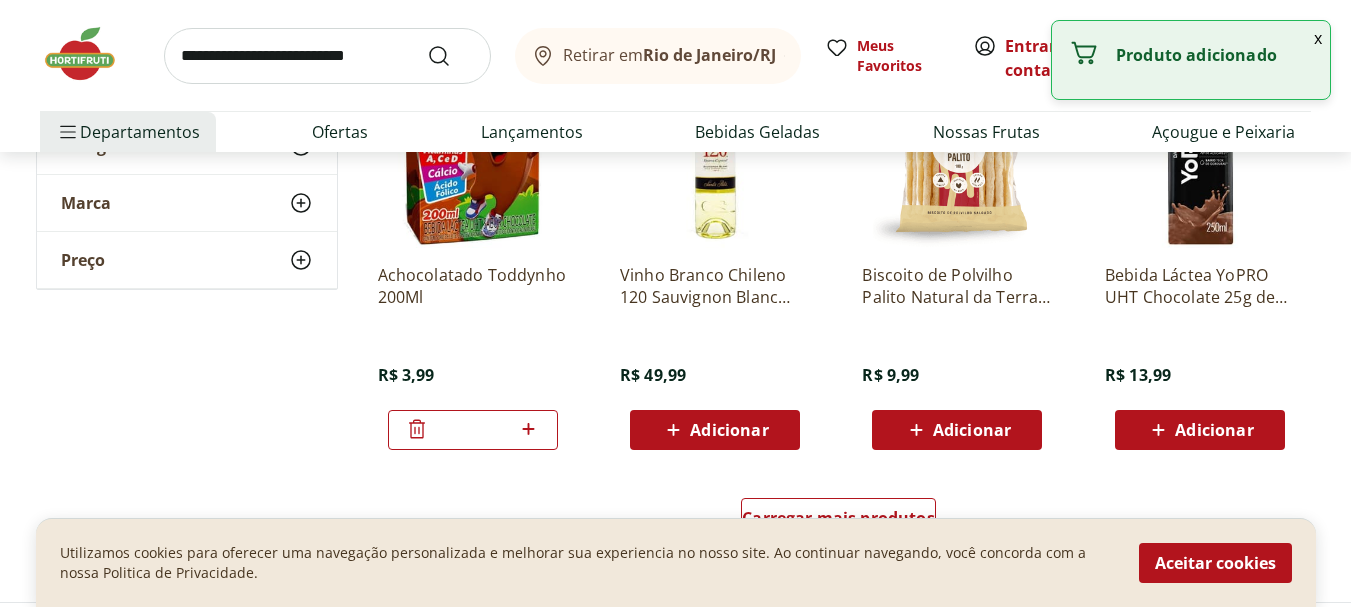 click 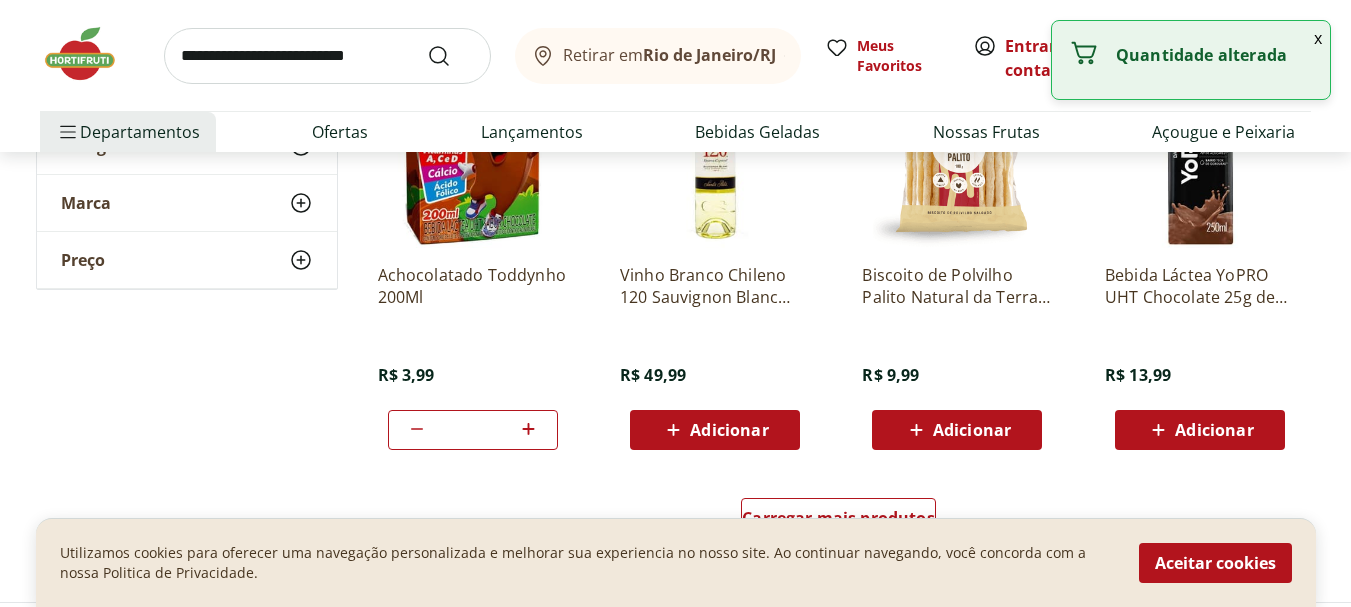 click 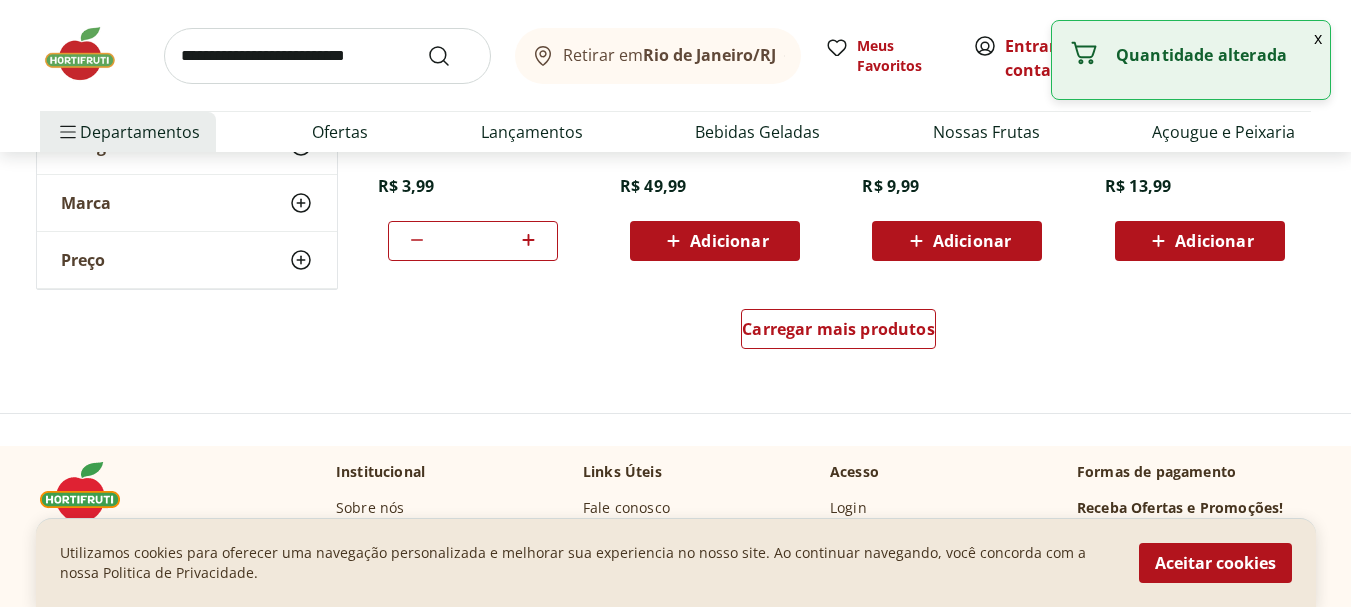 scroll, scrollTop: 10500, scrollLeft: 0, axis: vertical 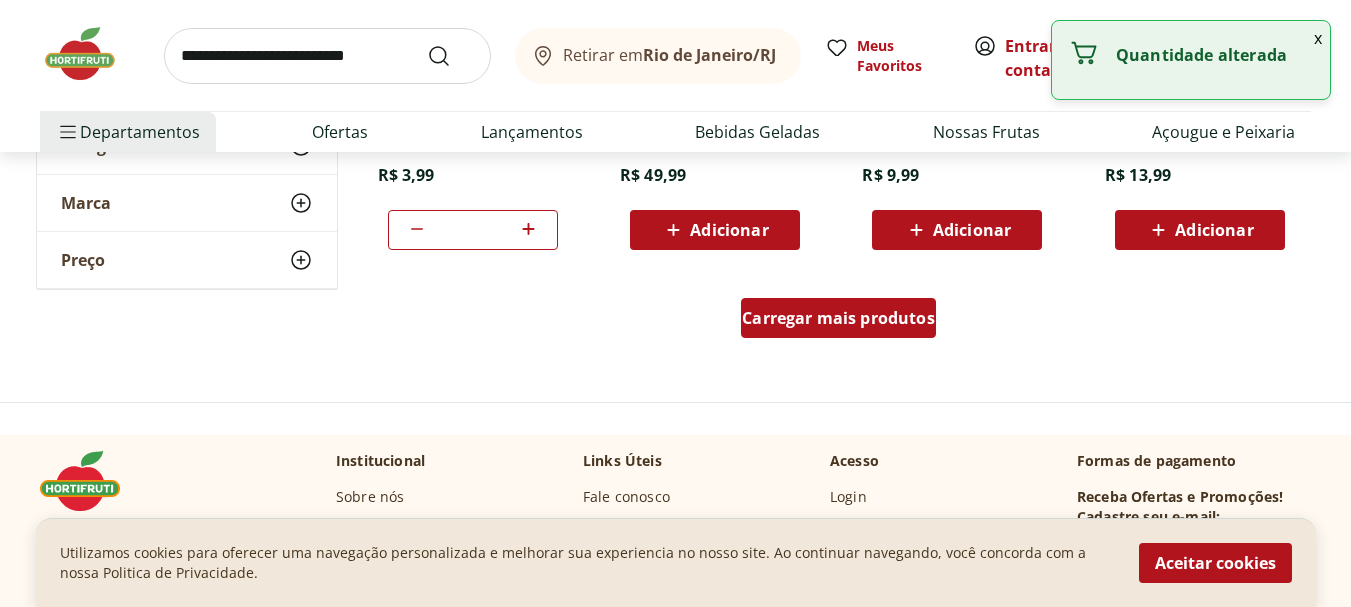 click on "Carregar mais produtos" at bounding box center [838, 318] 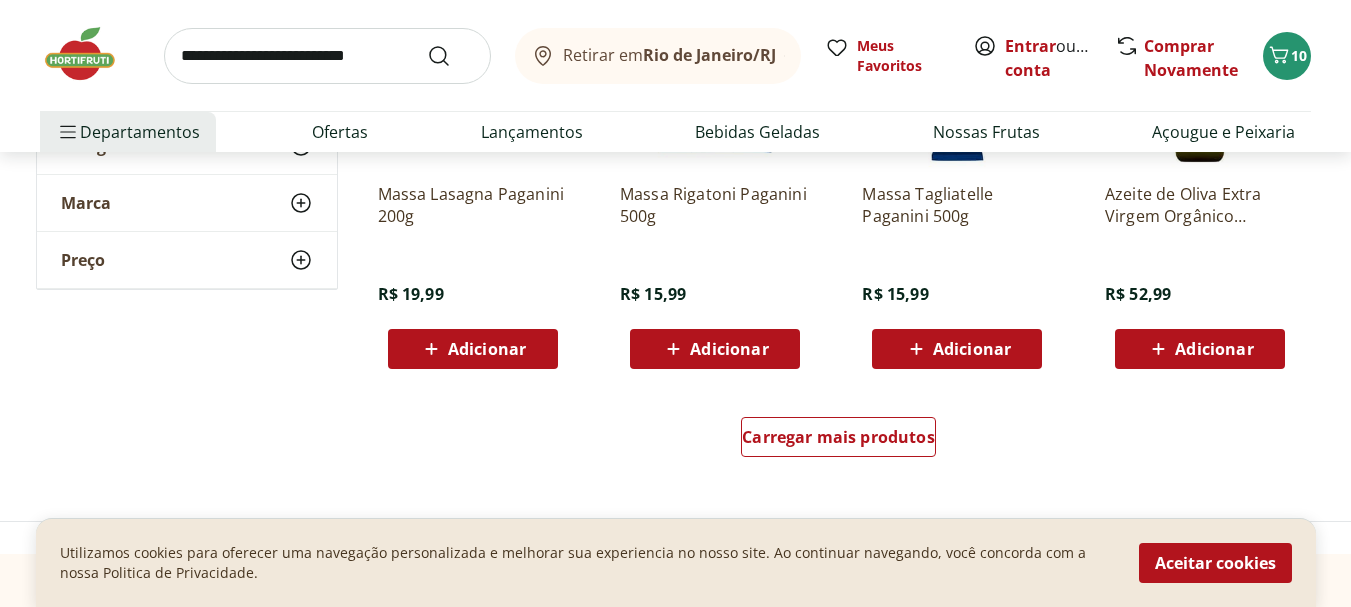 scroll, scrollTop: 11700, scrollLeft: 0, axis: vertical 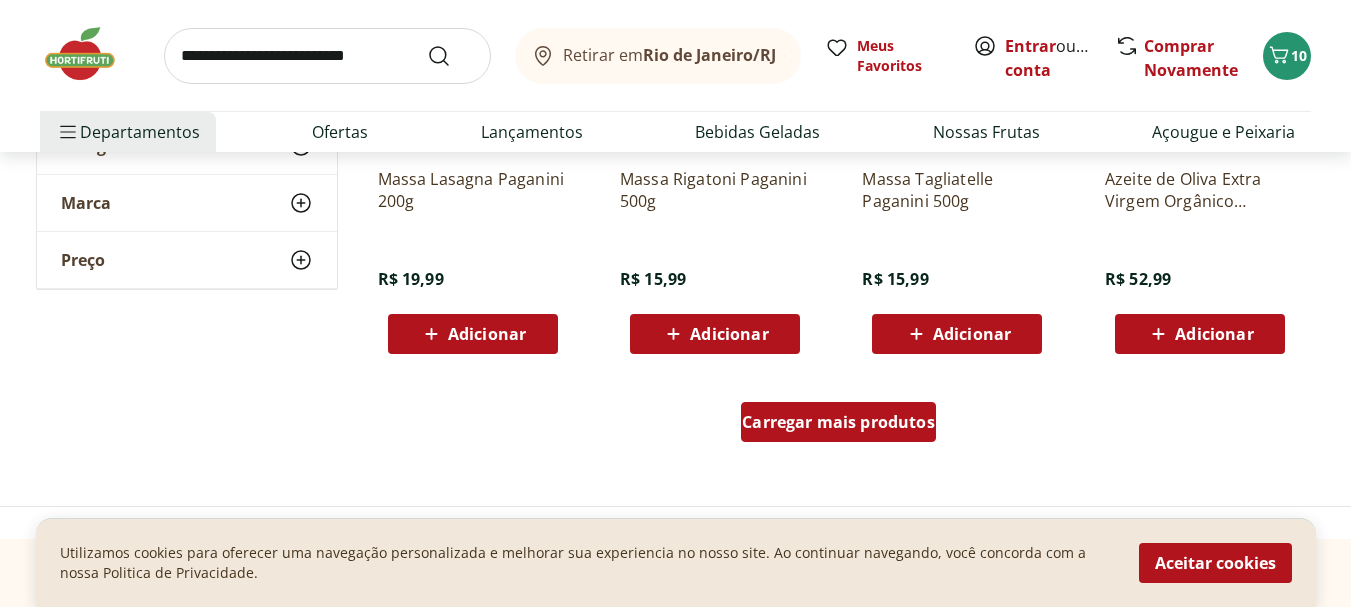 click on "Carregar mais produtos" at bounding box center [838, 422] 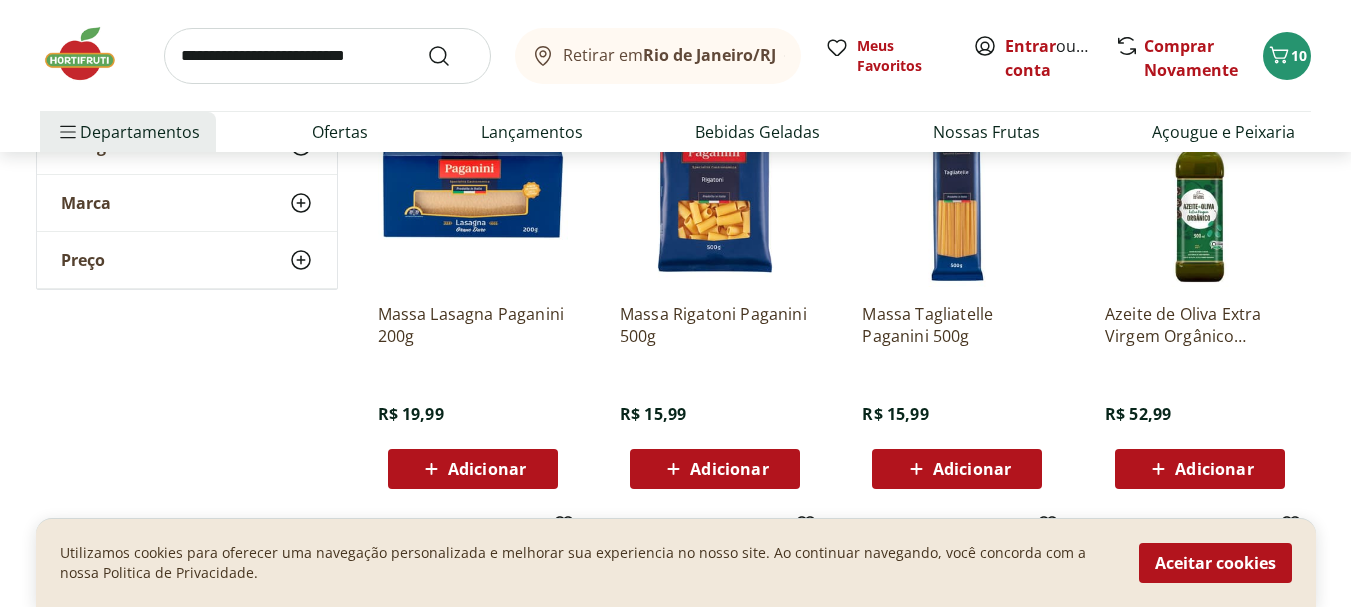 scroll, scrollTop: 11600, scrollLeft: 0, axis: vertical 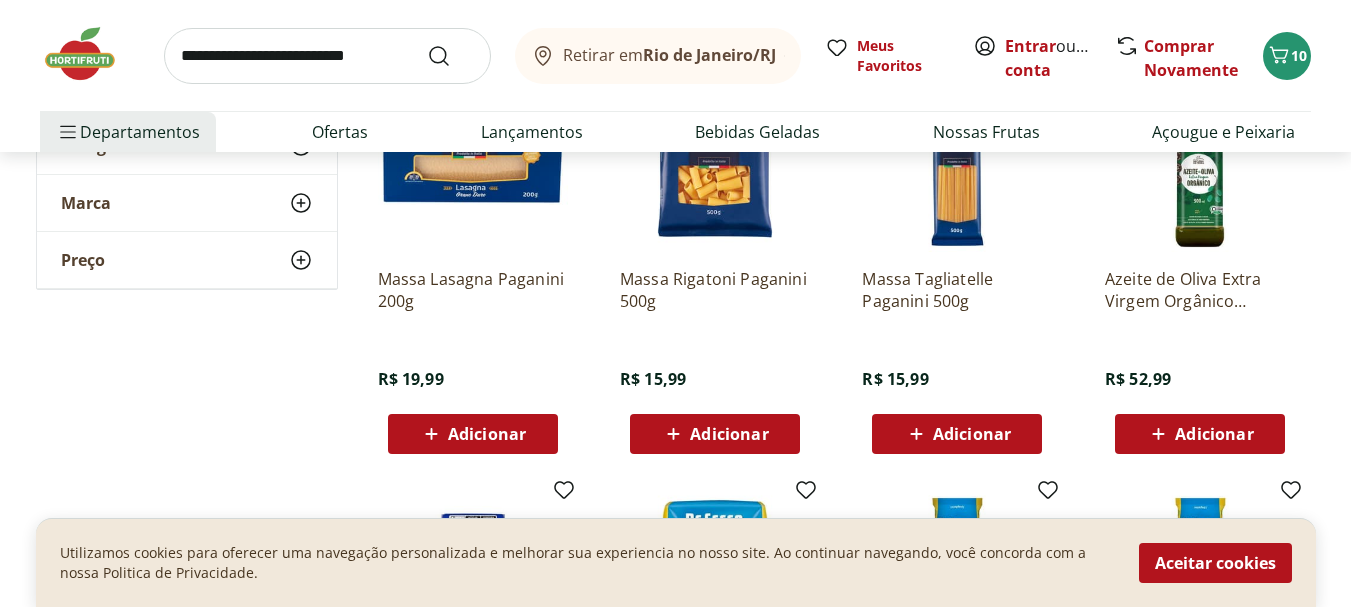 click on "Adicionar" at bounding box center (487, 434) 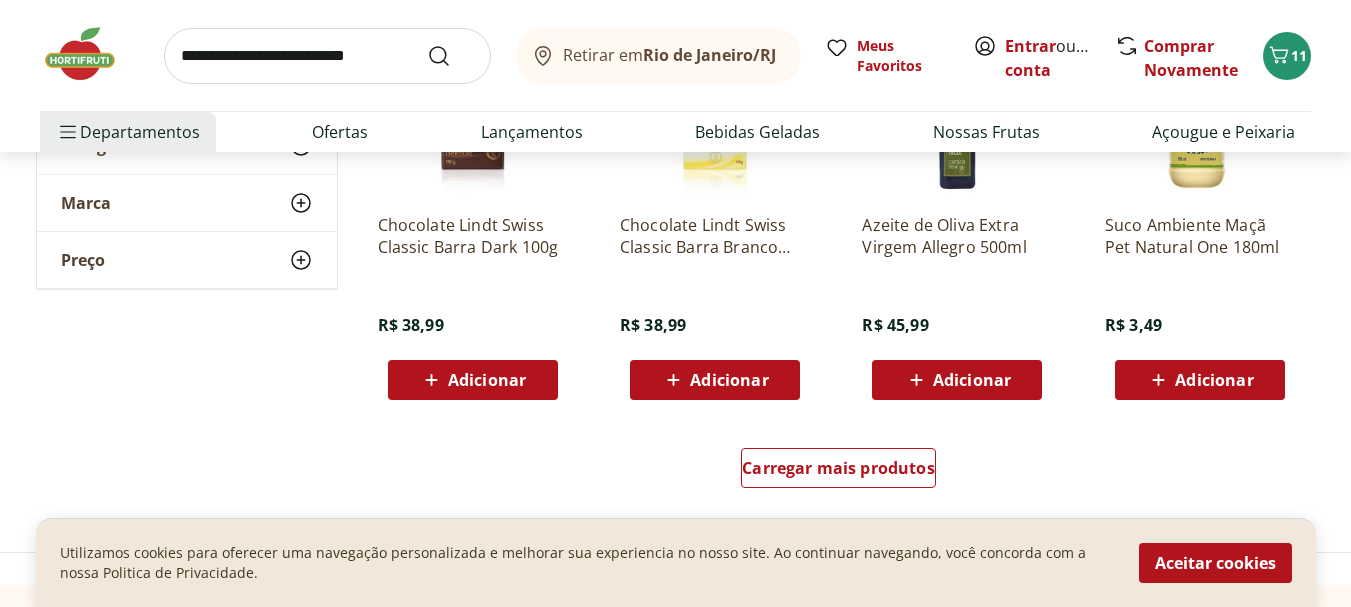 scroll, scrollTop: 13100, scrollLeft: 0, axis: vertical 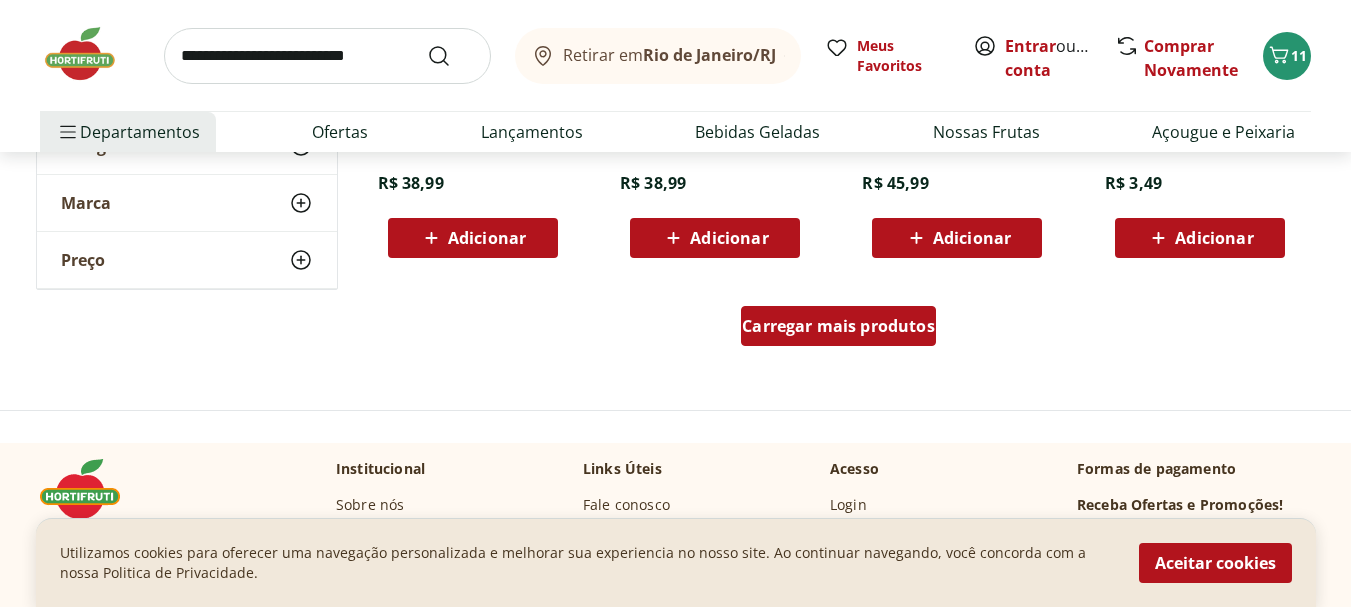 click on "Carregar mais produtos" at bounding box center [838, 326] 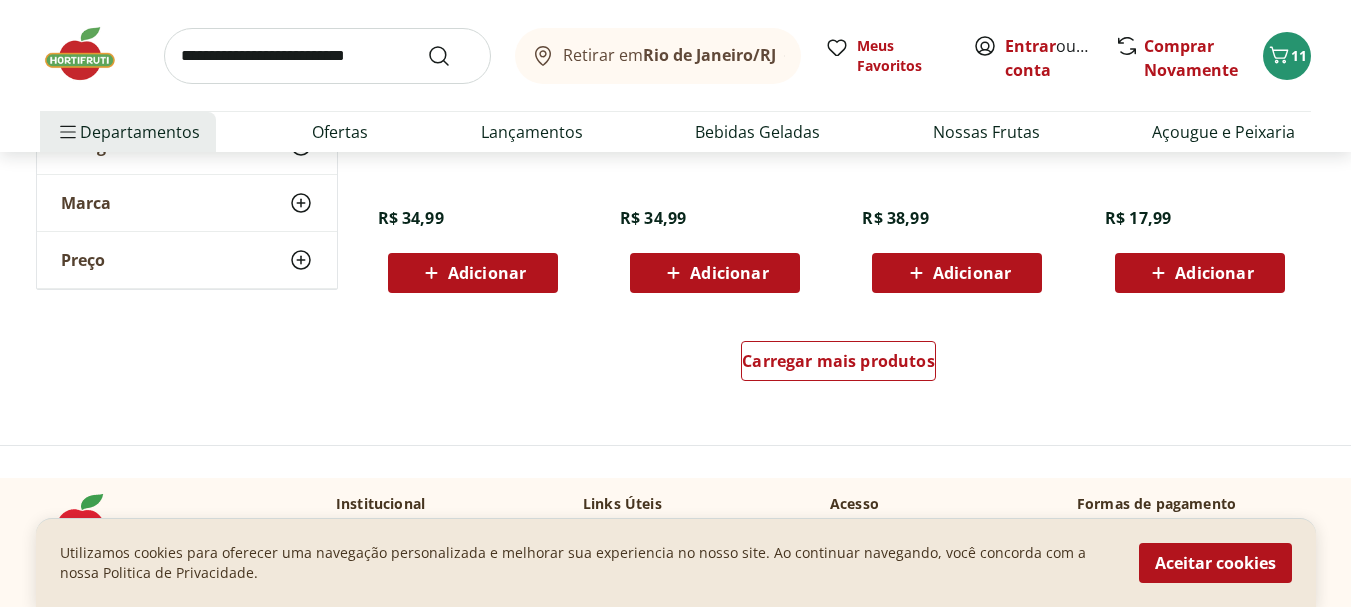 scroll, scrollTop: 14400, scrollLeft: 0, axis: vertical 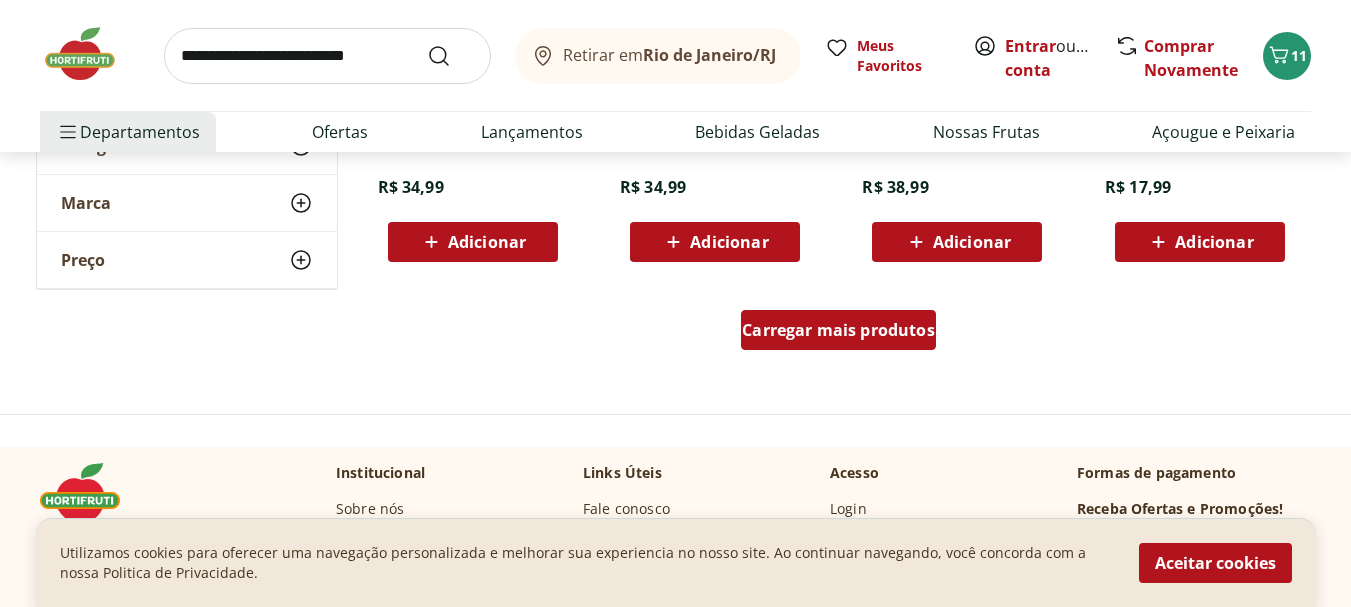 click on "Carregar mais produtos" at bounding box center (838, 330) 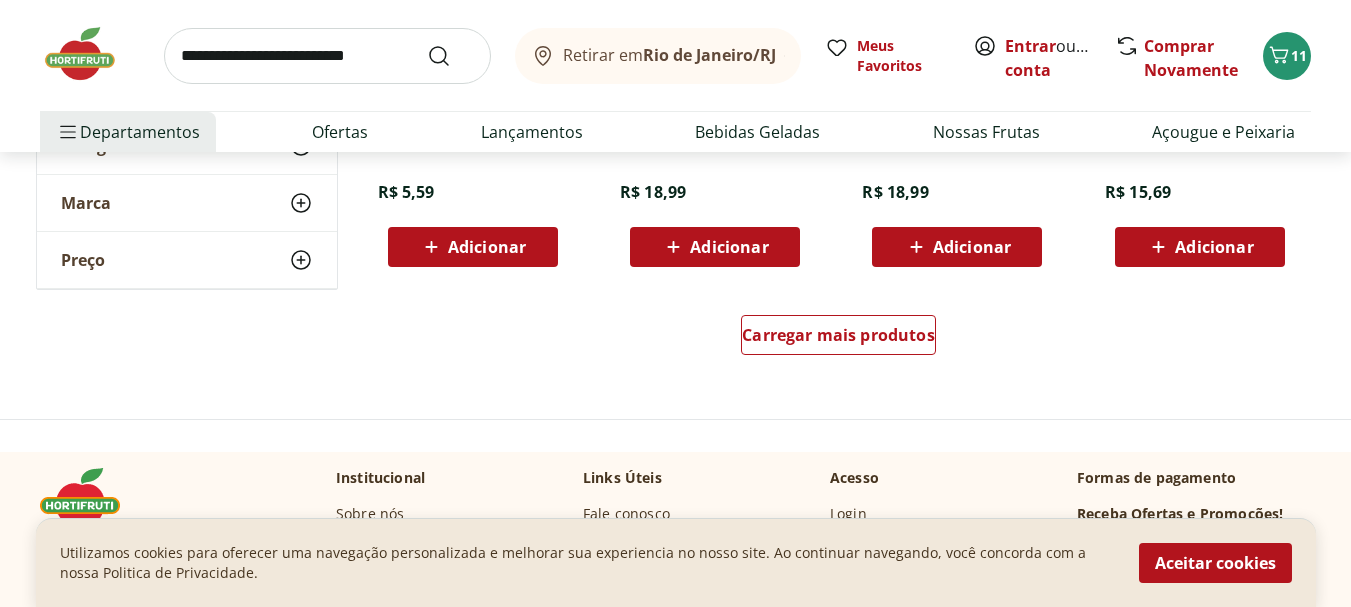 scroll, scrollTop: 15700, scrollLeft: 0, axis: vertical 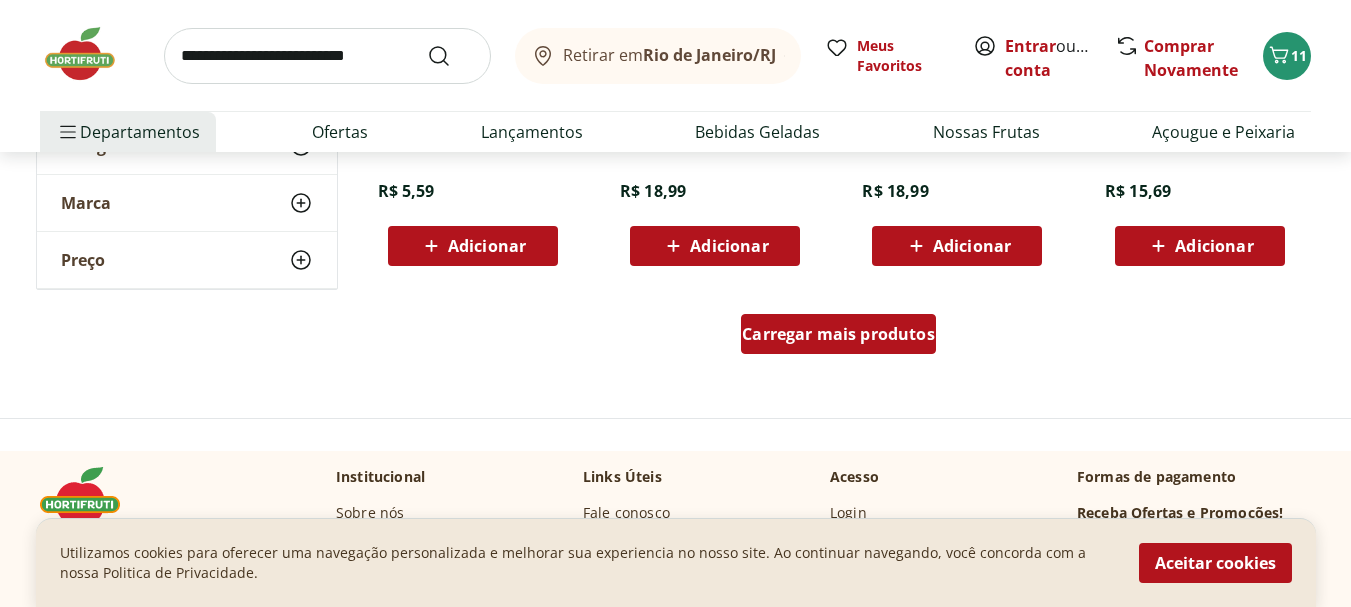click on "Carregar mais produtos" at bounding box center (838, 334) 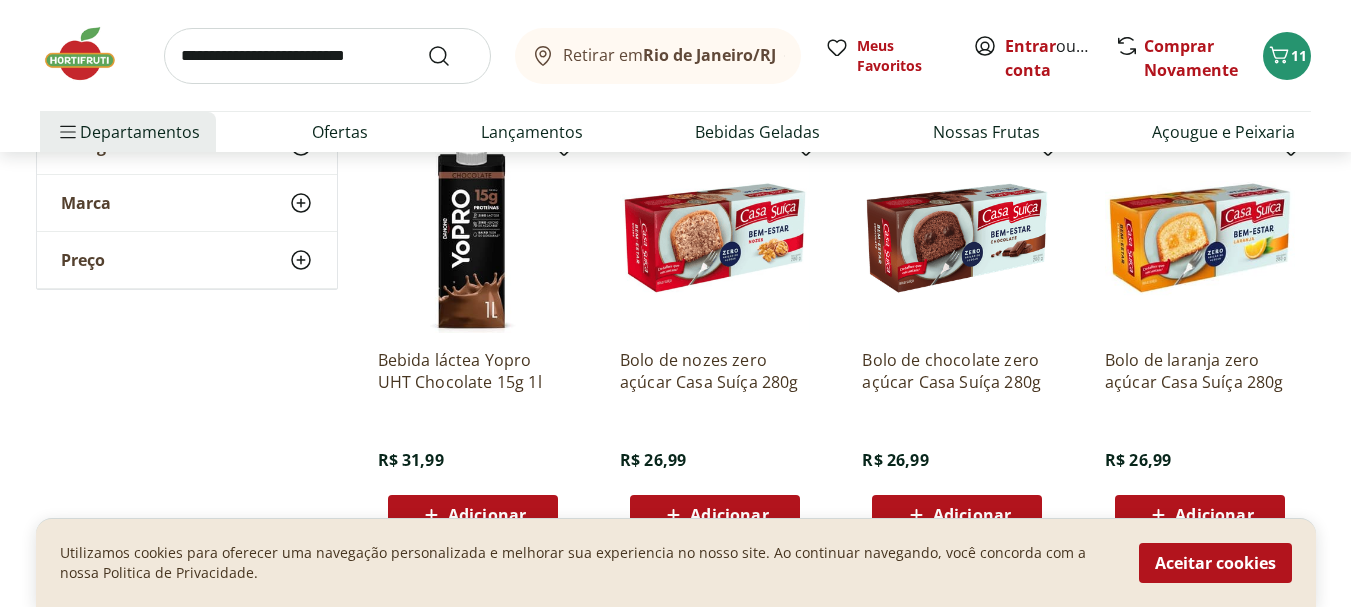 scroll, scrollTop: 16900, scrollLeft: 0, axis: vertical 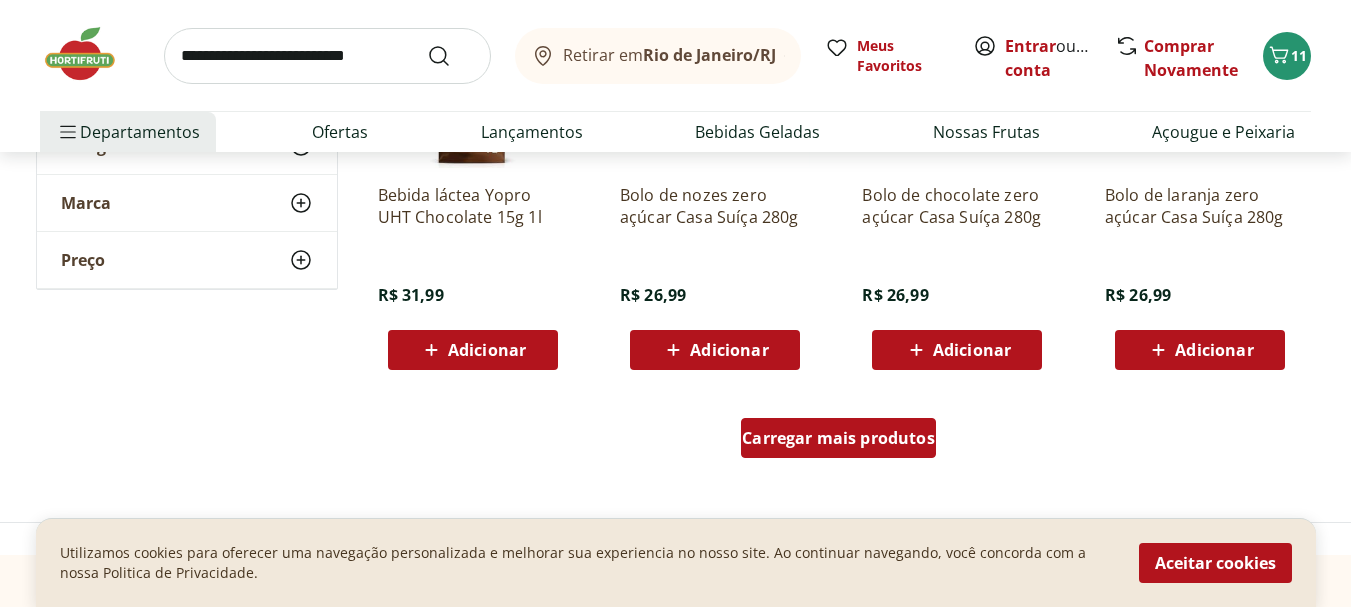 click on "Carregar mais produtos" at bounding box center (838, 438) 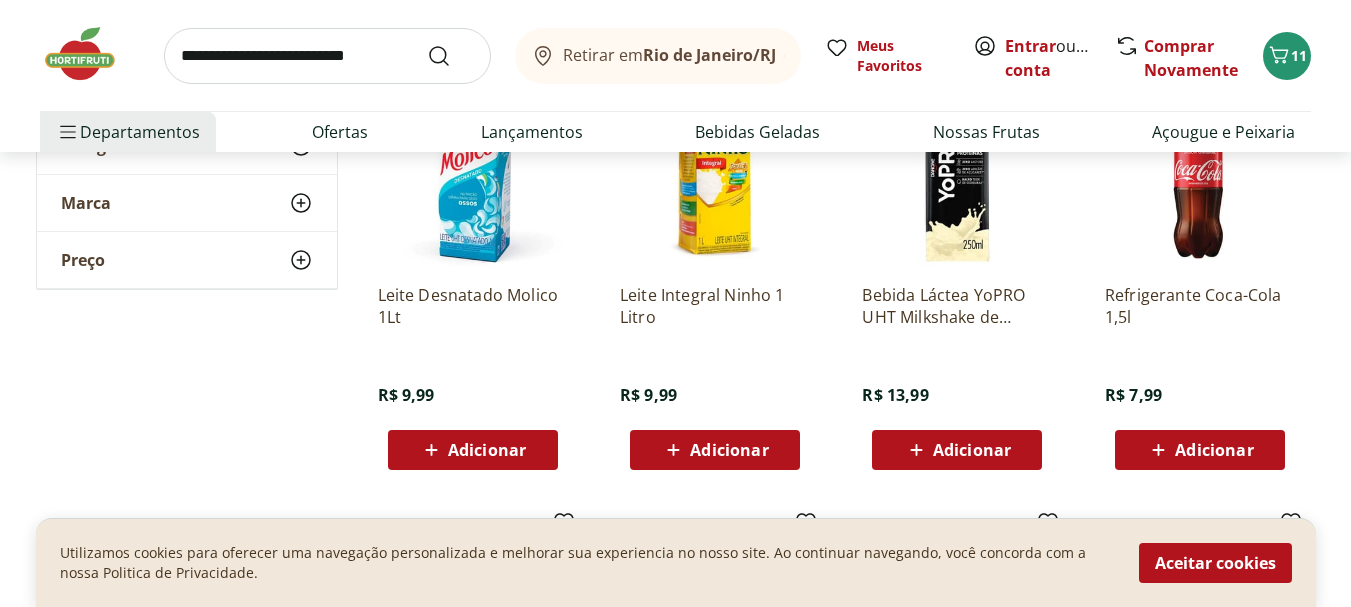 scroll, scrollTop: 17700, scrollLeft: 0, axis: vertical 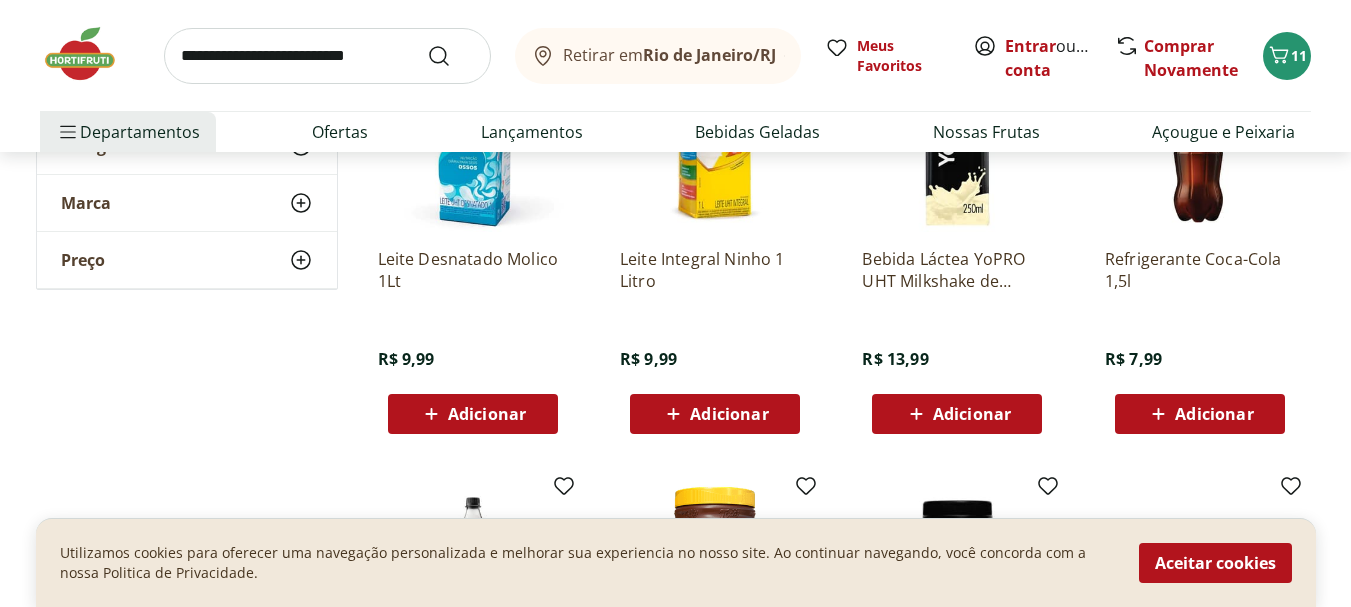 click on "Adicionar" at bounding box center [715, 414] 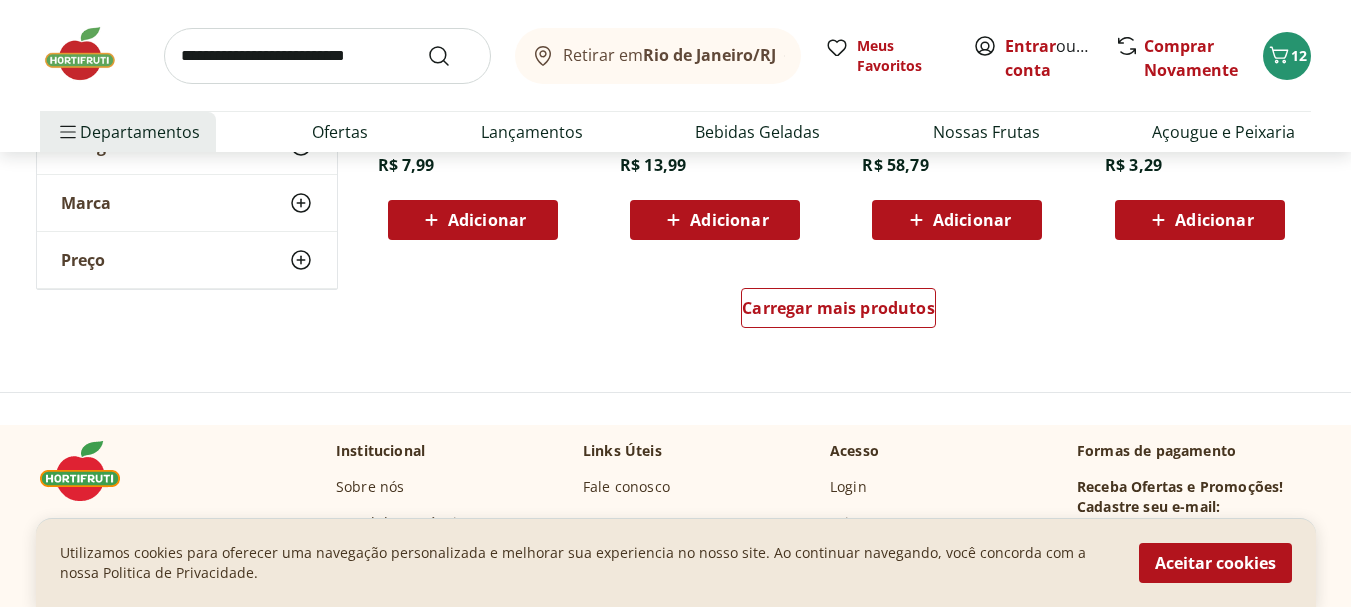 scroll, scrollTop: 18400, scrollLeft: 0, axis: vertical 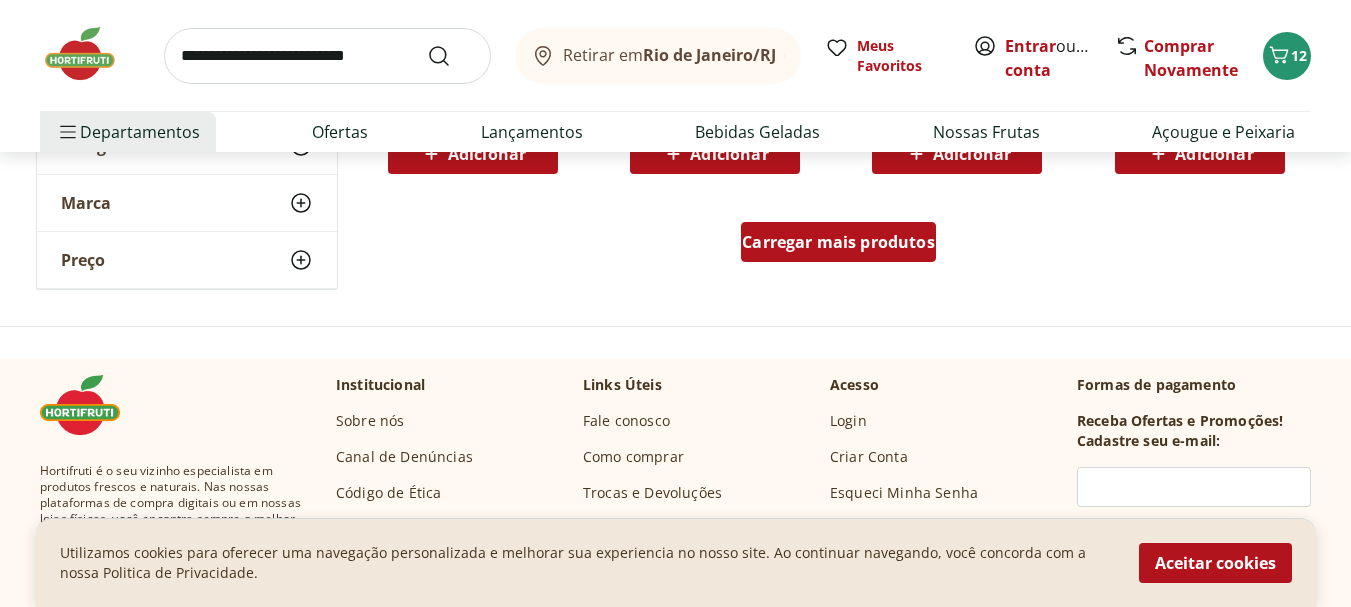 click on "Carregar mais produtos" at bounding box center (838, 242) 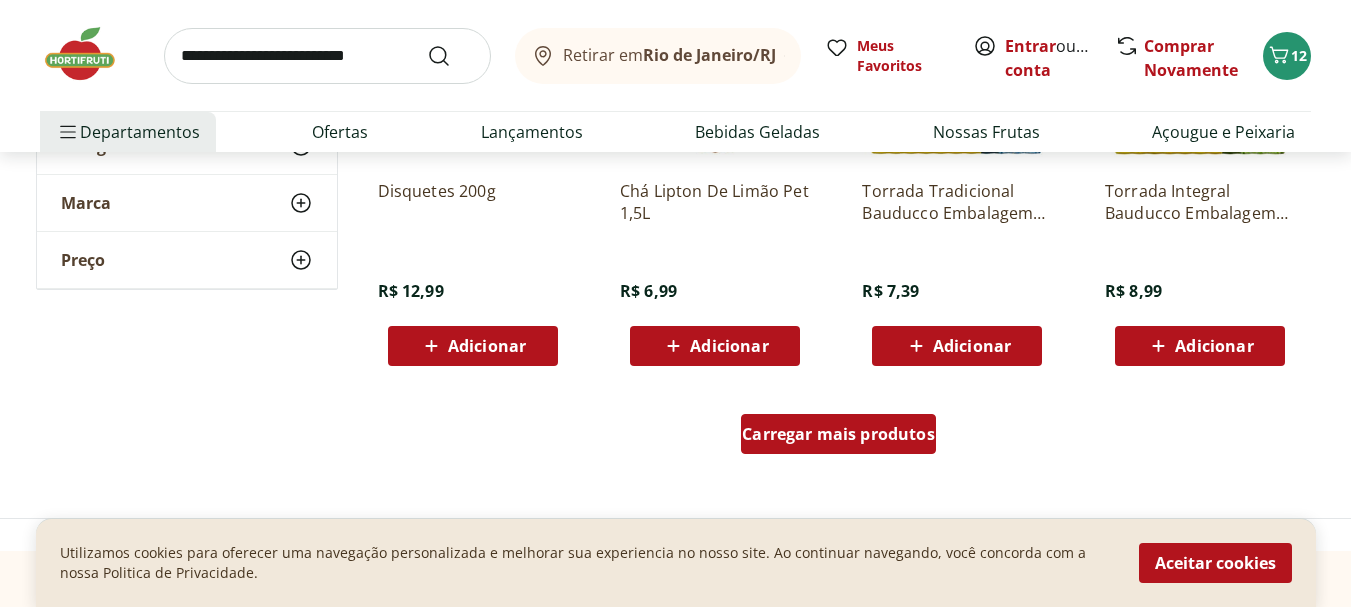 scroll, scrollTop: 19600, scrollLeft: 0, axis: vertical 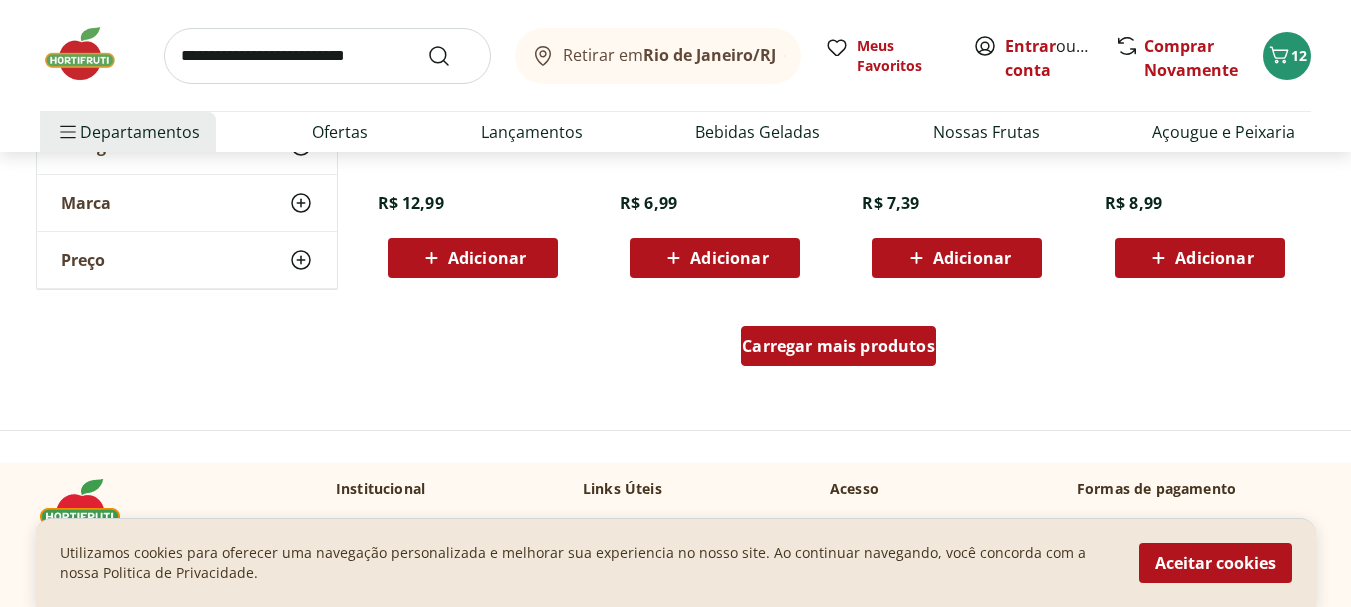 click on "Carregar mais produtos" at bounding box center (838, 346) 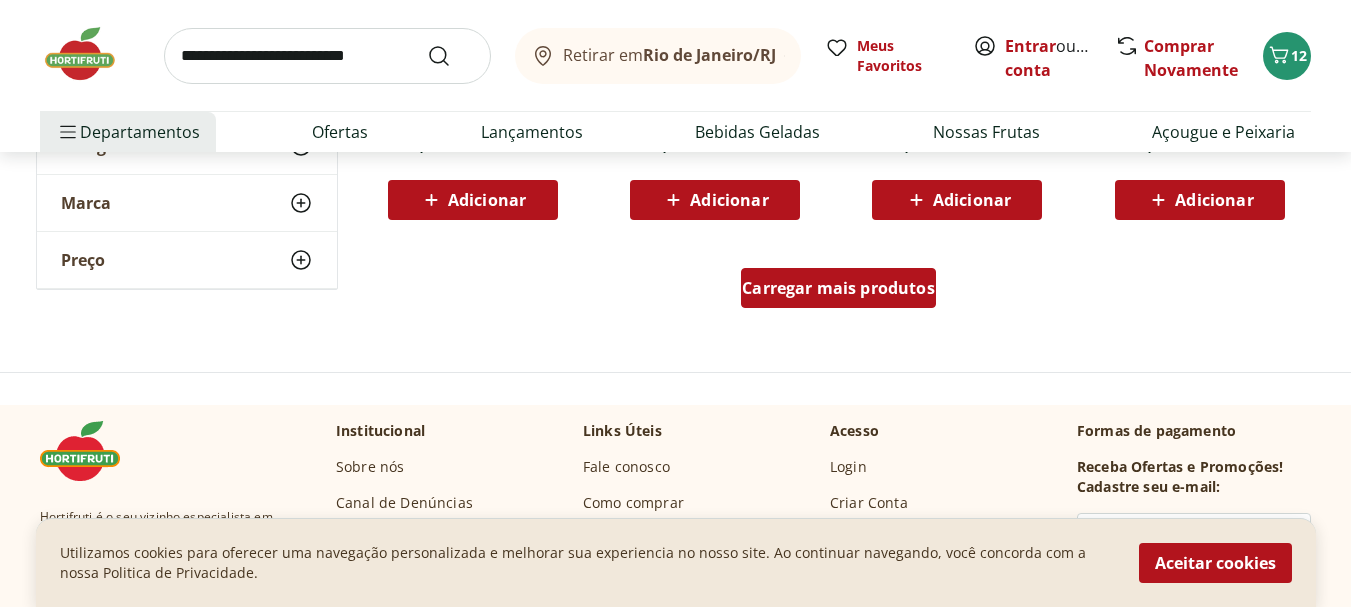 scroll, scrollTop: 21000, scrollLeft: 0, axis: vertical 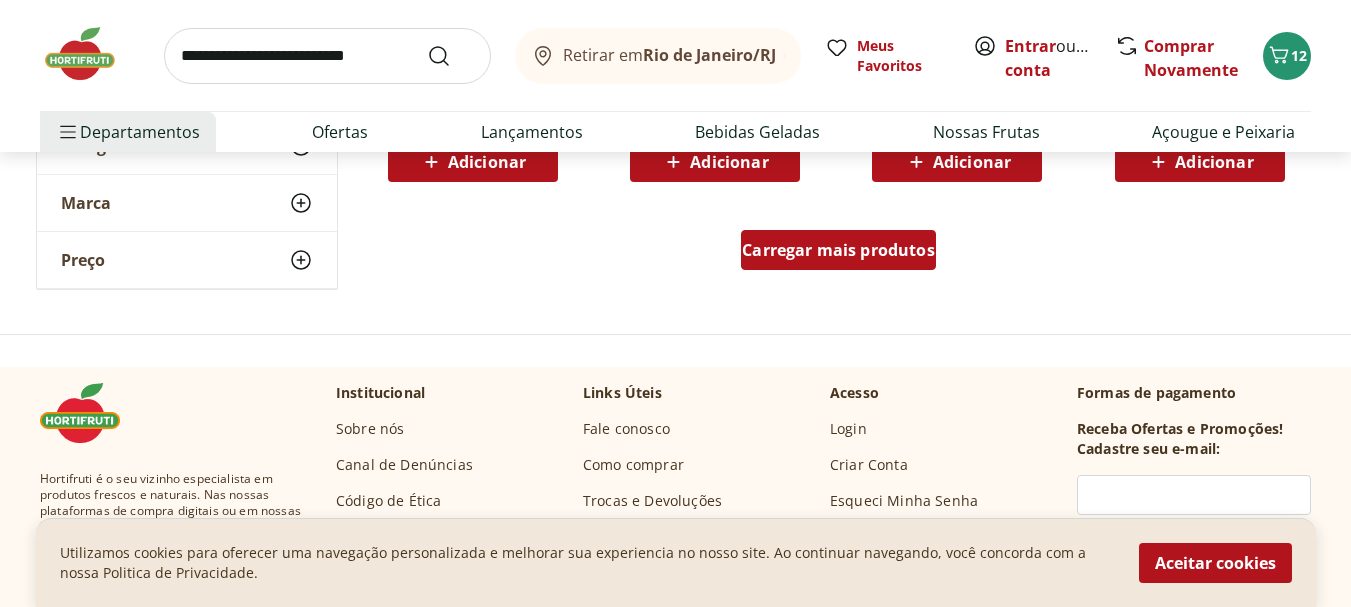 click on "Carregar mais produtos" at bounding box center [838, 250] 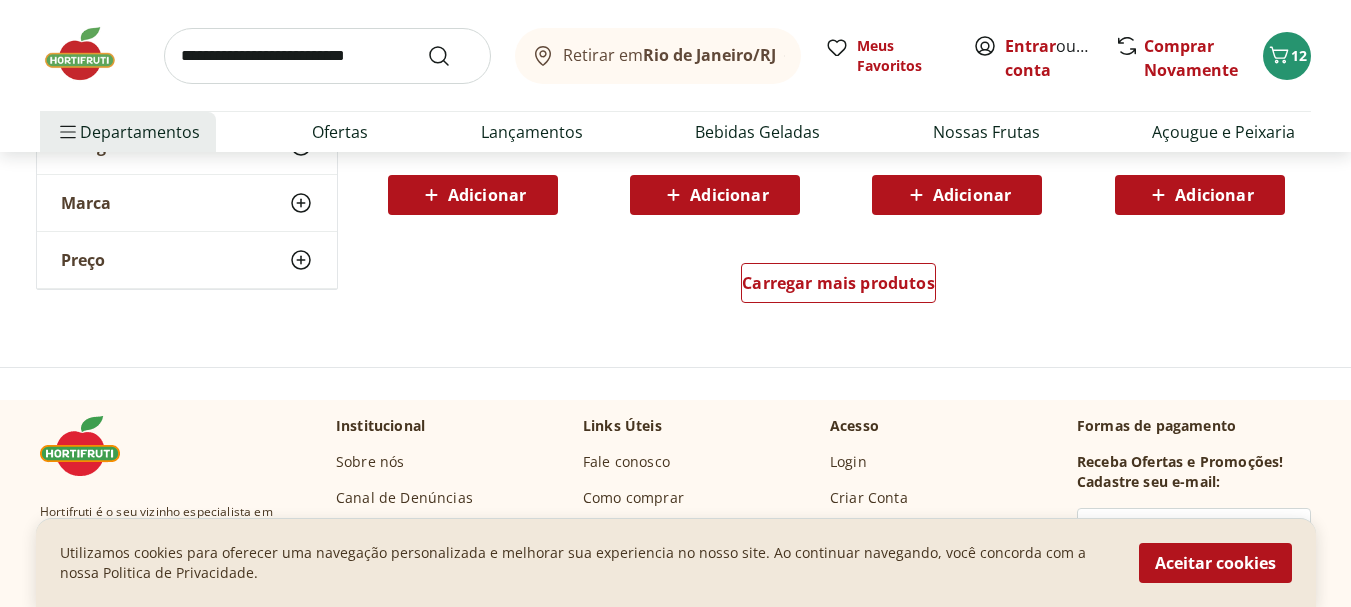 scroll, scrollTop: 22300, scrollLeft: 0, axis: vertical 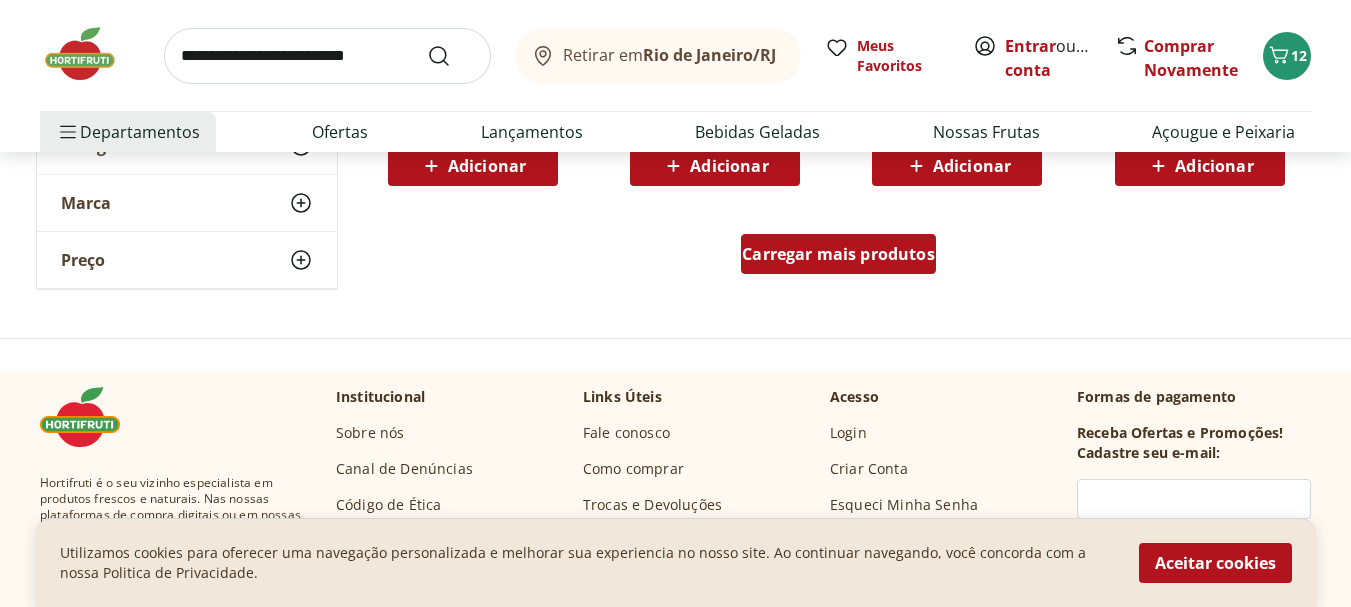click on "Carregar mais produtos" at bounding box center (838, 254) 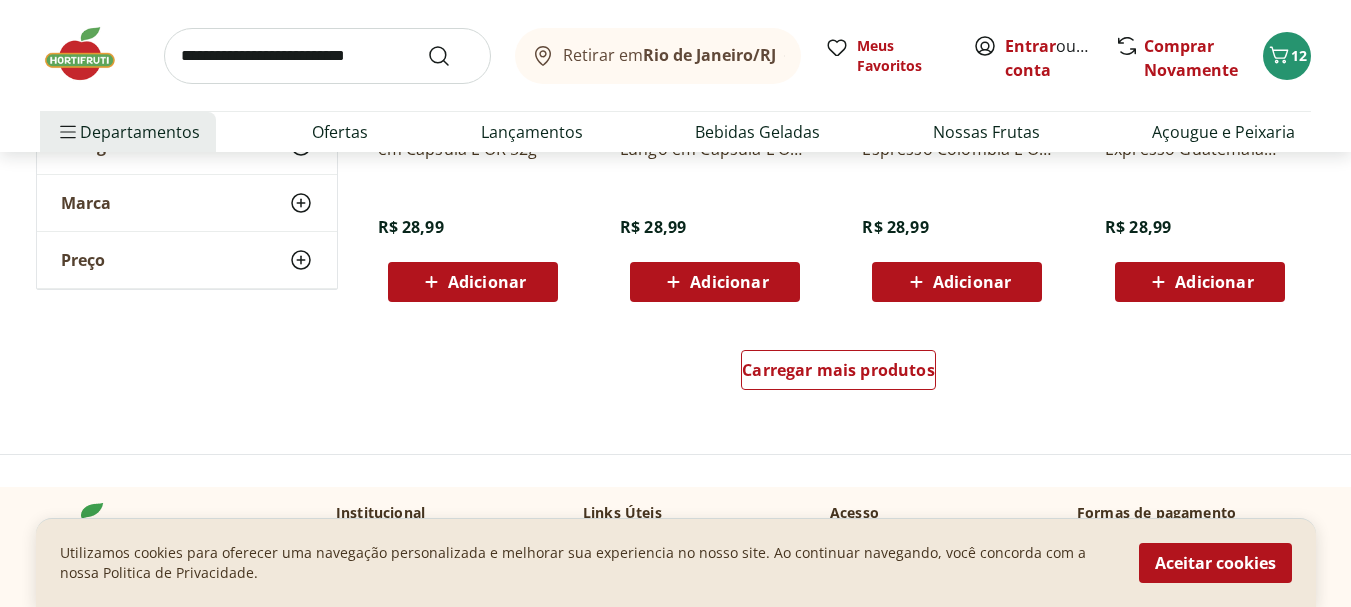 scroll, scrollTop: 23500, scrollLeft: 0, axis: vertical 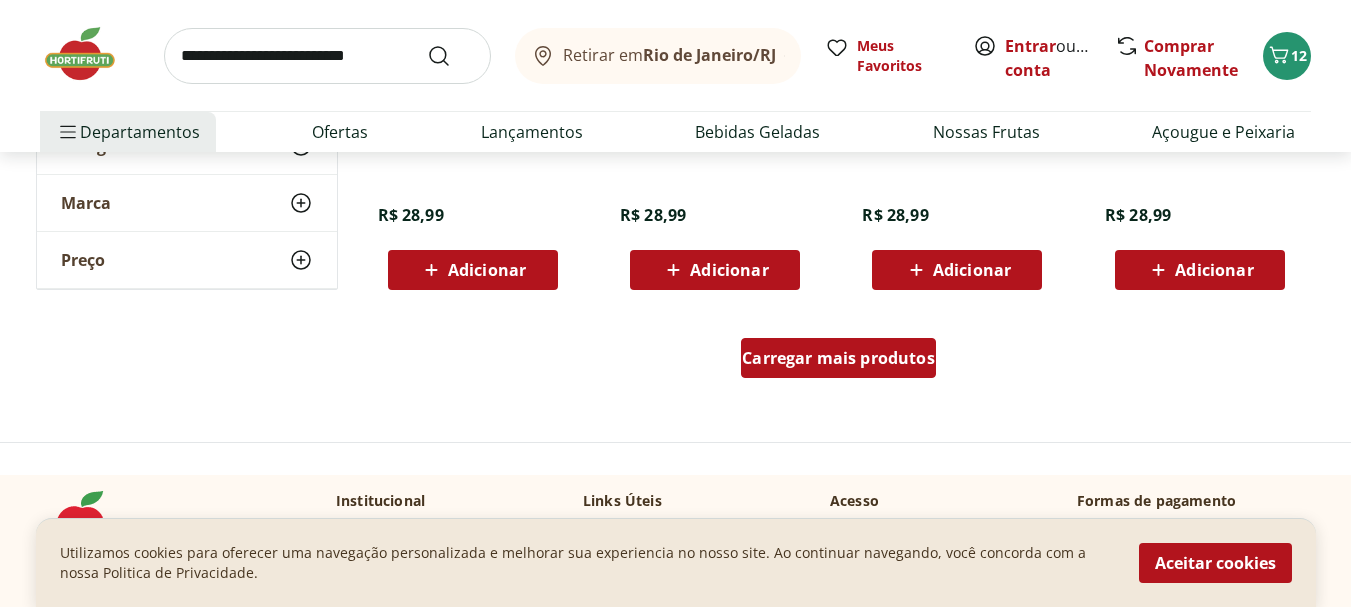 click on "Carregar mais produtos" at bounding box center (838, 358) 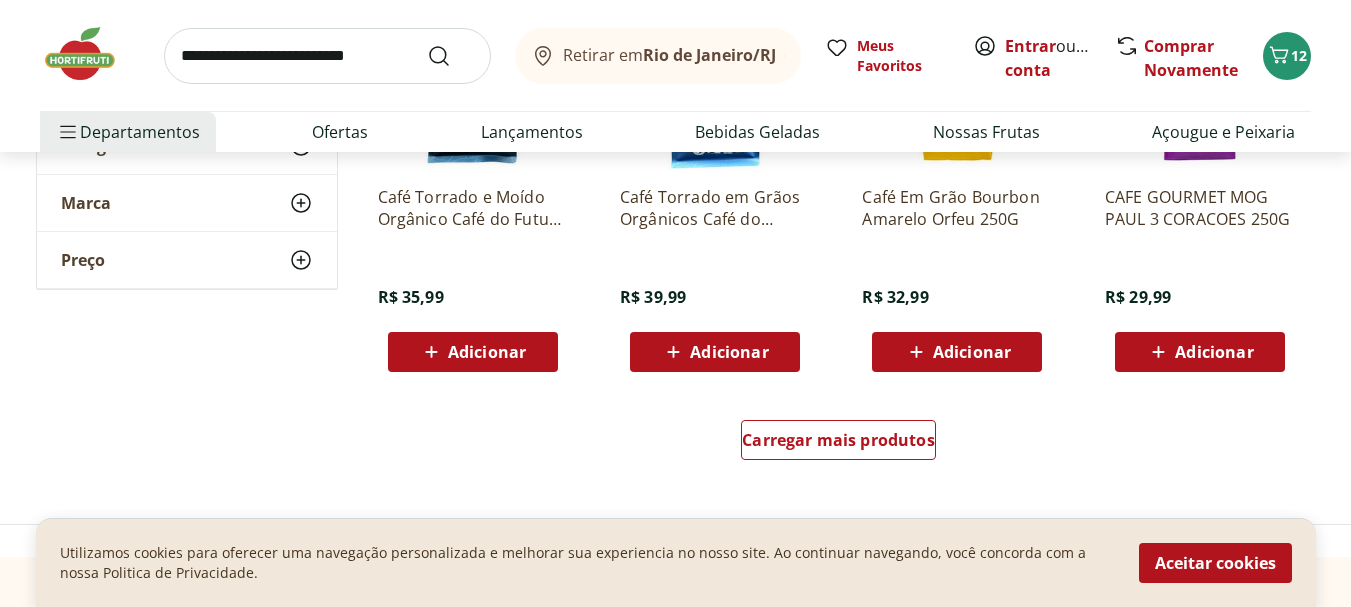 scroll, scrollTop: 24800, scrollLeft: 0, axis: vertical 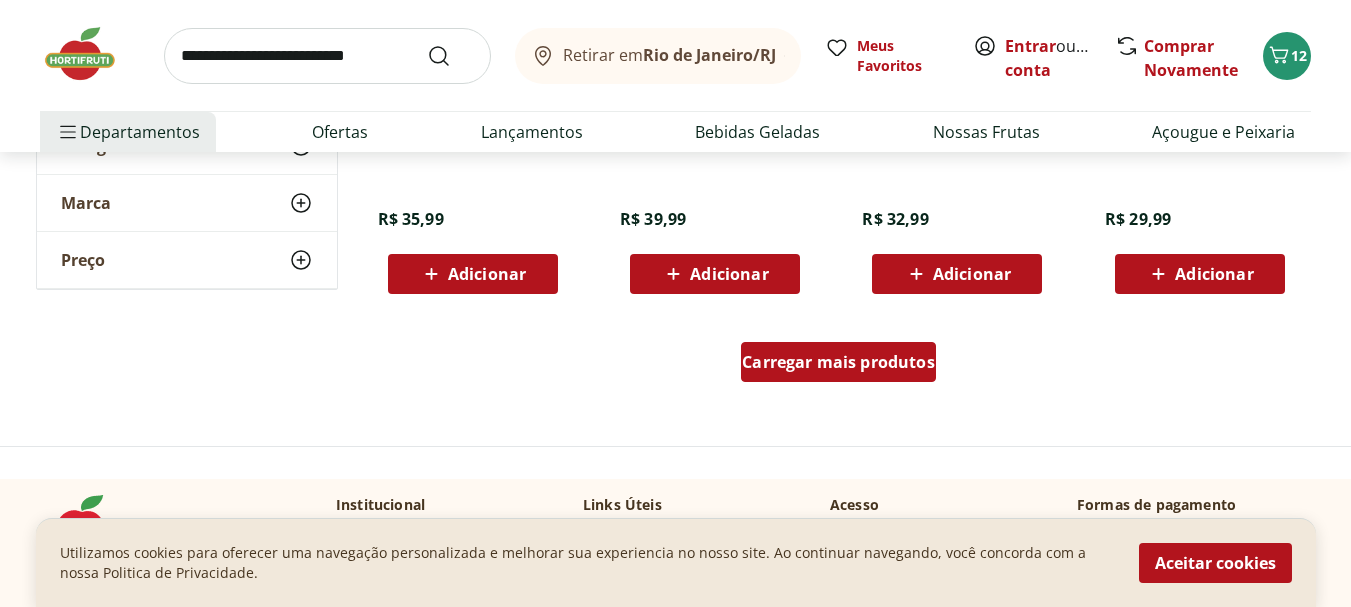 click on "Carregar mais produtos" at bounding box center (838, 362) 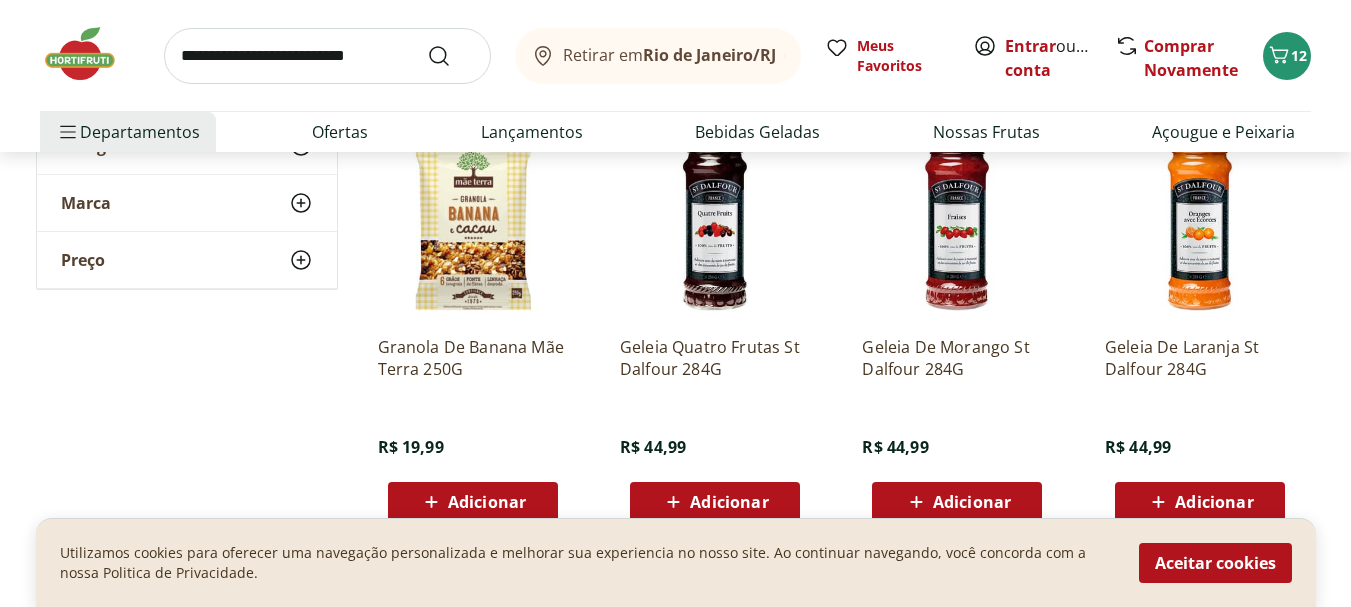 scroll, scrollTop: 25900, scrollLeft: 0, axis: vertical 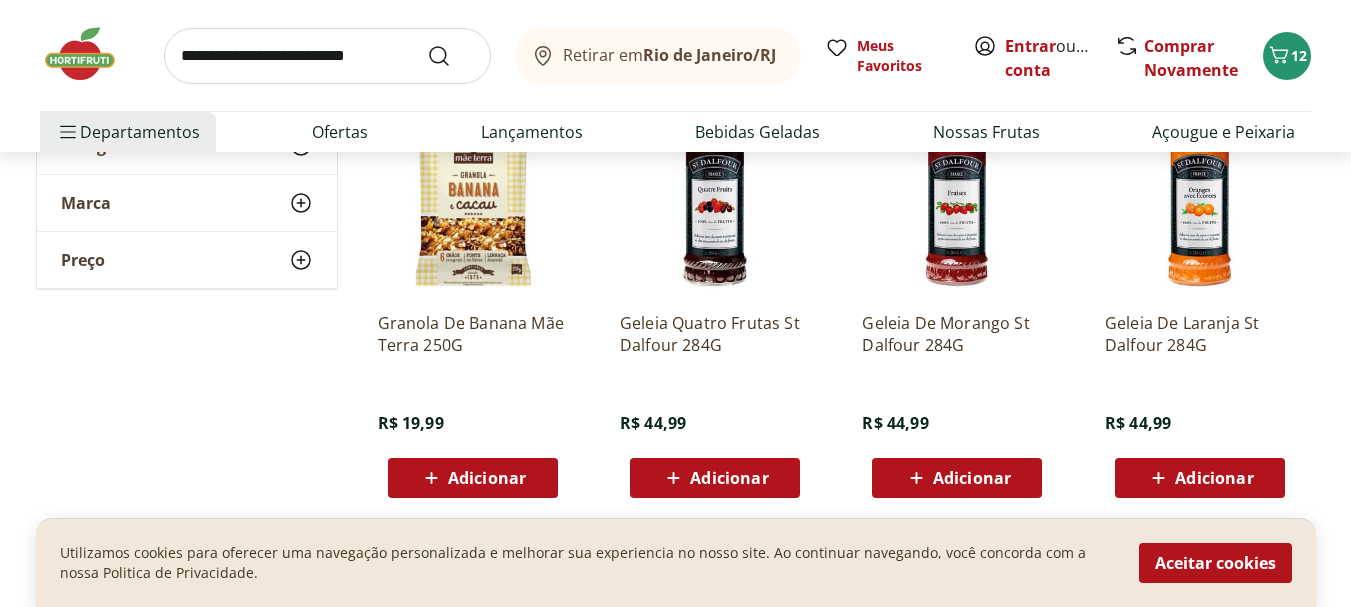 click on "Adicionar" at bounding box center [972, 478] 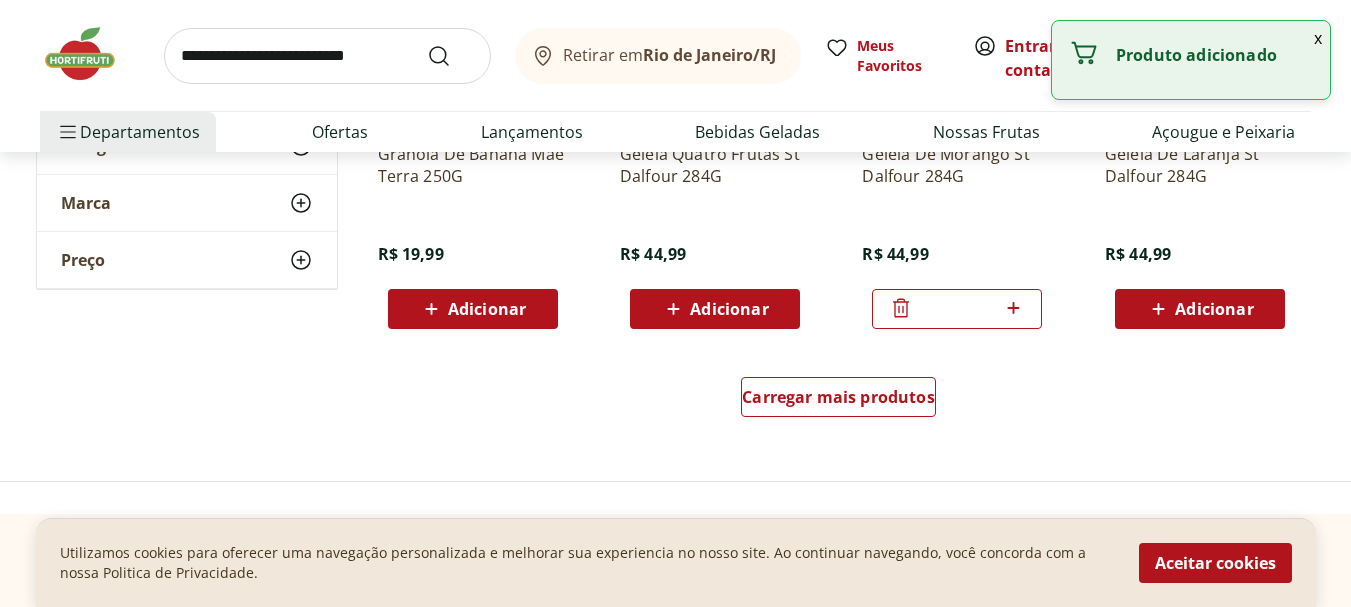scroll, scrollTop: 26200, scrollLeft: 0, axis: vertical 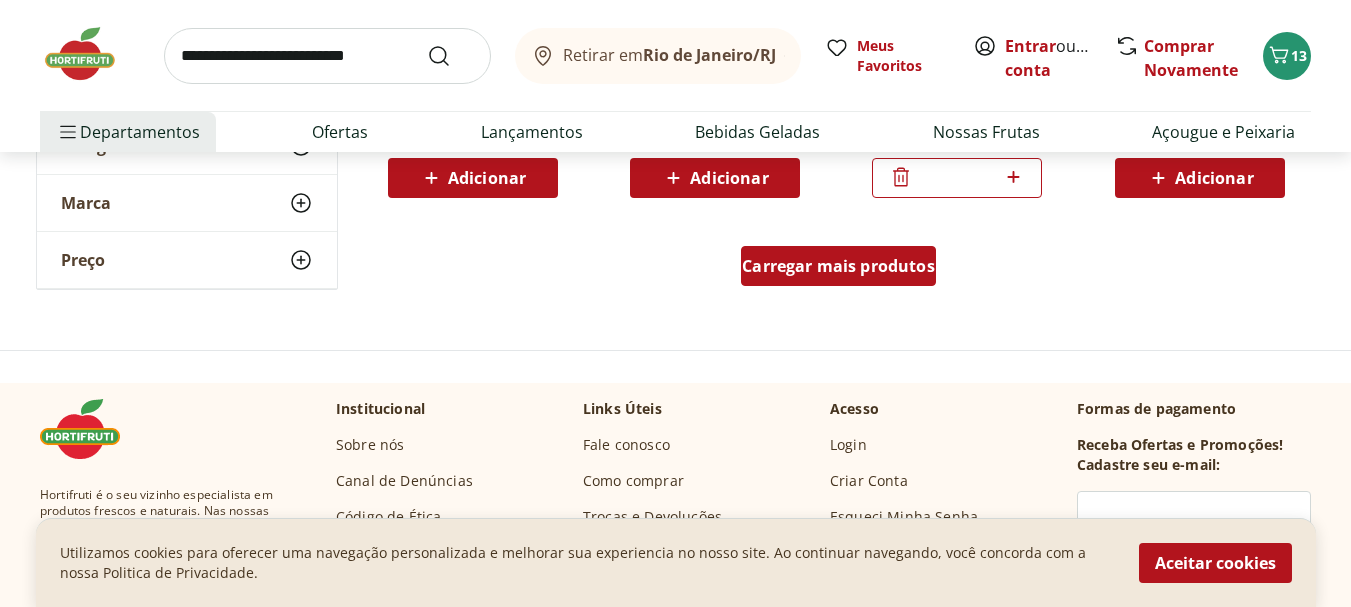 click on "Carregar mais produtos" at bounding box center [838, 266] 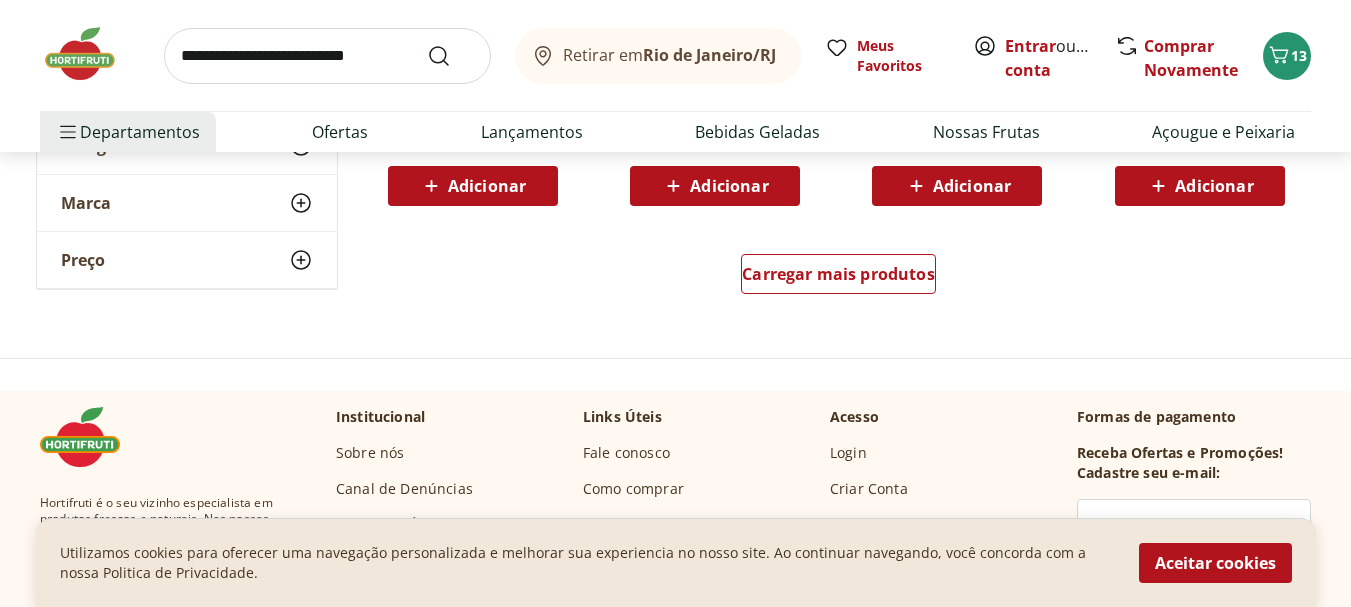 scroll, scrollTop: 27500, scrollLeft: 0, axis: vertical 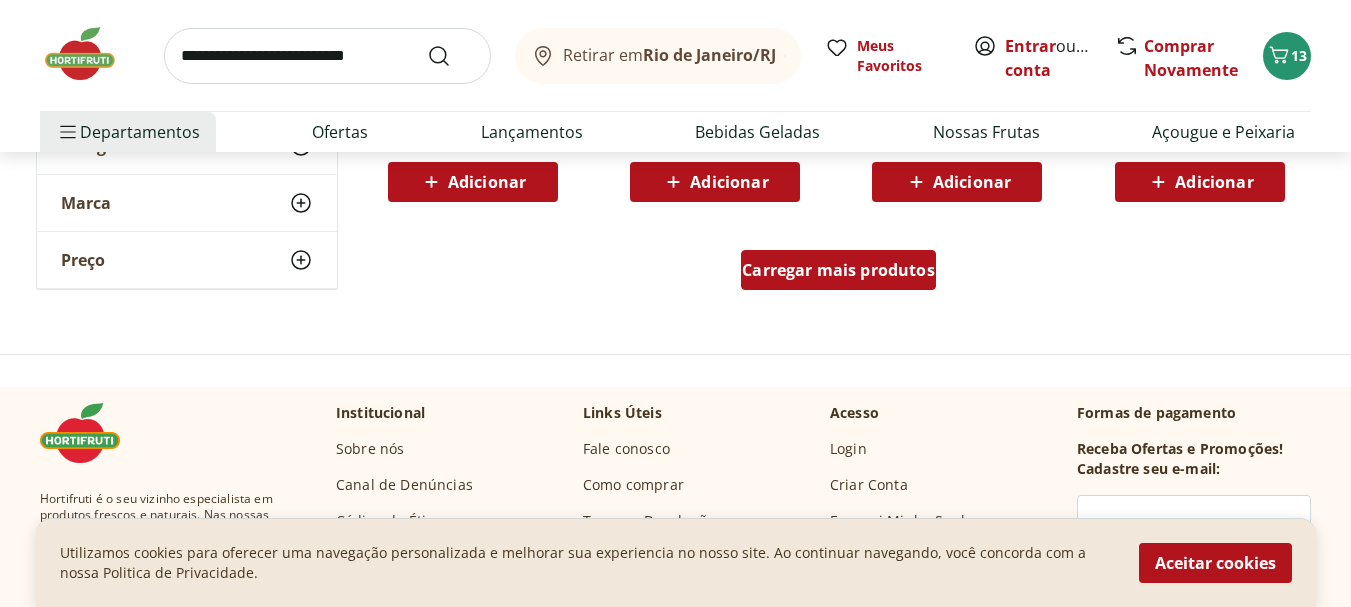 click on "Carregar mais produtos" at bounding box center [838, 270] 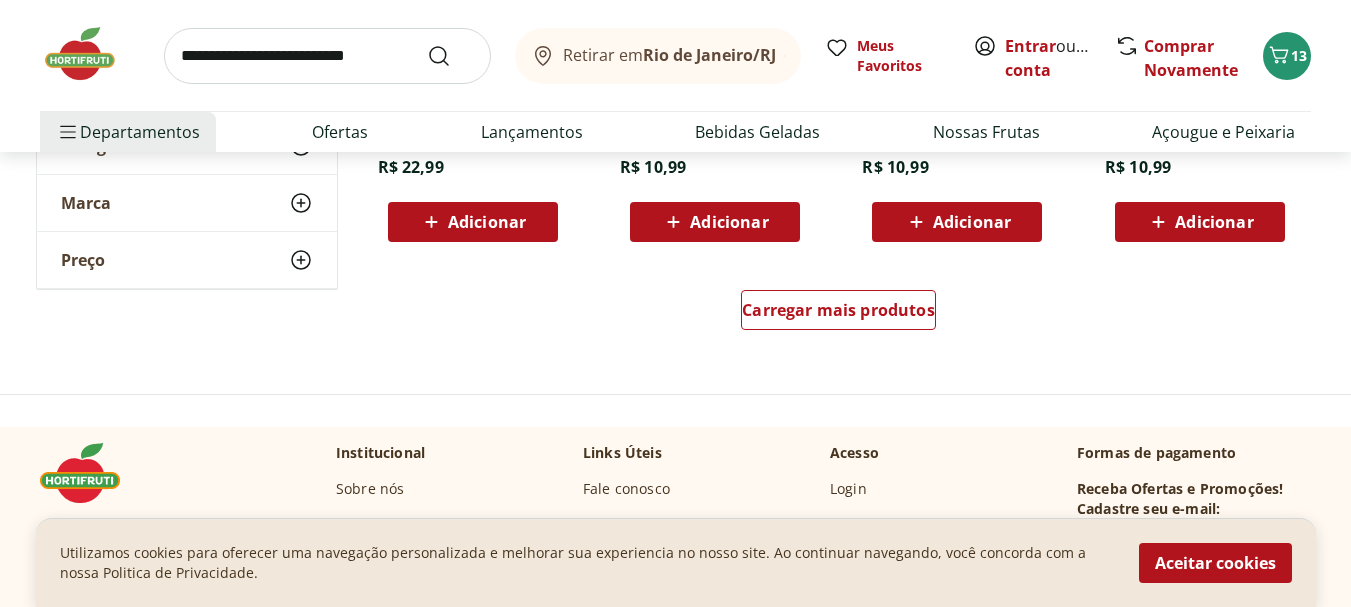 scroll, scrollTop: 28800, scrollLeft: 0, axis: vertical 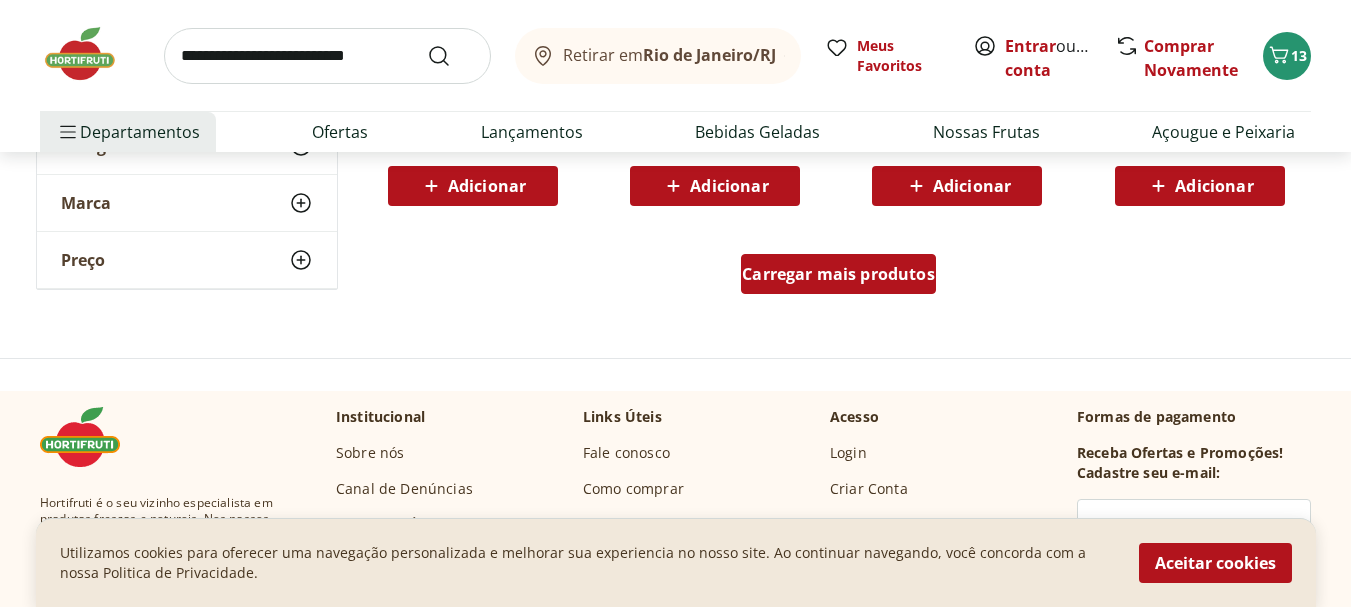 click on "Carregar mais produtos" at bounding box center (838, 274) 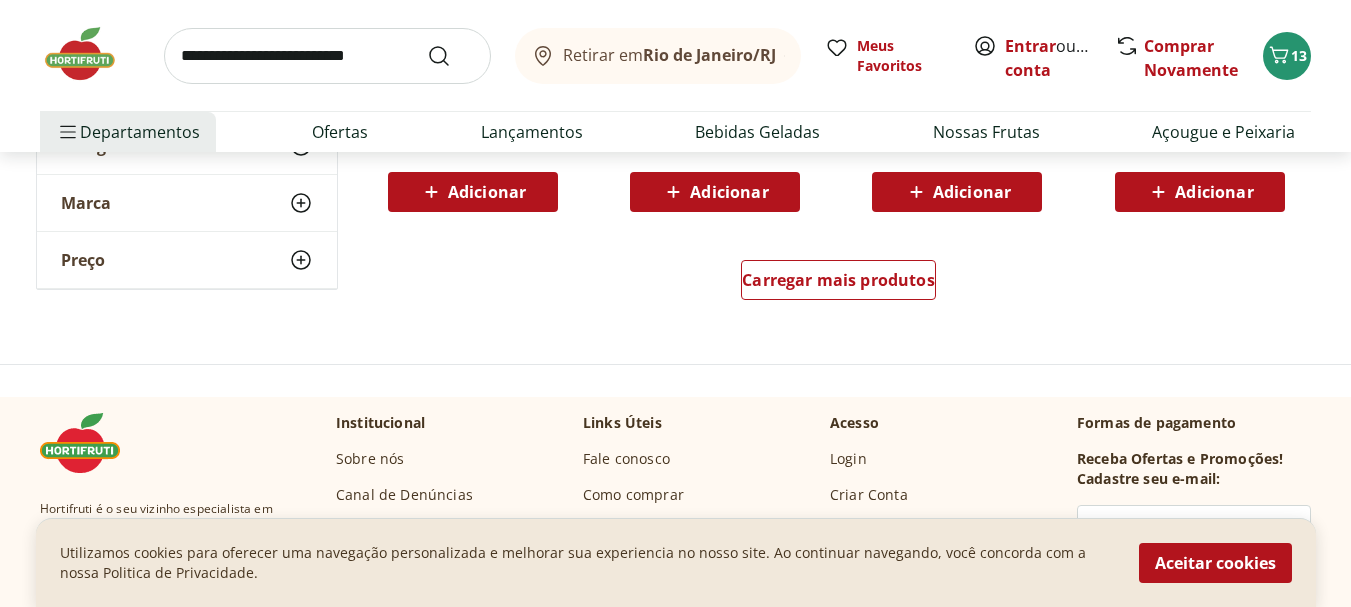 scroll, scrollTop: 30100, scrollLeft: 0, axis: vertical 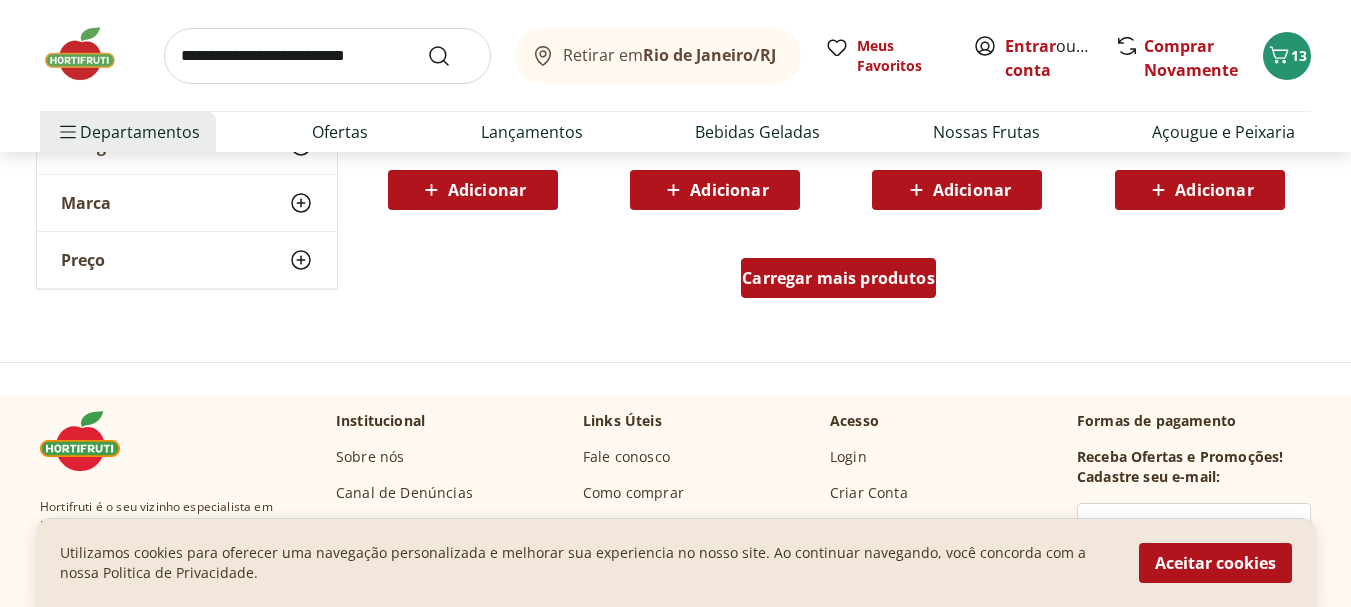 click on "Carregar mais produtos" at bounding box center (838, 278) 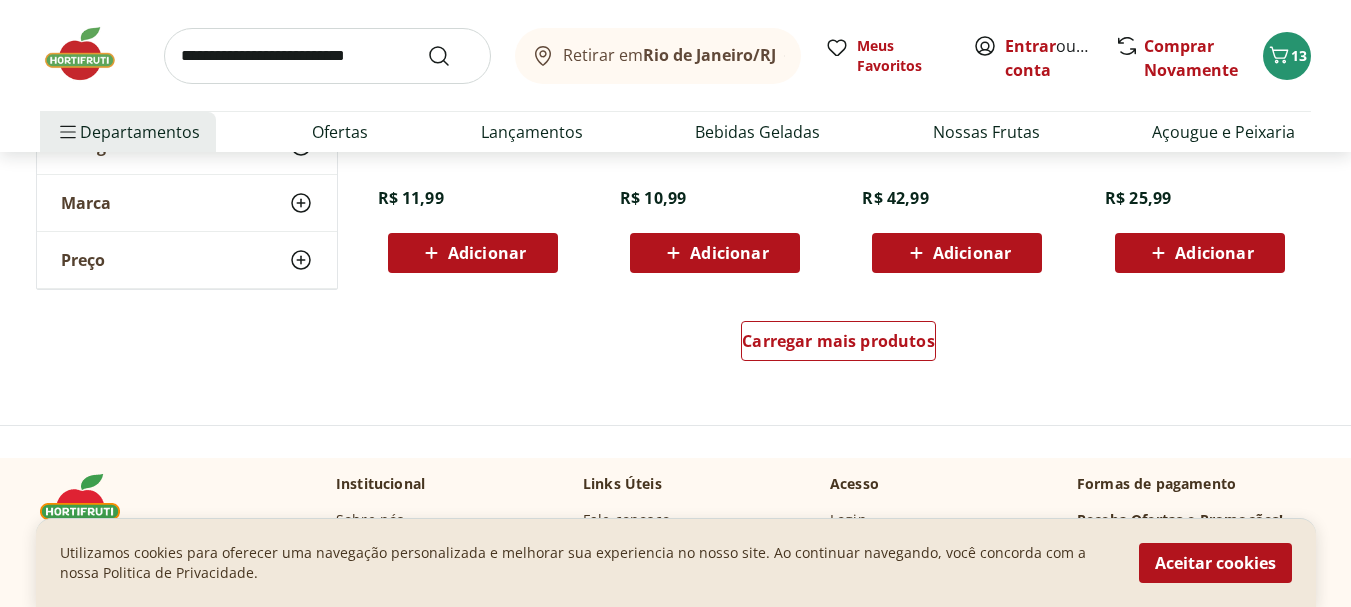 scroll, scrollTop: 31400, scrollLeft: 0, axis: vertical 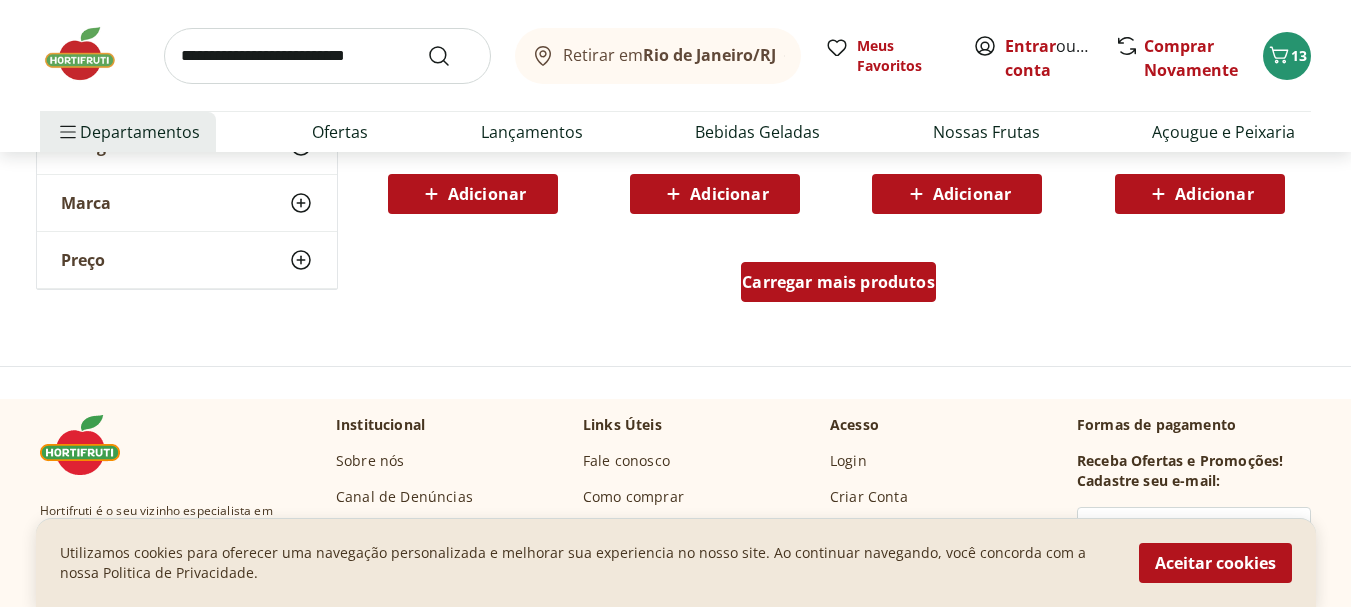 click on "Carregar mais produtos" at bounding box center [838, 282] 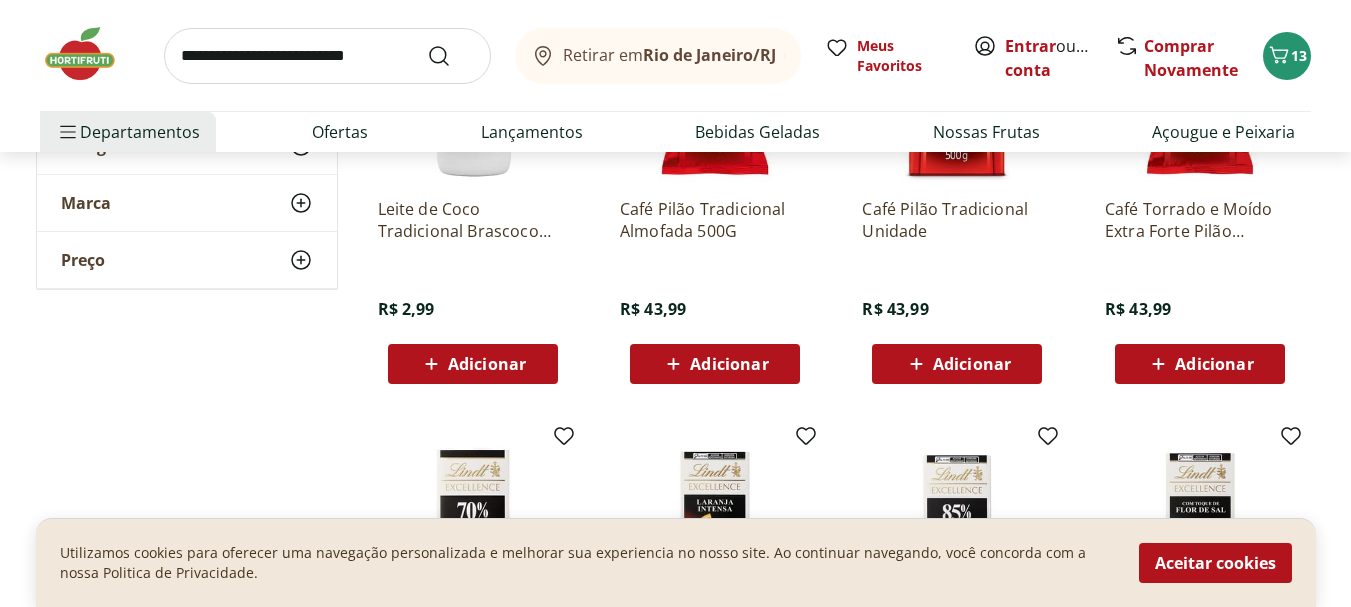 scroll, scrollTop: 31400, scrollLeft: 0, axis: vertical 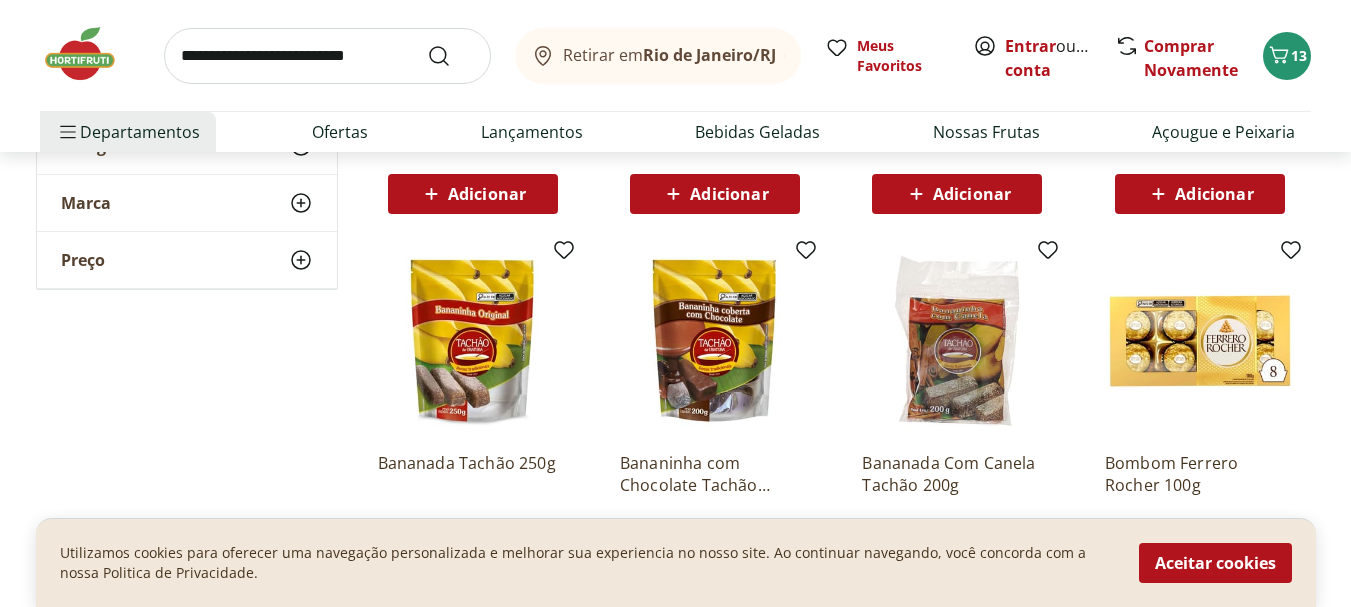 click at bounding box center [327, 56] 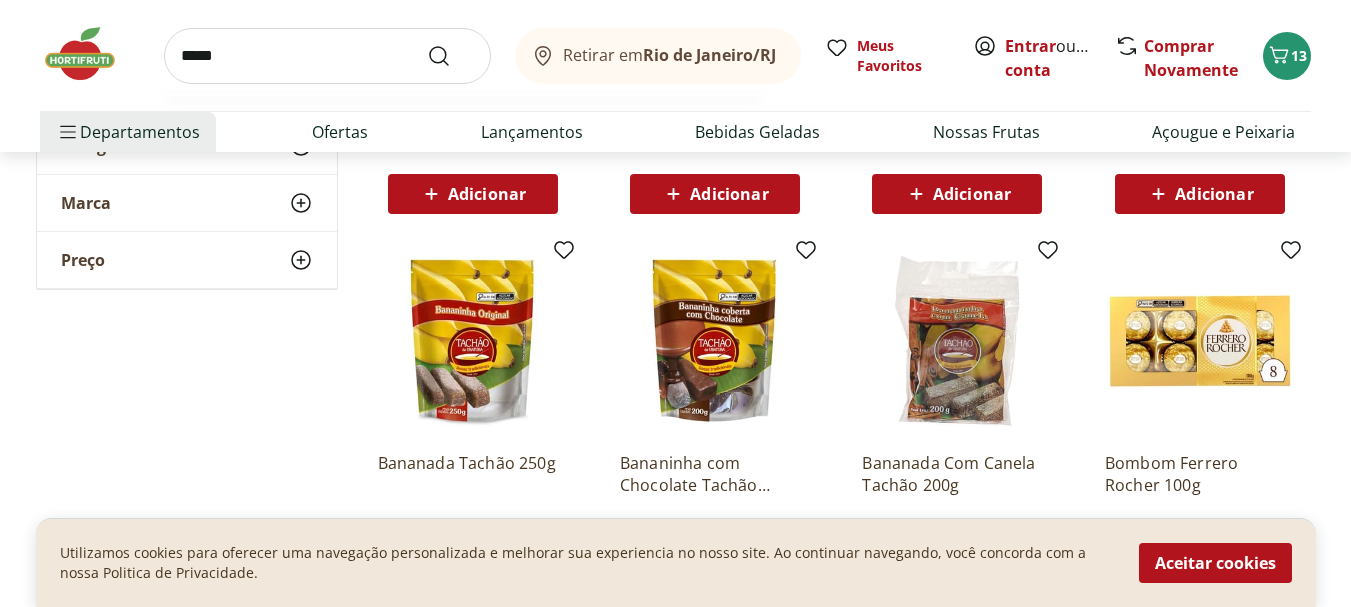 type on "*****" 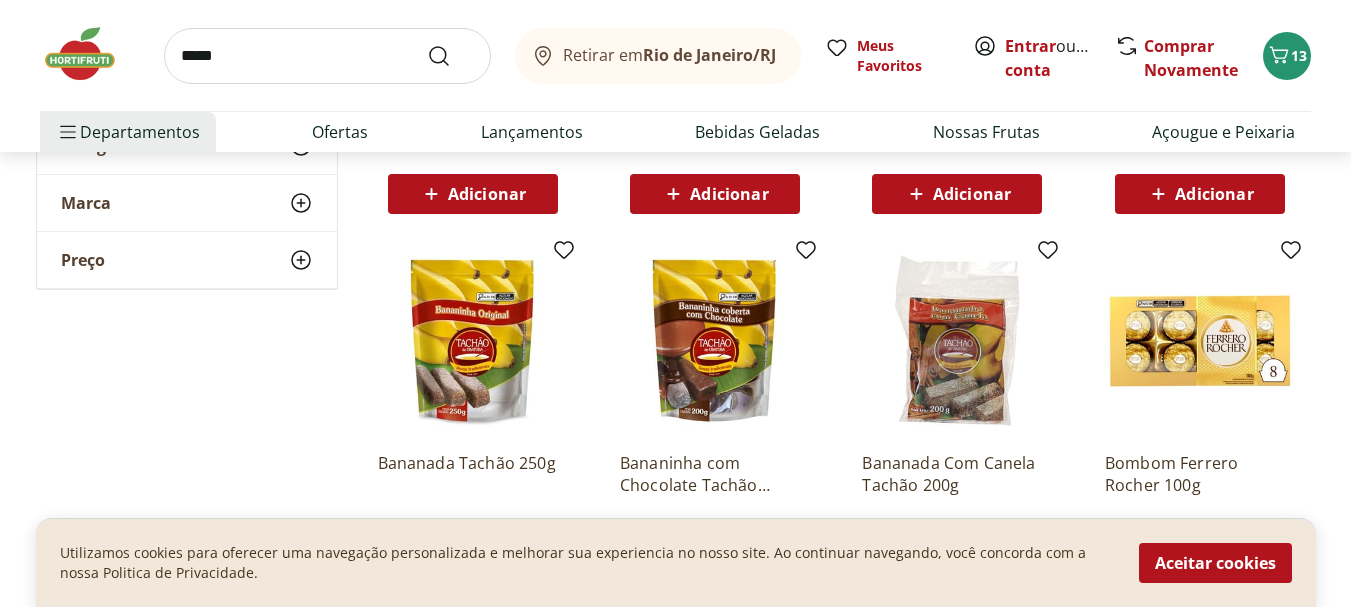scroll, scrollTop: 0, scrollLeft: 0, axis: both 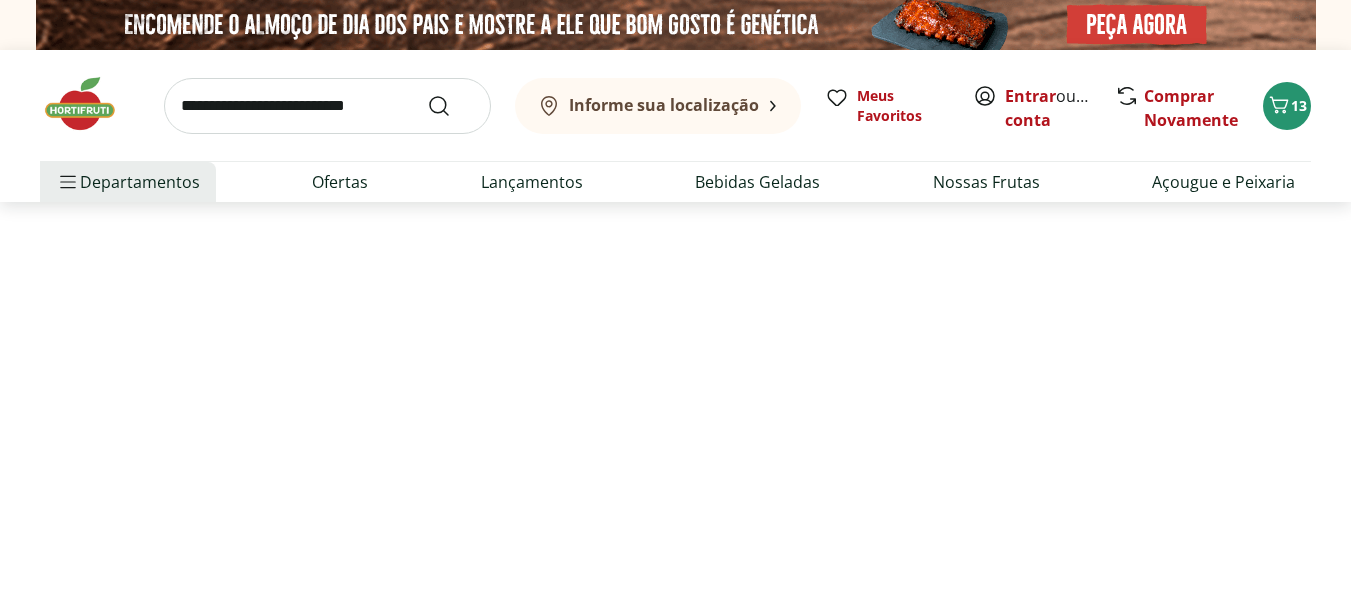 select on "**********" 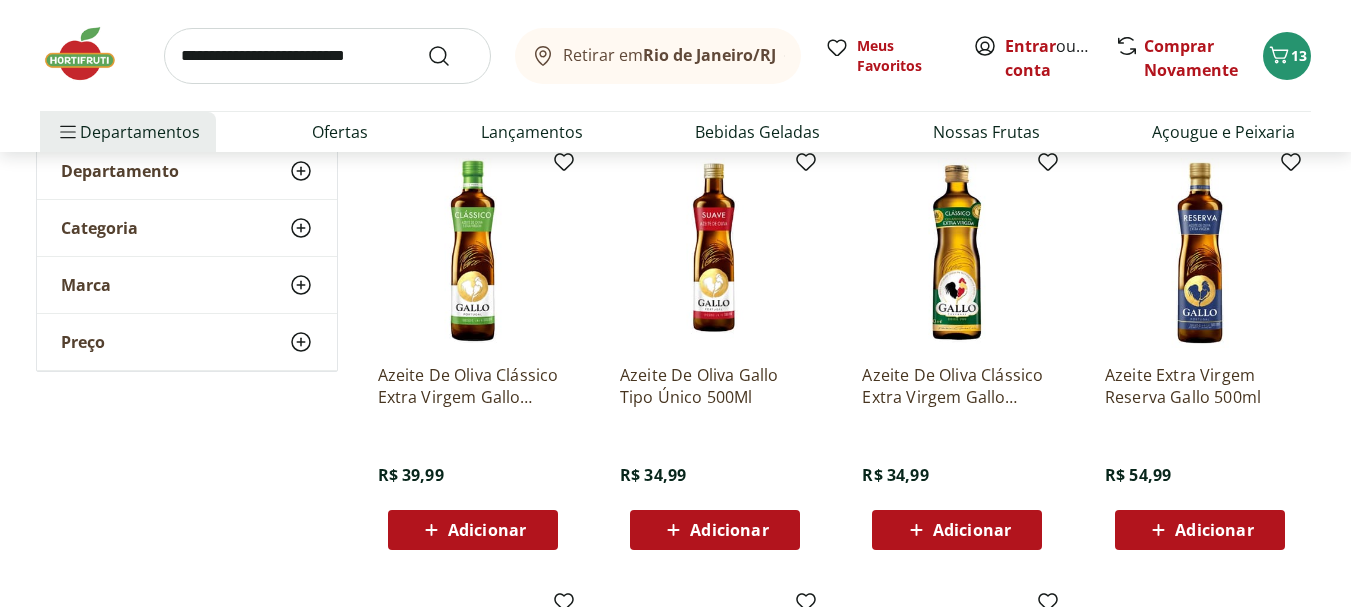 scroll, scrollTop: 300, scrollLeft: 0, axis: vertical 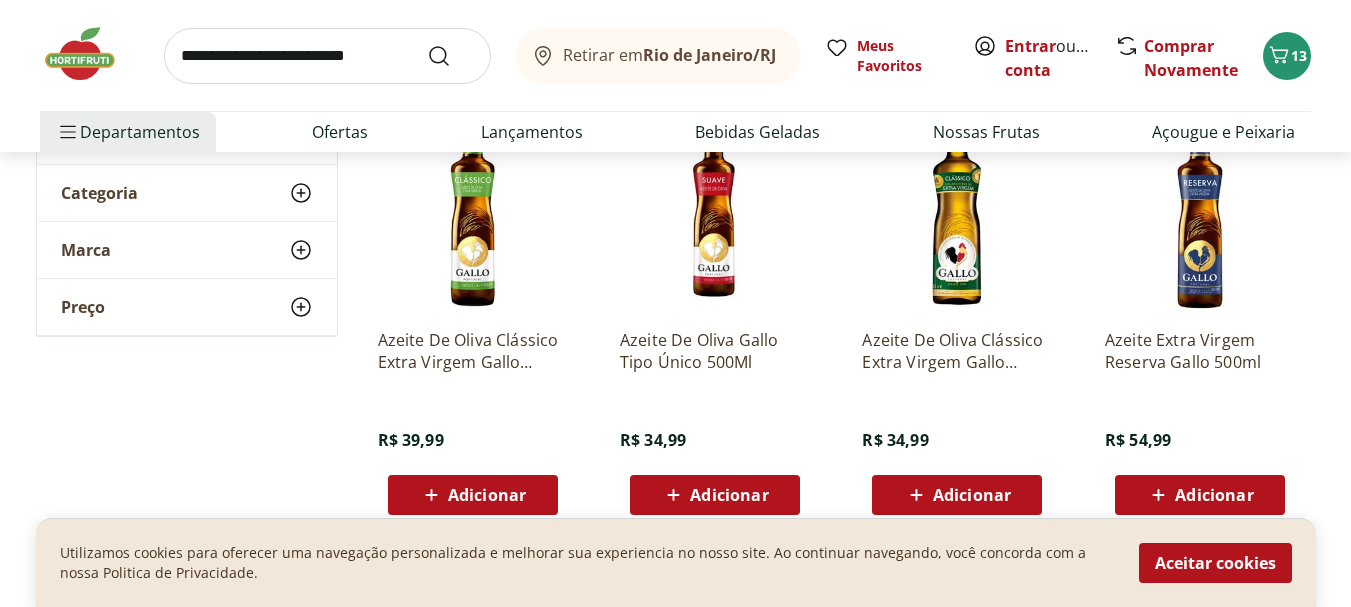 click on "Adicionar" at bounding box center [729, 495] 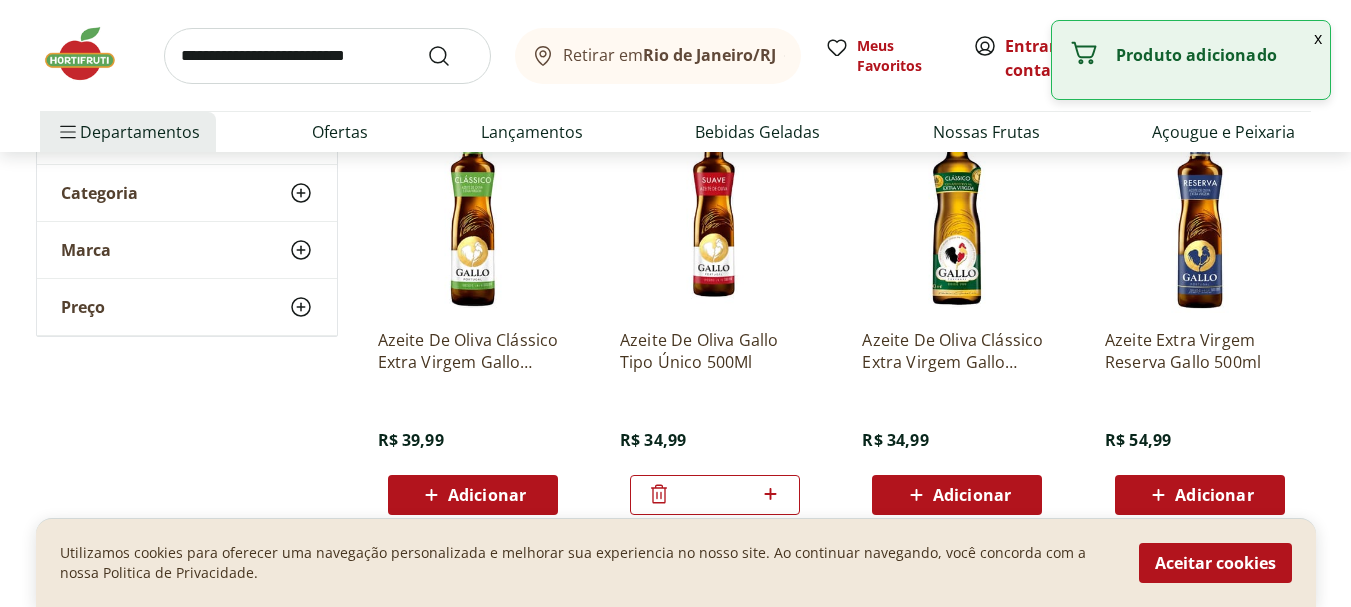click 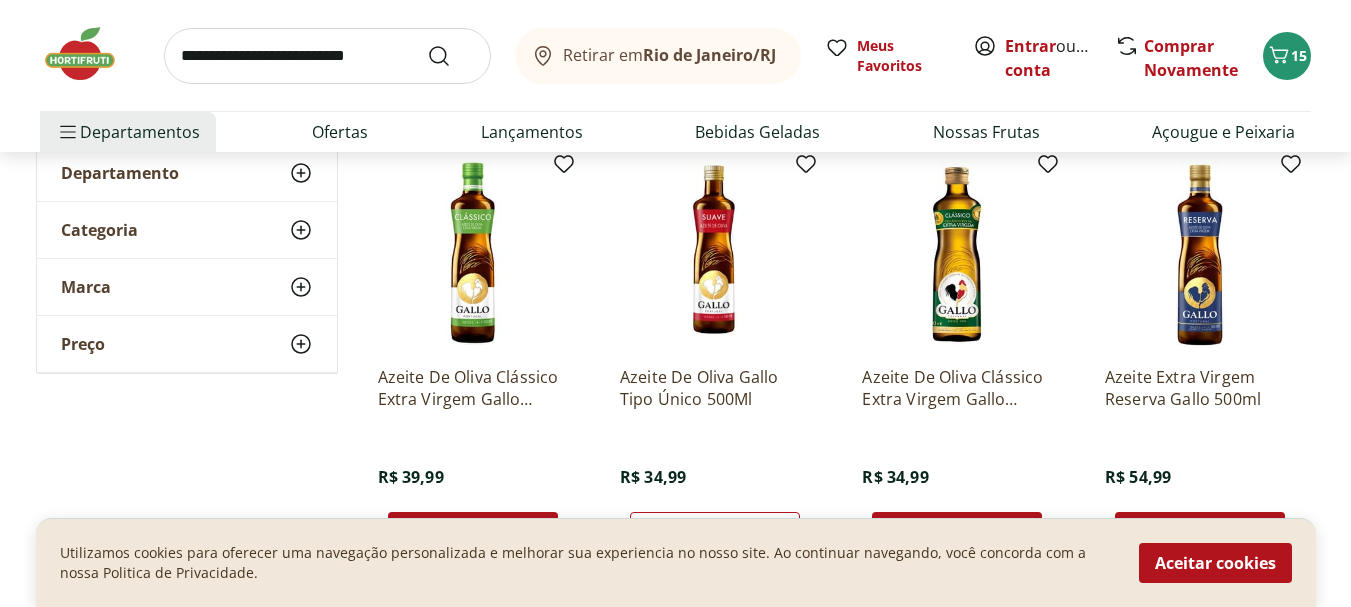 scroll, scrollTop: 0, scrollLeft: 0, axis: both 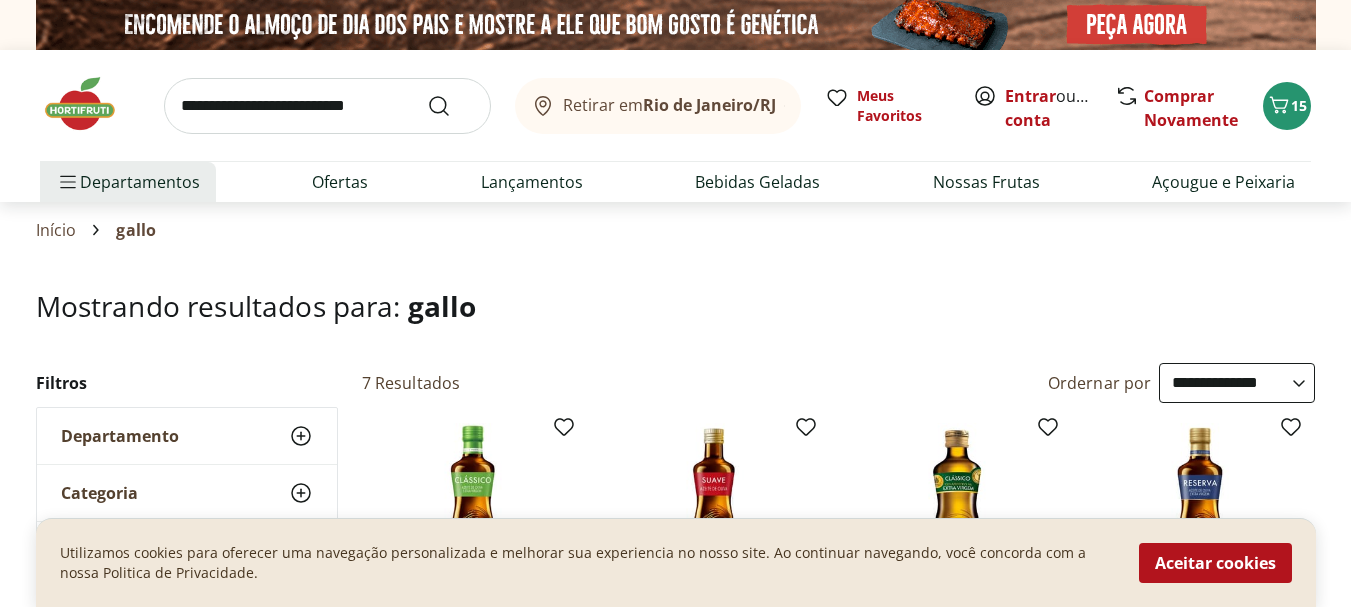 click at bounding box center (327, 106) 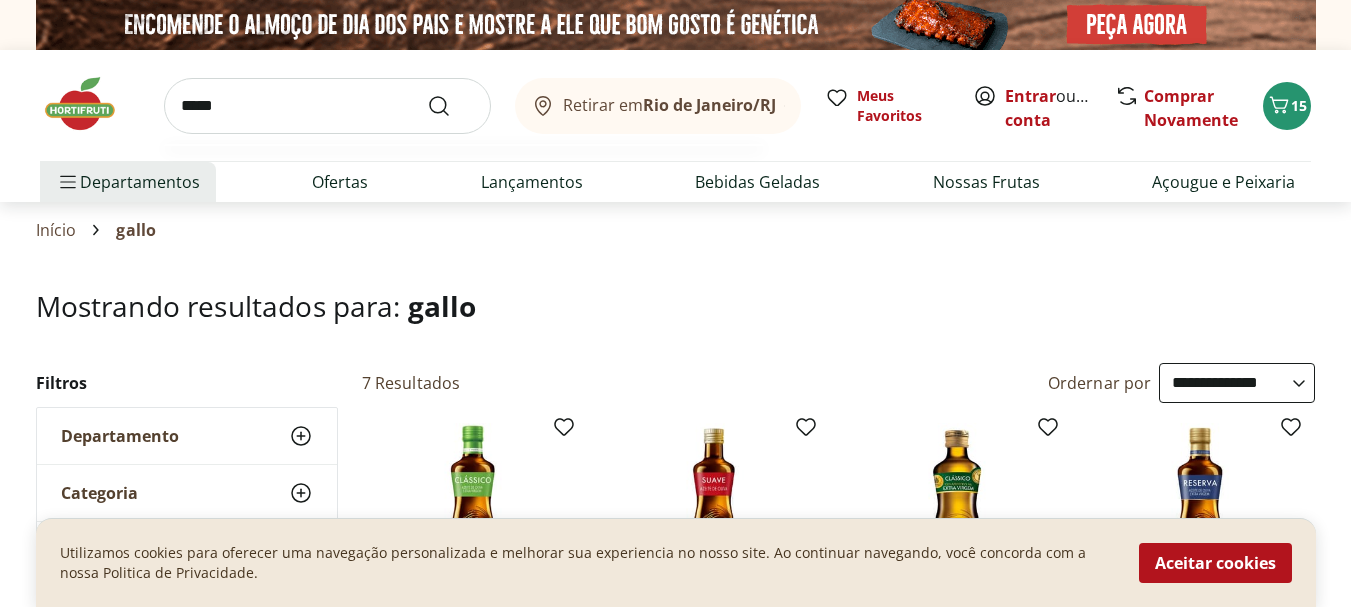 type on "*****" 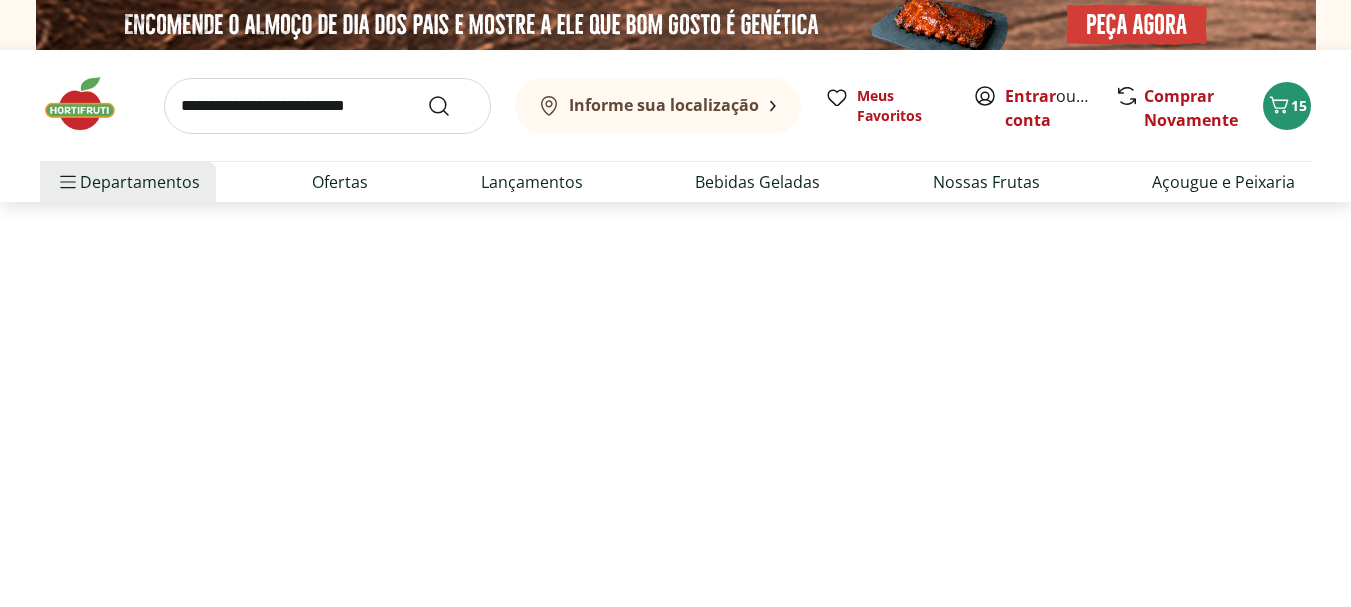 select on "**********" 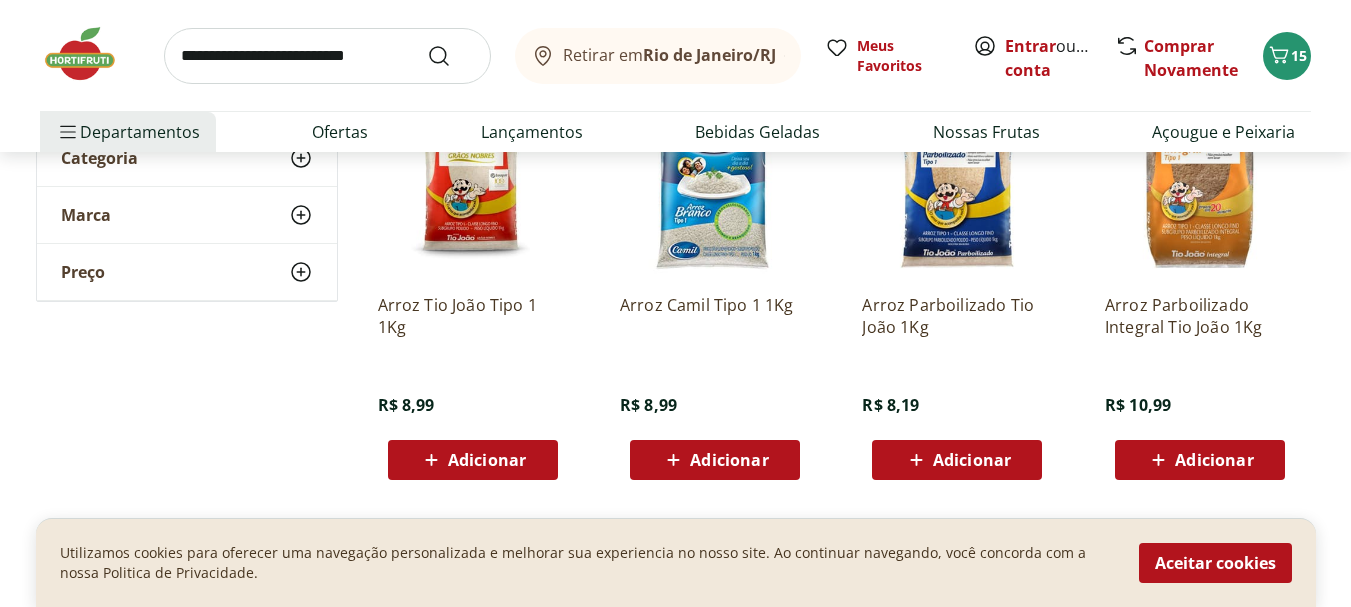 scroll, scrollTop: 300, scrollLeft: 0, axis: vertical 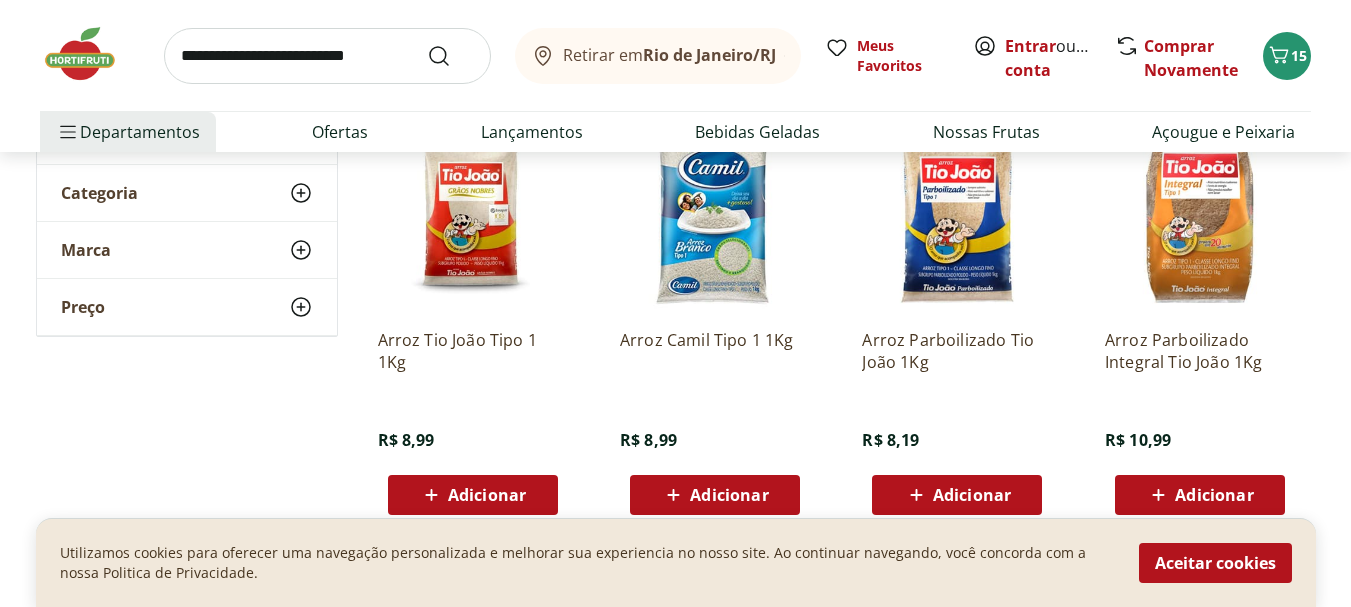 click on "Adicionar" at bounding box center (473, 495) 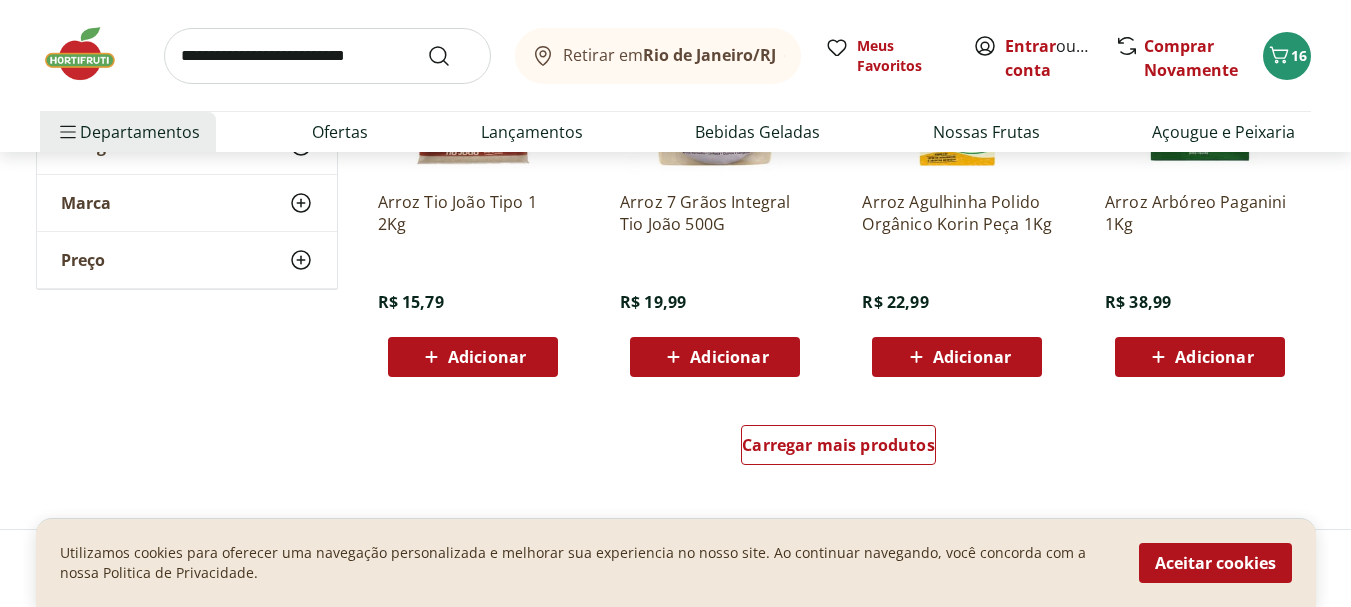 scroll, scrollTop: 1400, scrollLeft: 0, axis: vertical 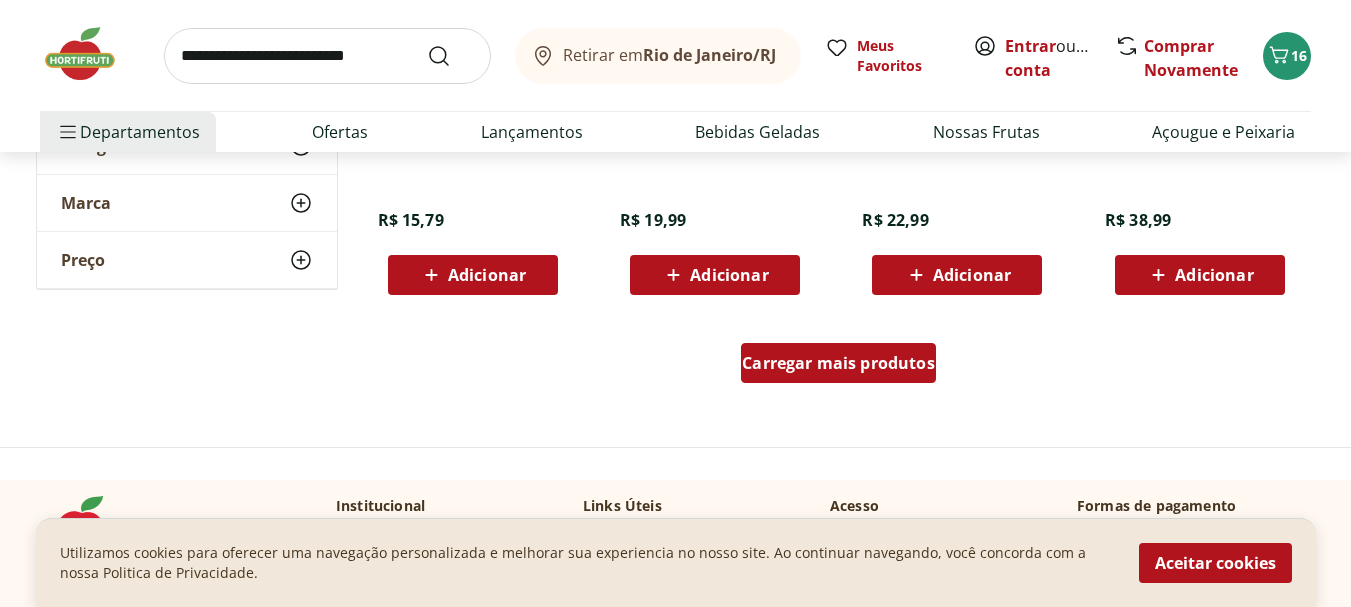 click on "Carregar mais produtos" at bounding box center [838, 363] 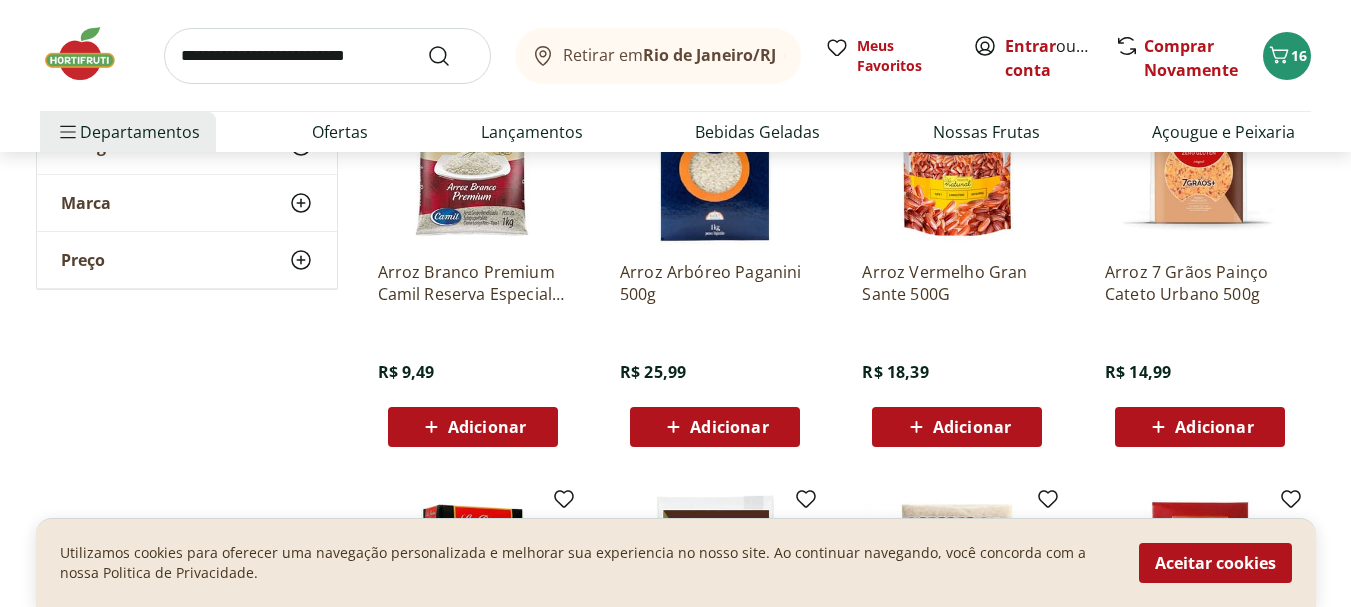 scroll, scrollTop: 1800, scrollLeft: 0, axis: vertical 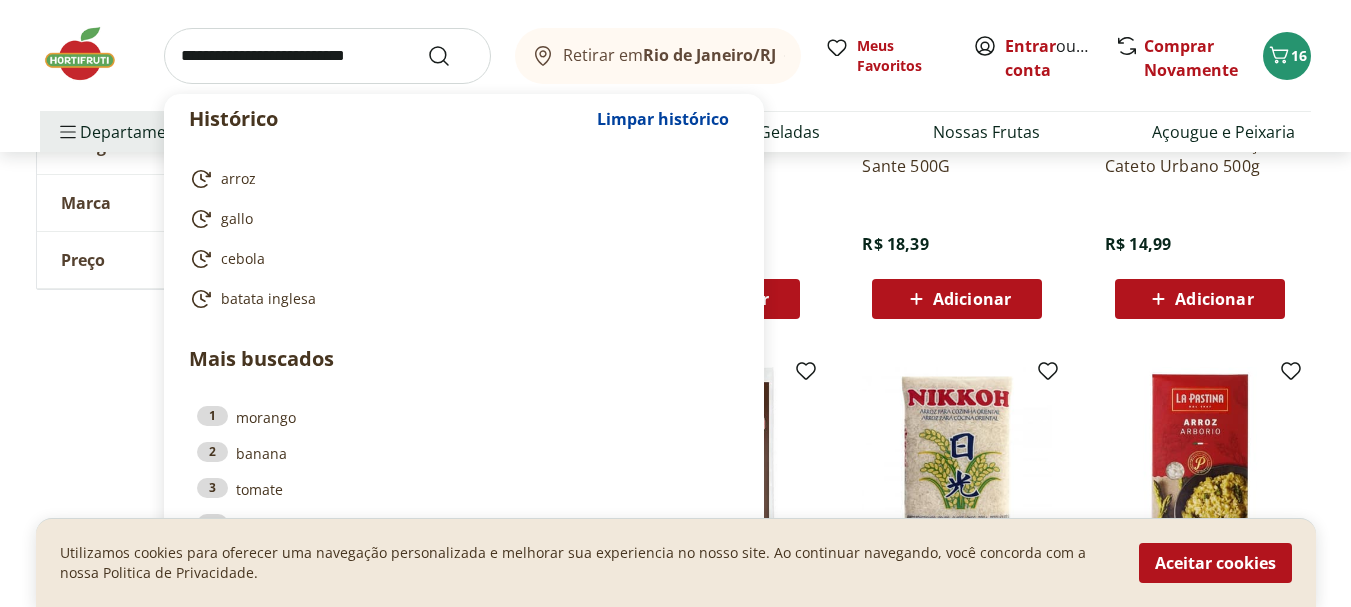 click at bounding box center [327, 56] 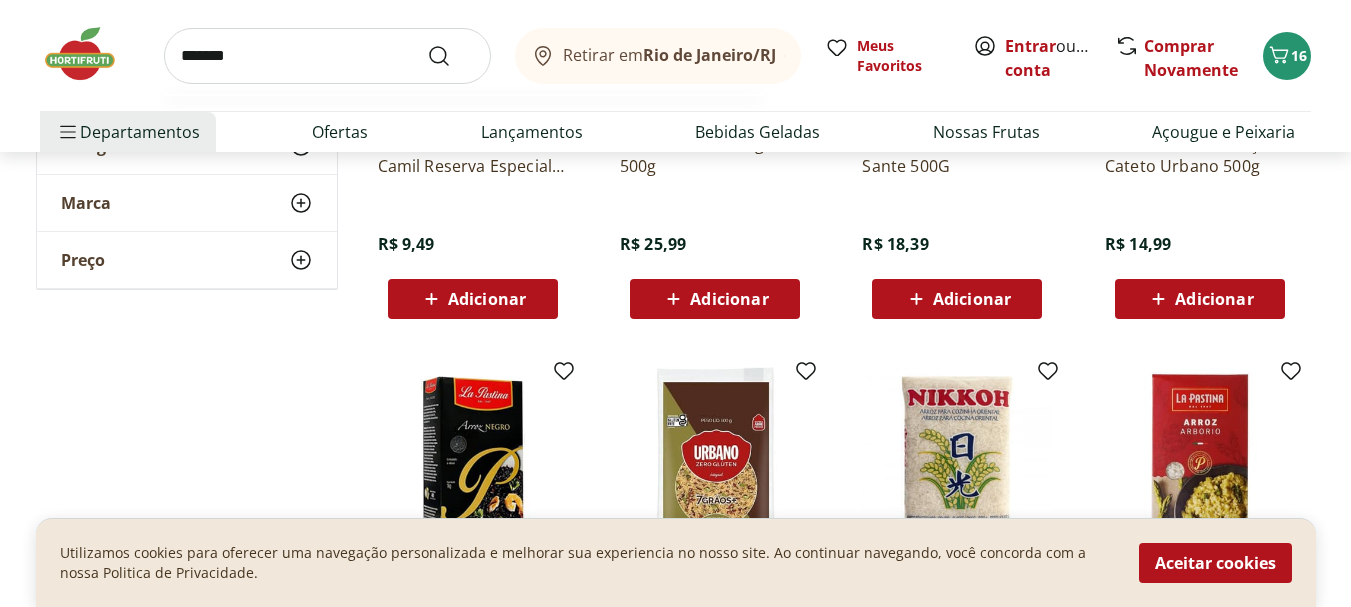 type on "*******" 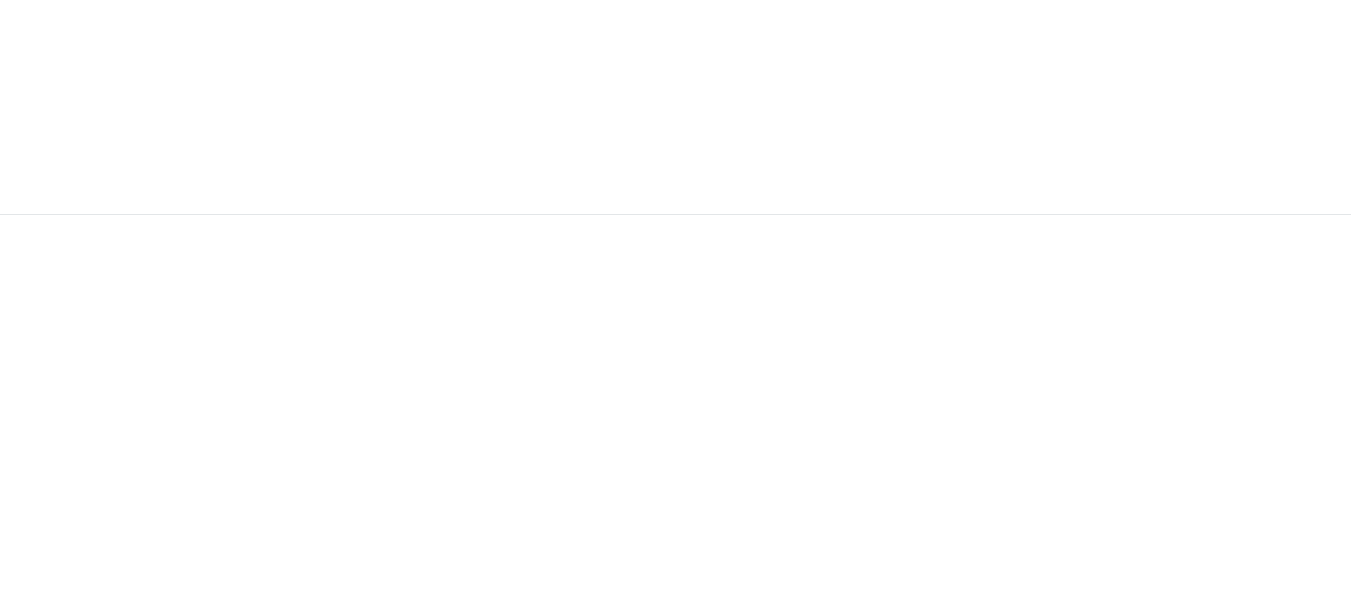 scroll, scrollTop: 0, scrollLeft: 0, axis: both 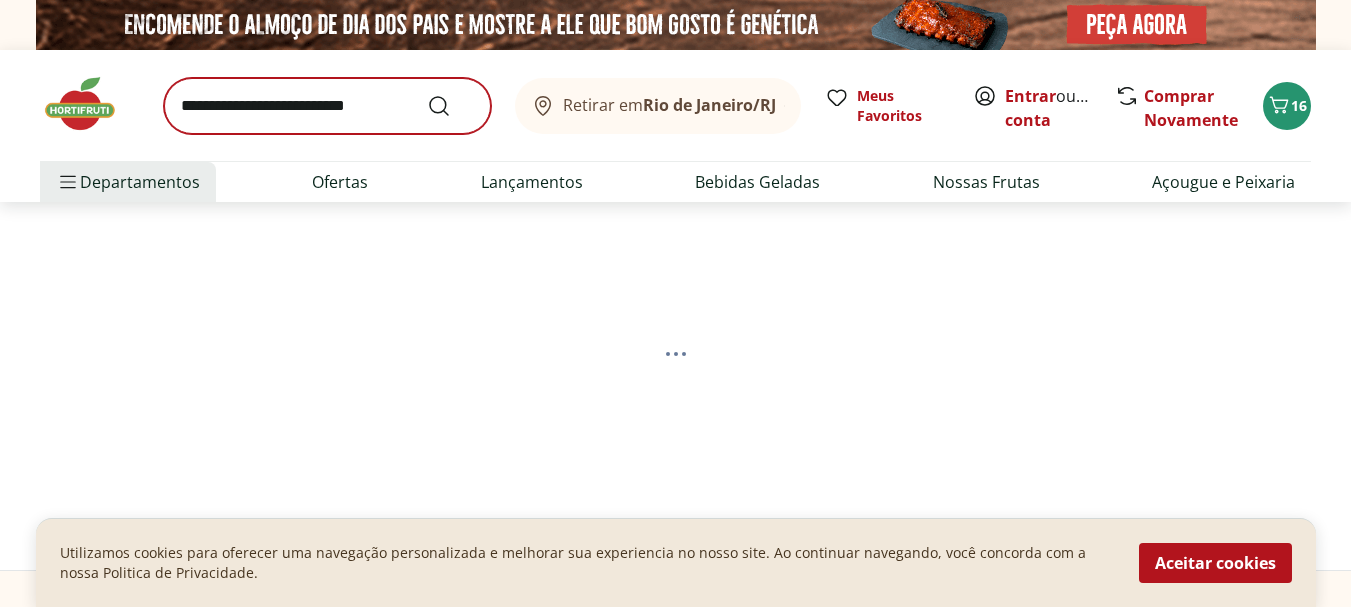 select on "**********" 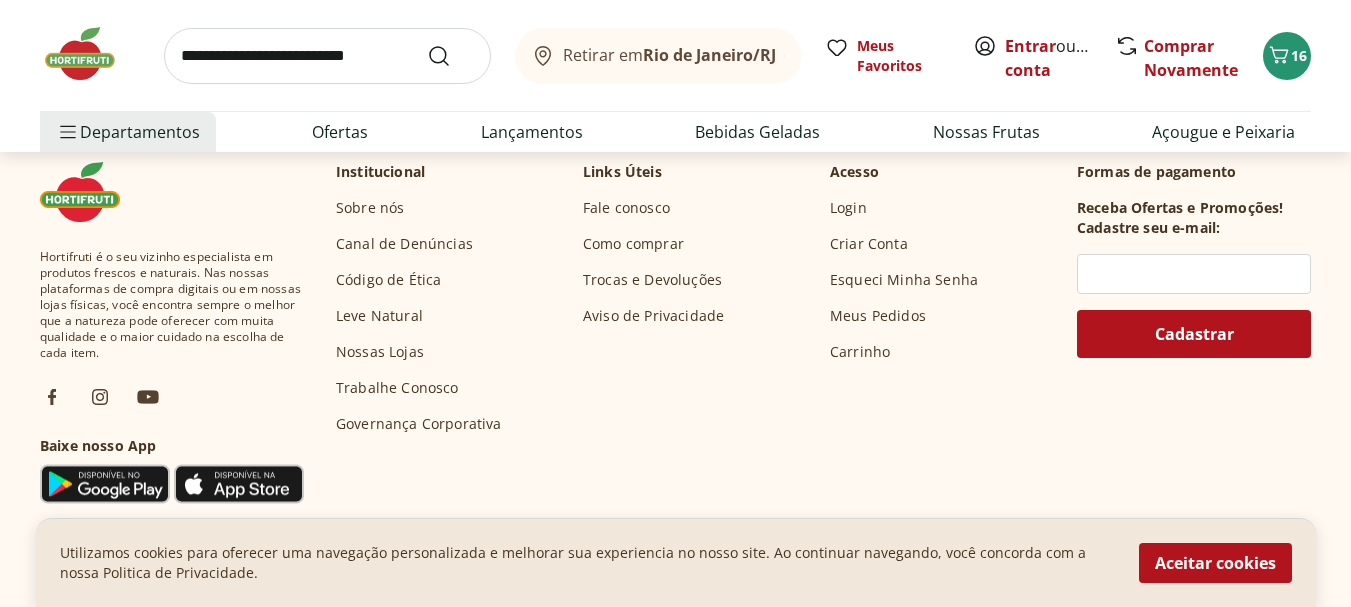 scroll, scrollTop: 2900, scrollLeft: 0, axis: vertical 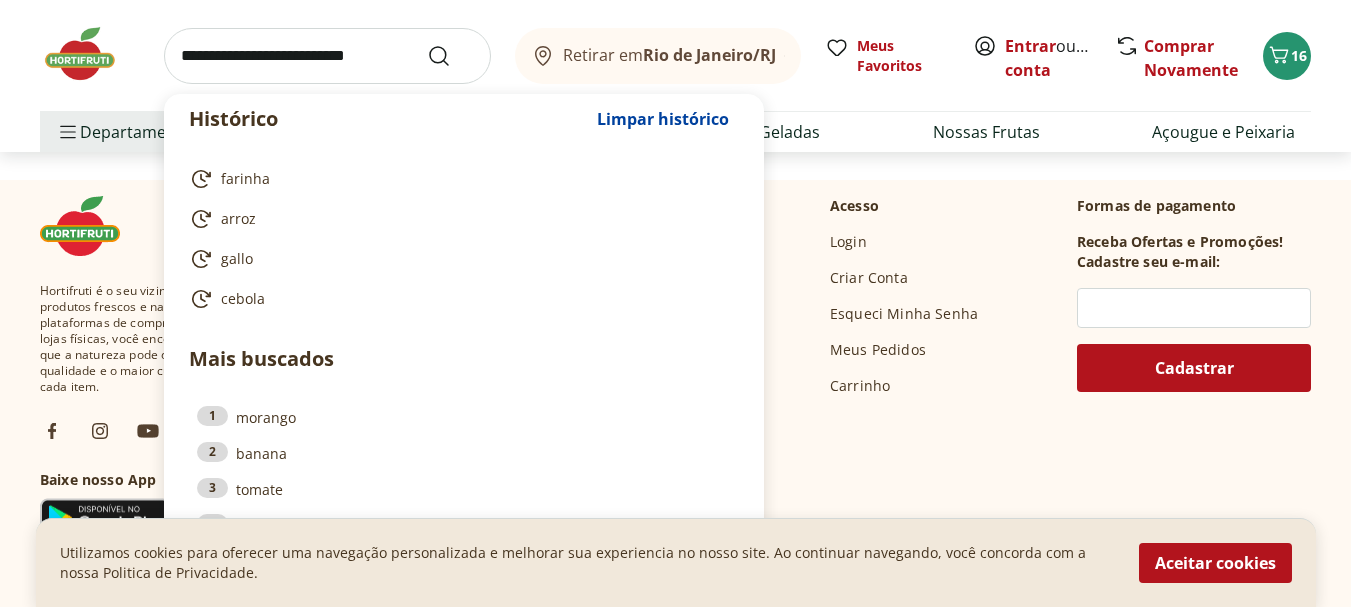 click at bounding box center (327, 56) 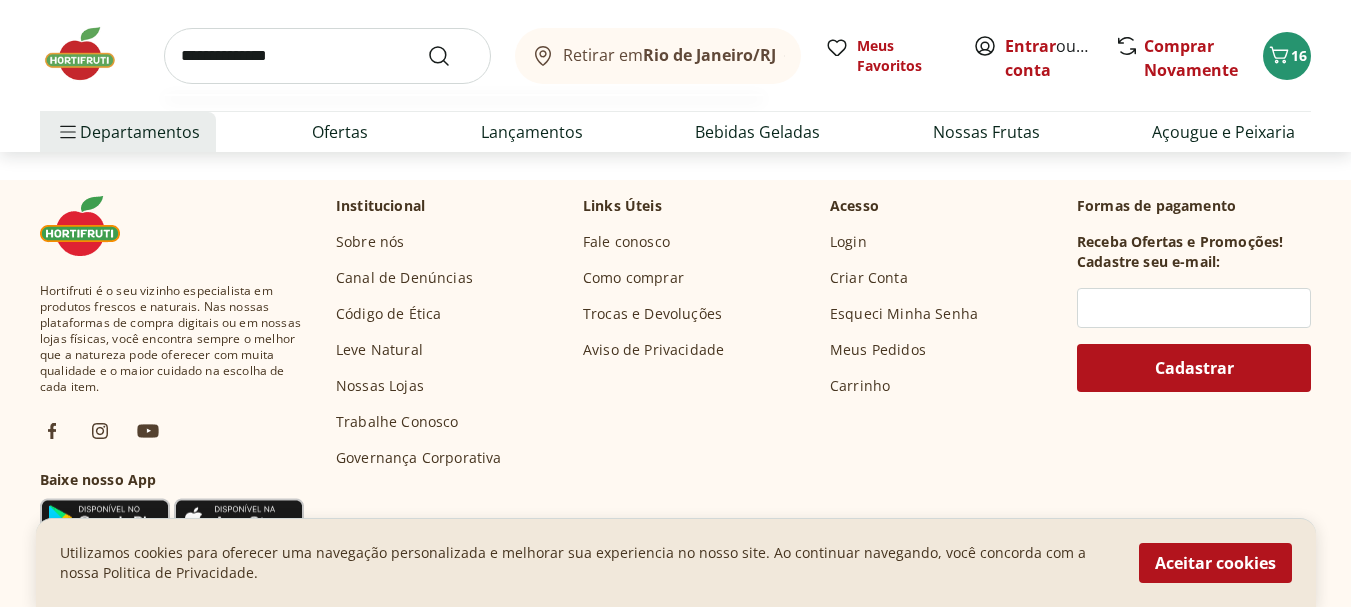 type on "**********" 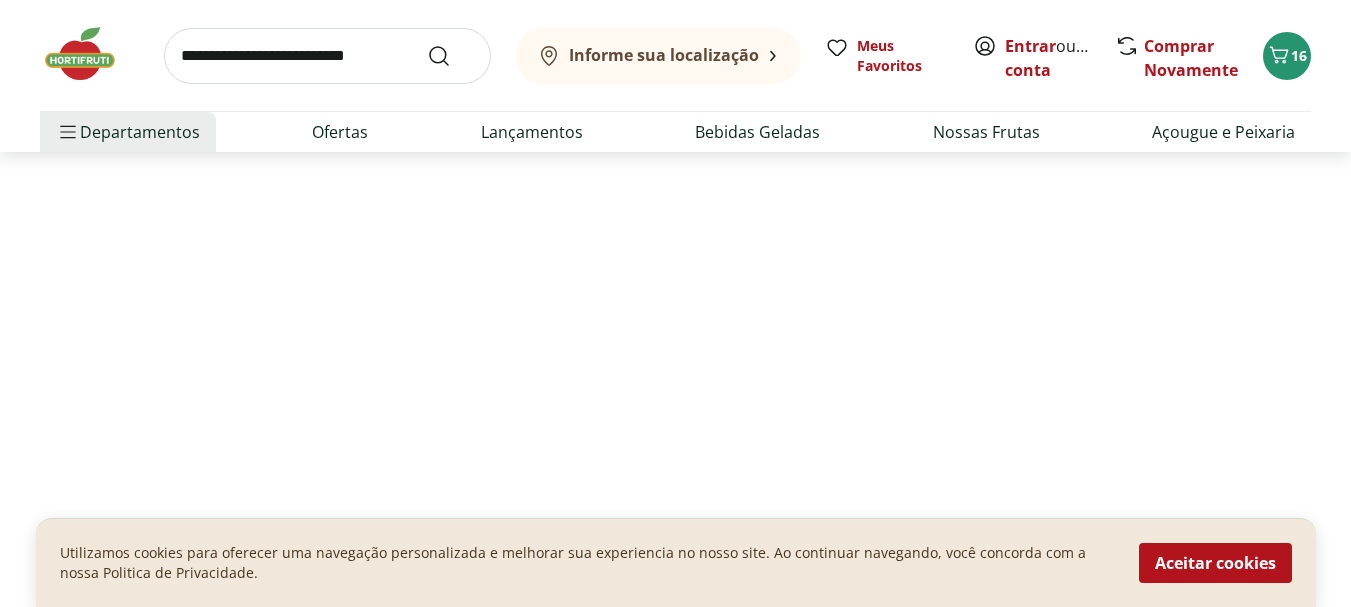 scroll, scrollTop: 0, scrollLeft: 0, axis: both 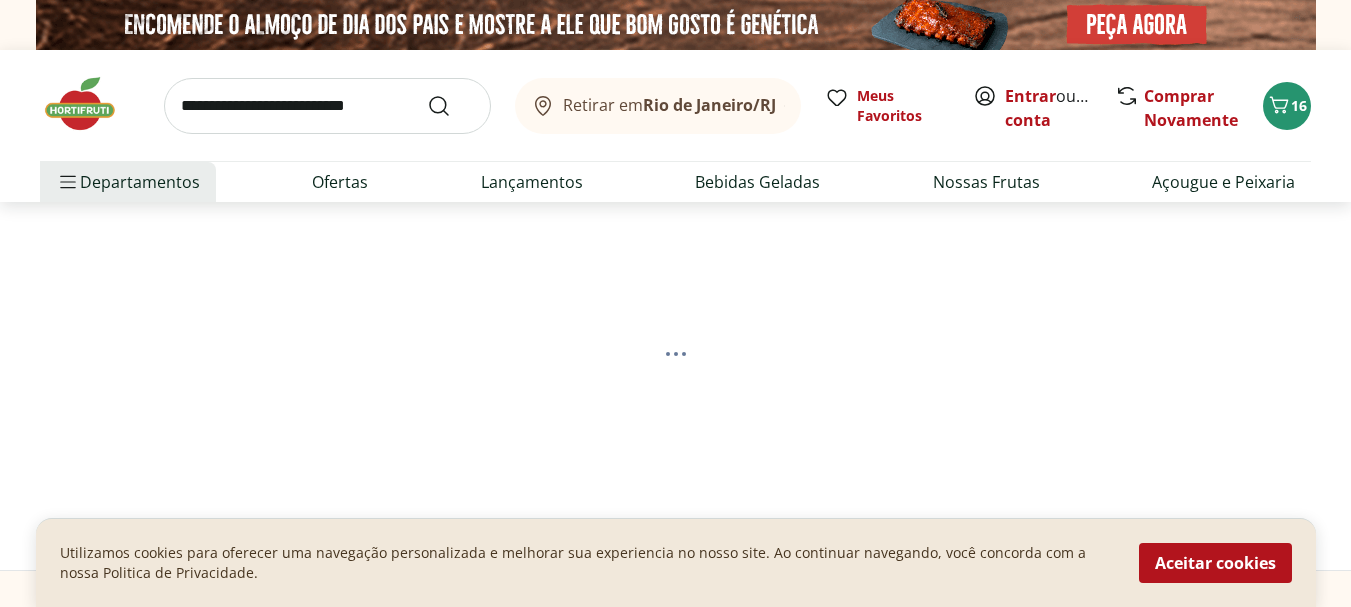 select on "**********" 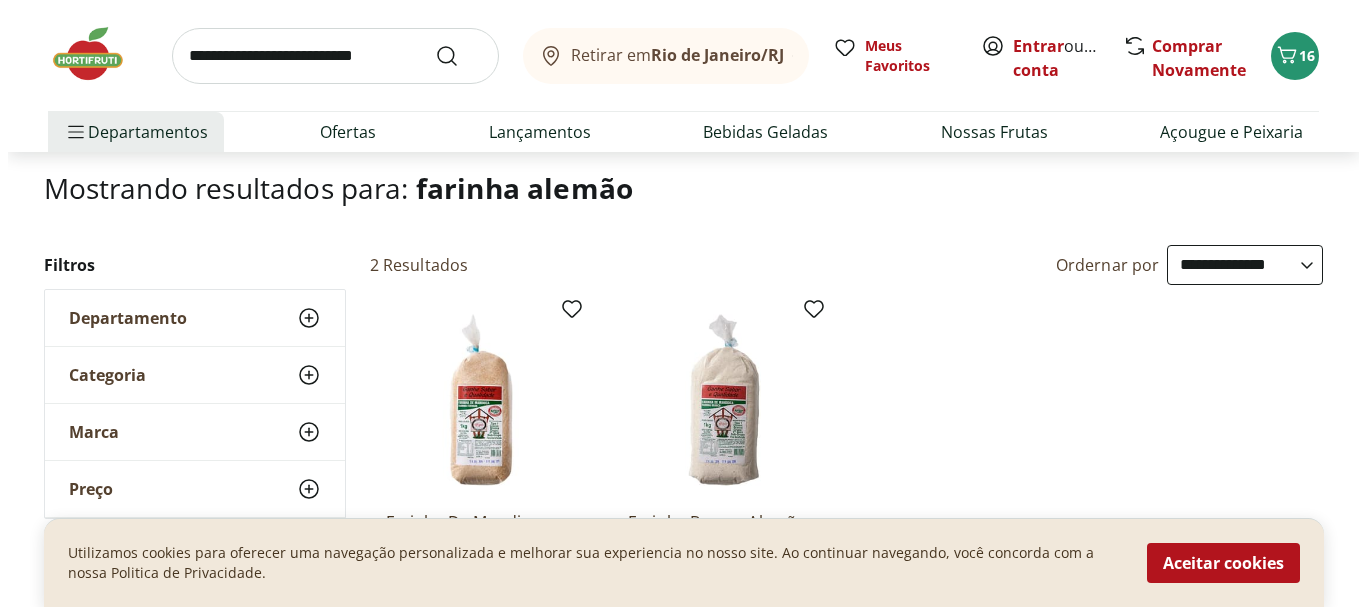 scroll, scrollTop: 100, scrollLeft: 0, axis: vertical 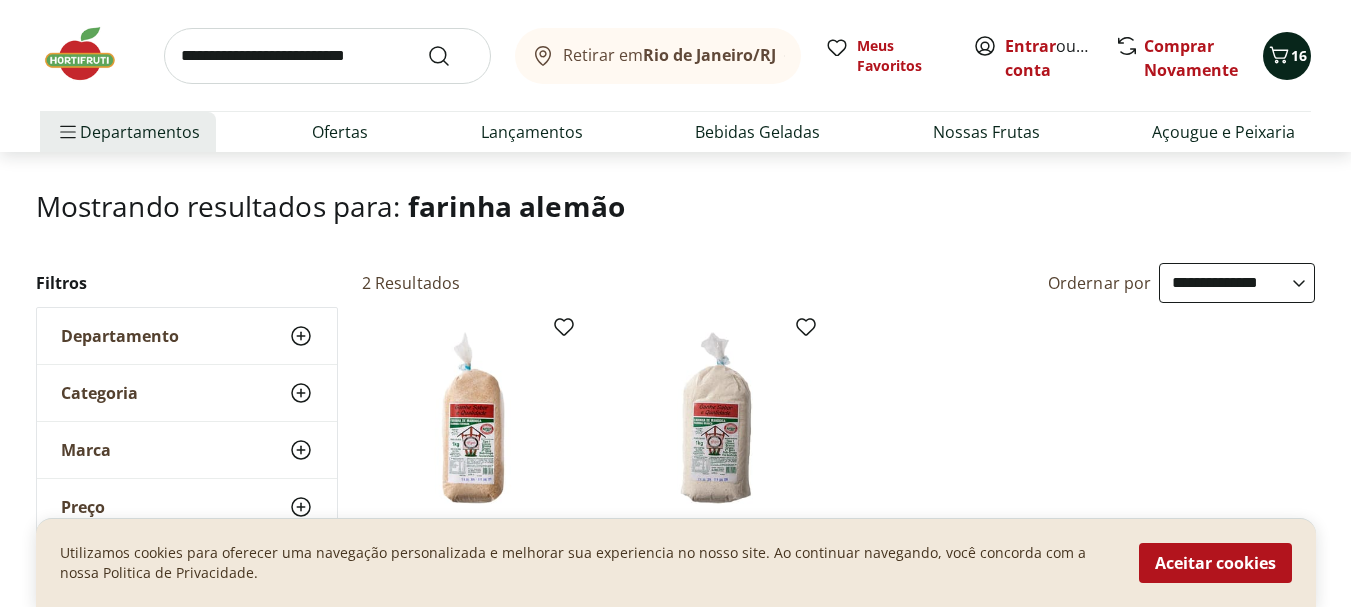 click on "16" at bounding box center [1299, 55] 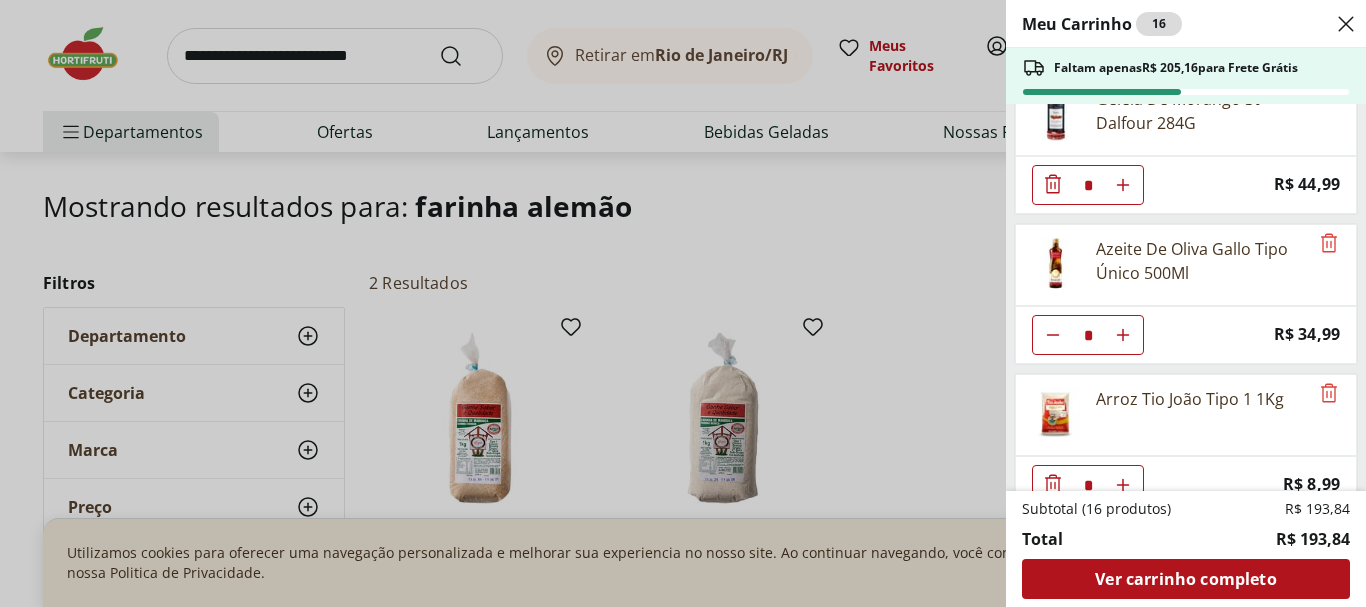 scroll, scrollTop: 521, scrollLeft: 0, axis: vertical 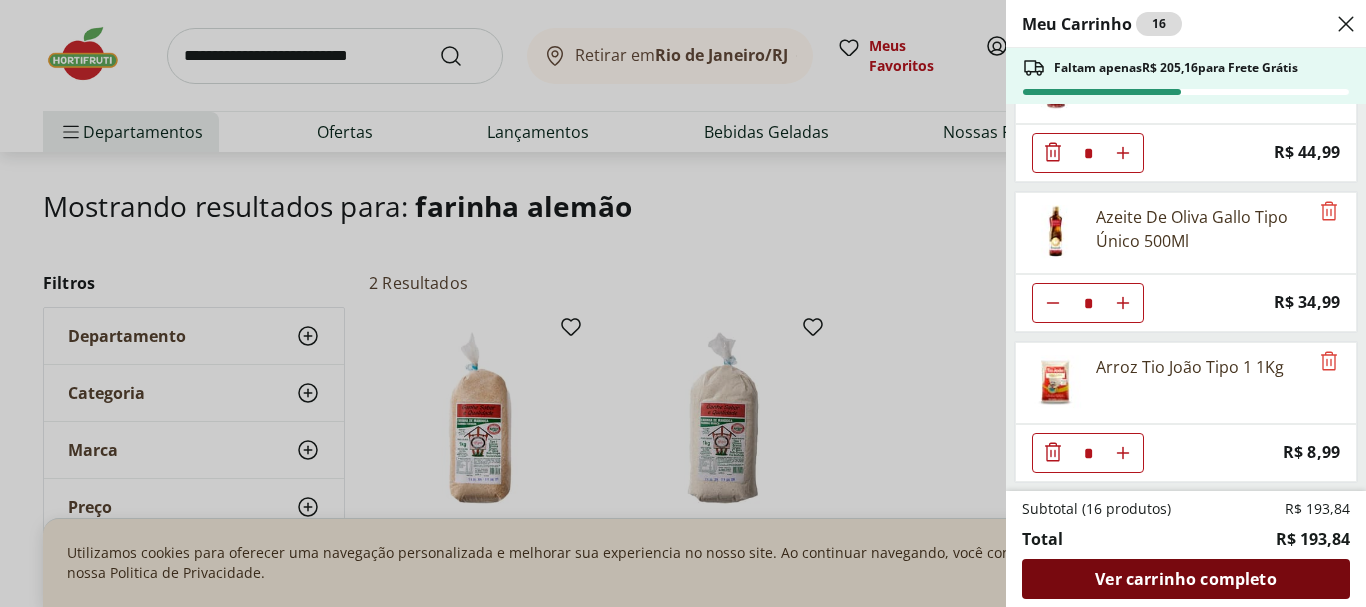 click on "Ver carrinho completo" at bounding box center [1185, 579] 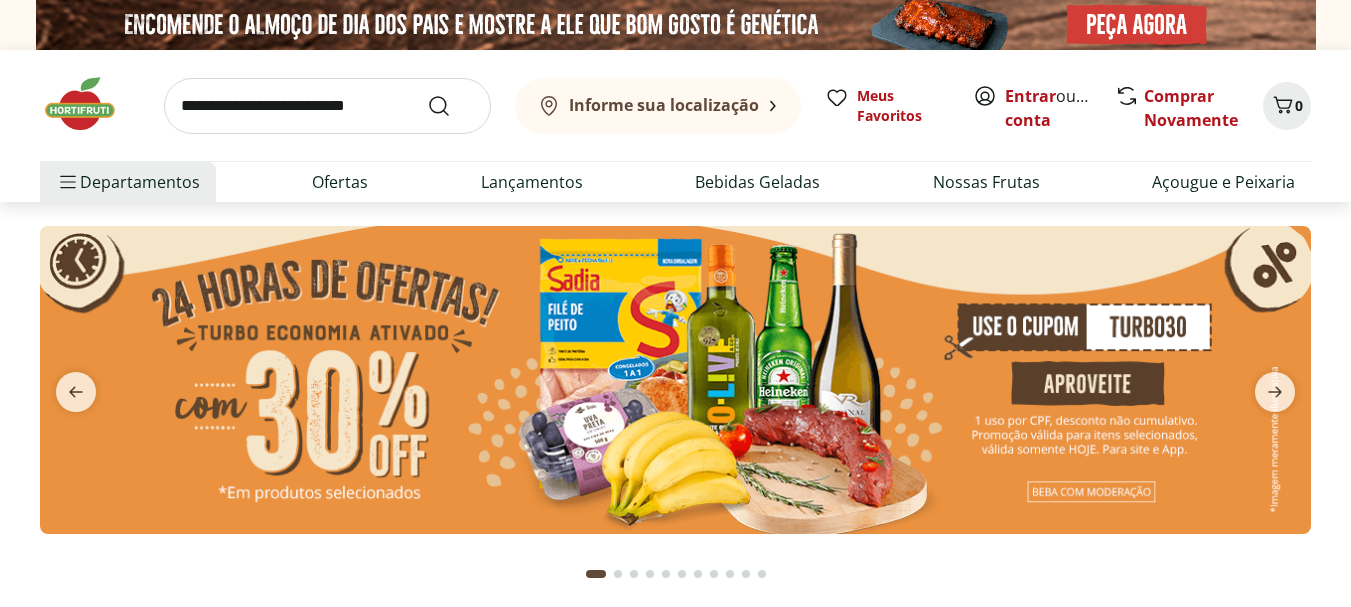 scroll, scrollTop: 0, scrollLeft: 0, axis: both 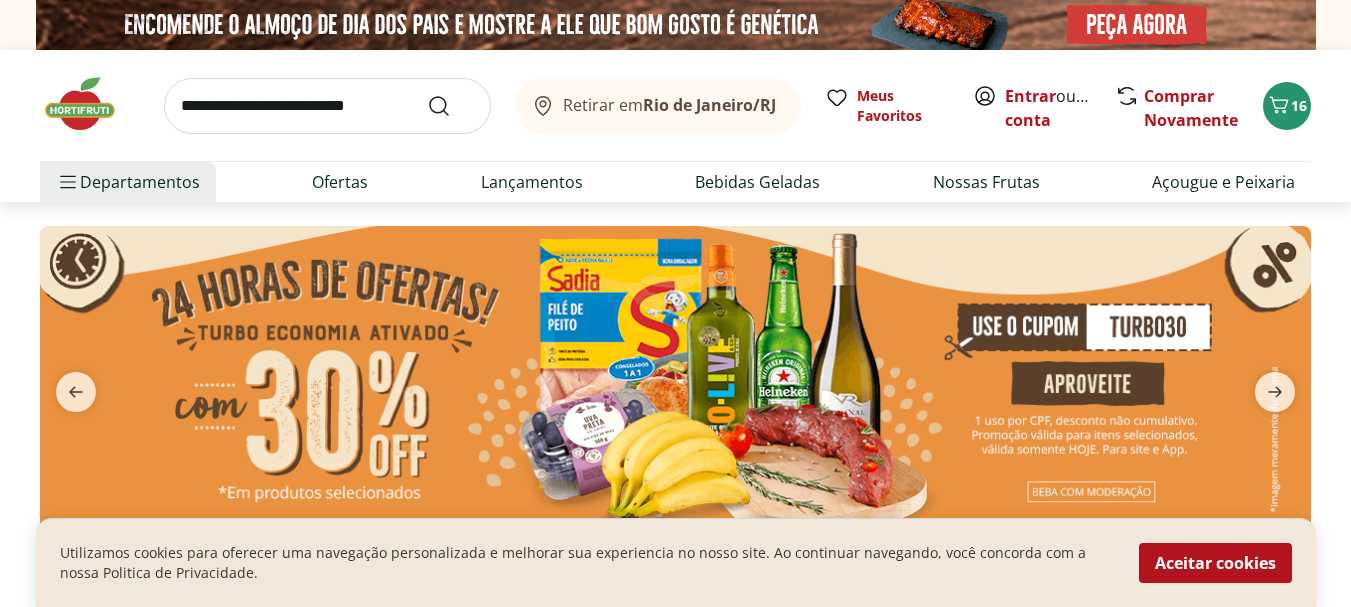 click at bounding box center (675, 380) 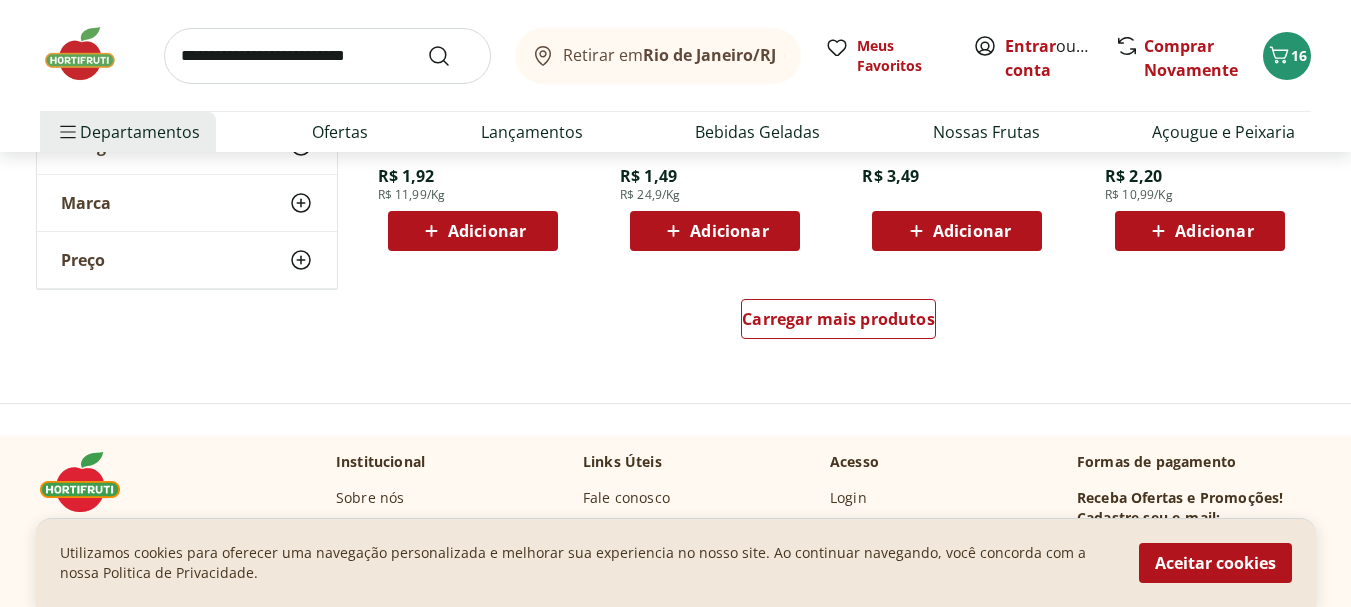scroll, scrollTop: 1400, scrollLeft: 0, axis: vertical 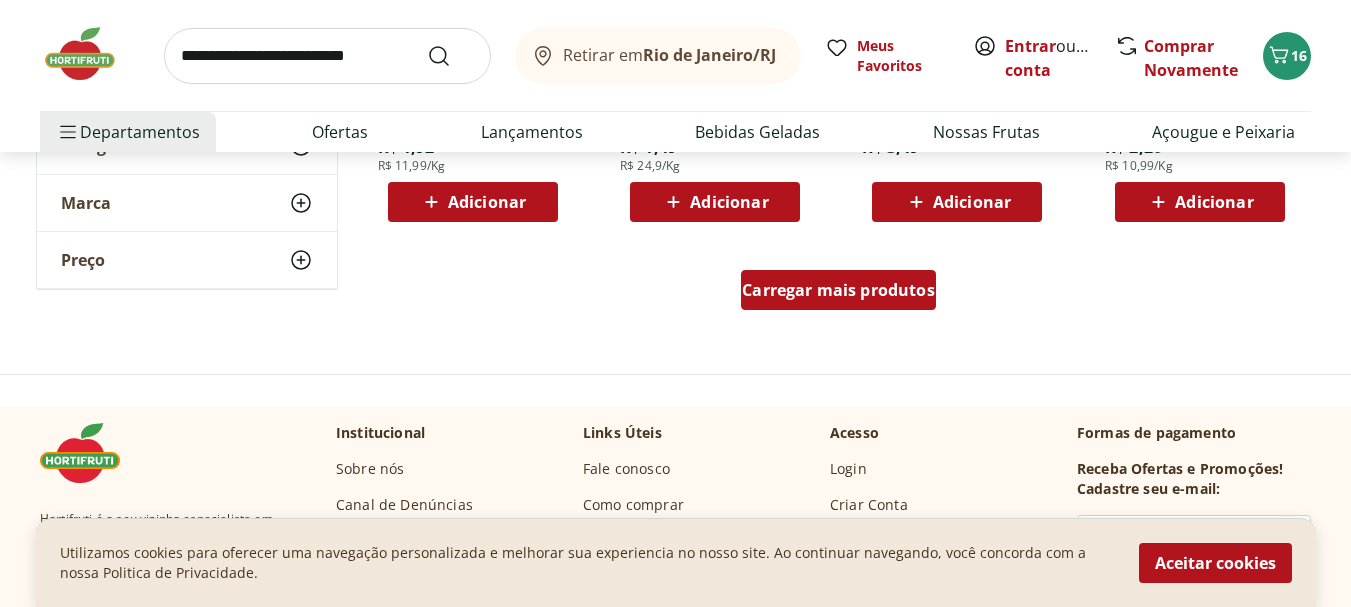 click on "Carregar mais produtos" at bounding box center (838, 290) 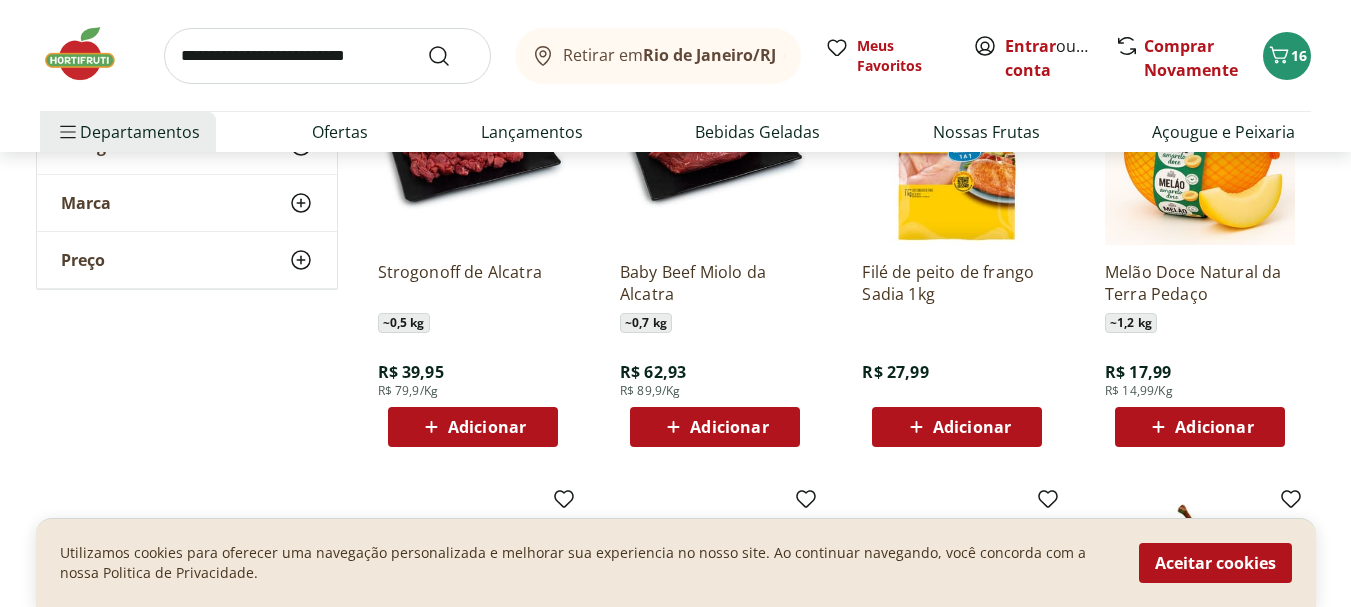 scroll, scrollTop: 1600, scrollLeft: 0, axis: vertical 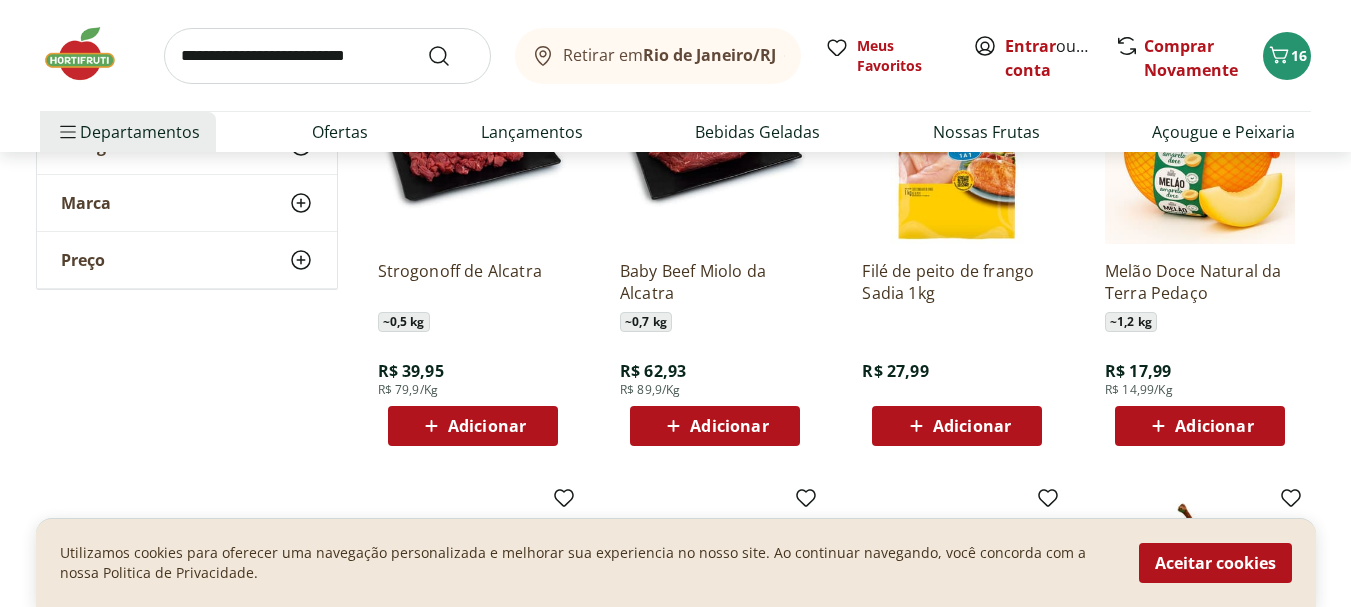 click on "Adicionar" at bounding box center (1214, 426) 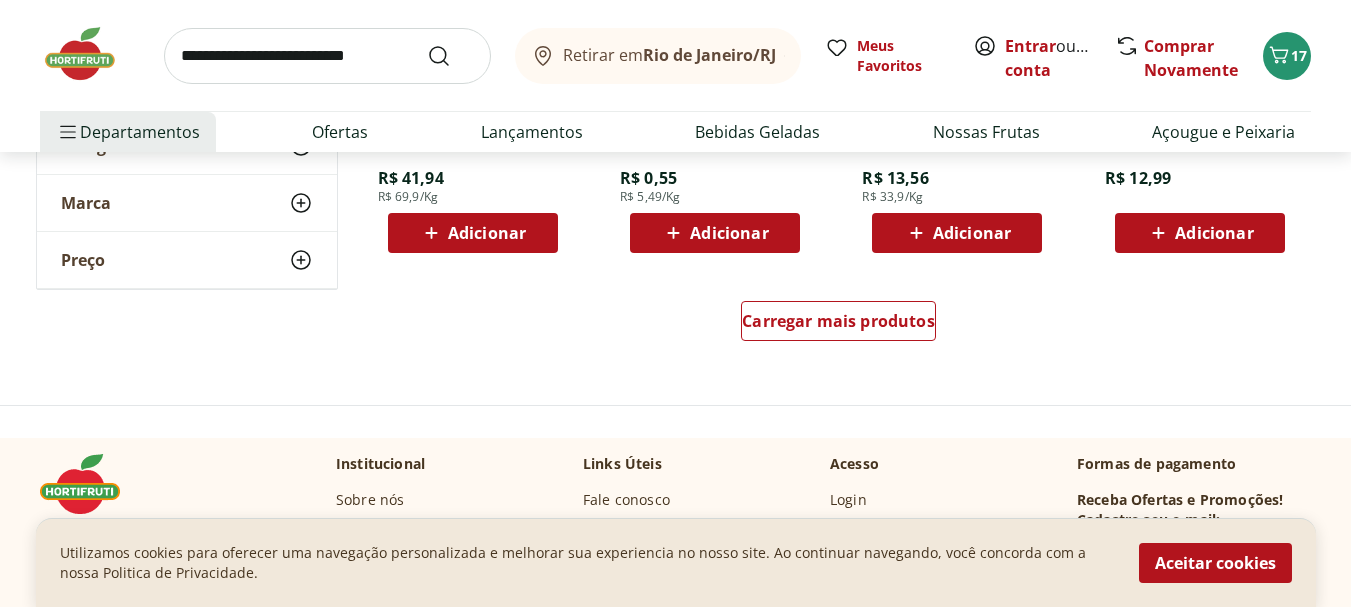 scroll, scrollTop: 2700, scrollLeft: 0, axis: vertical 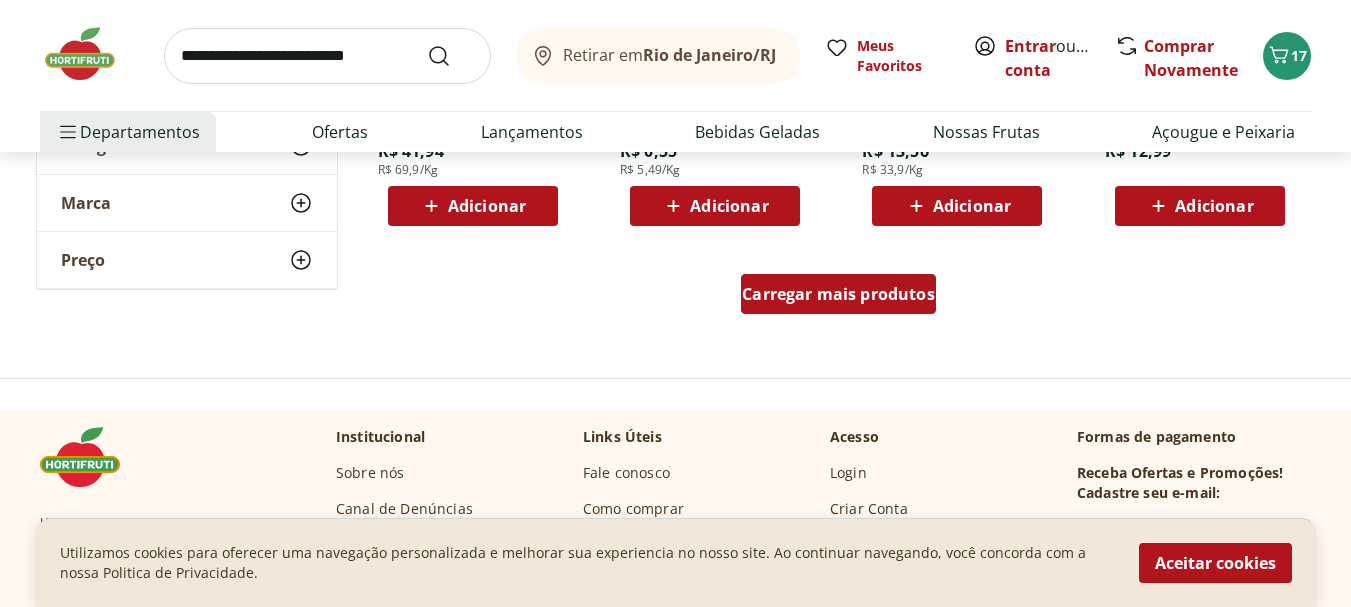 click on "Carregar mais produtos" at bounding box center (838, 294) 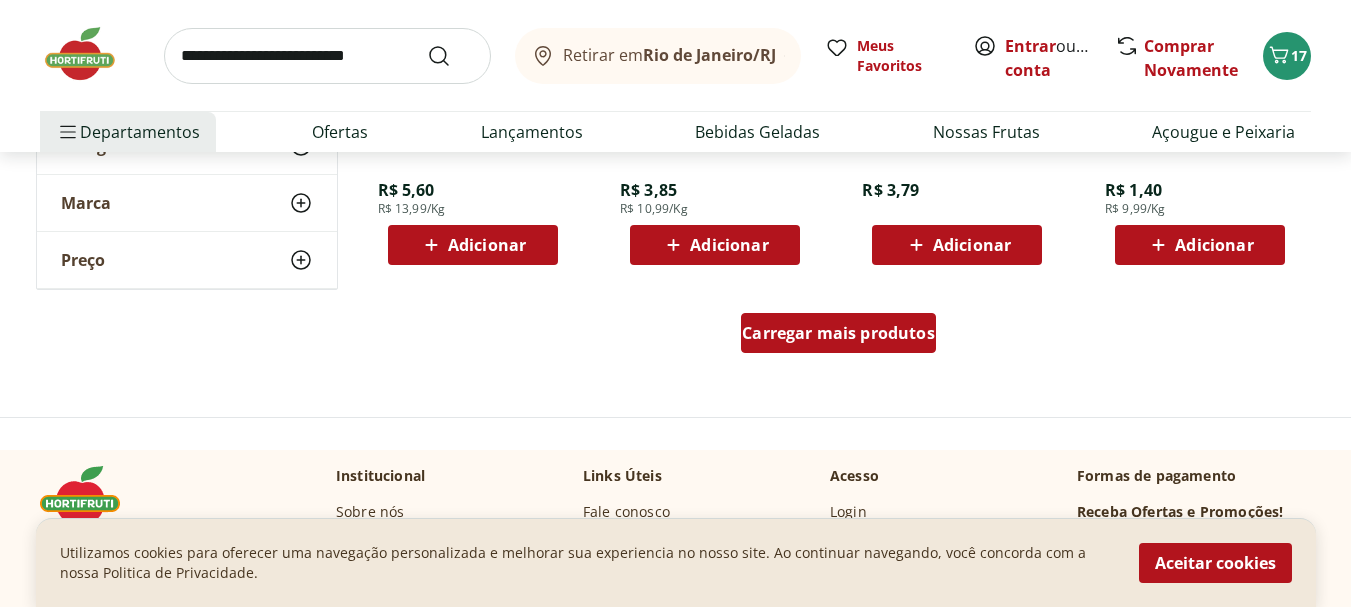 scroll, scrollTop: 4000, scrollLeft: 0, axis: vertical 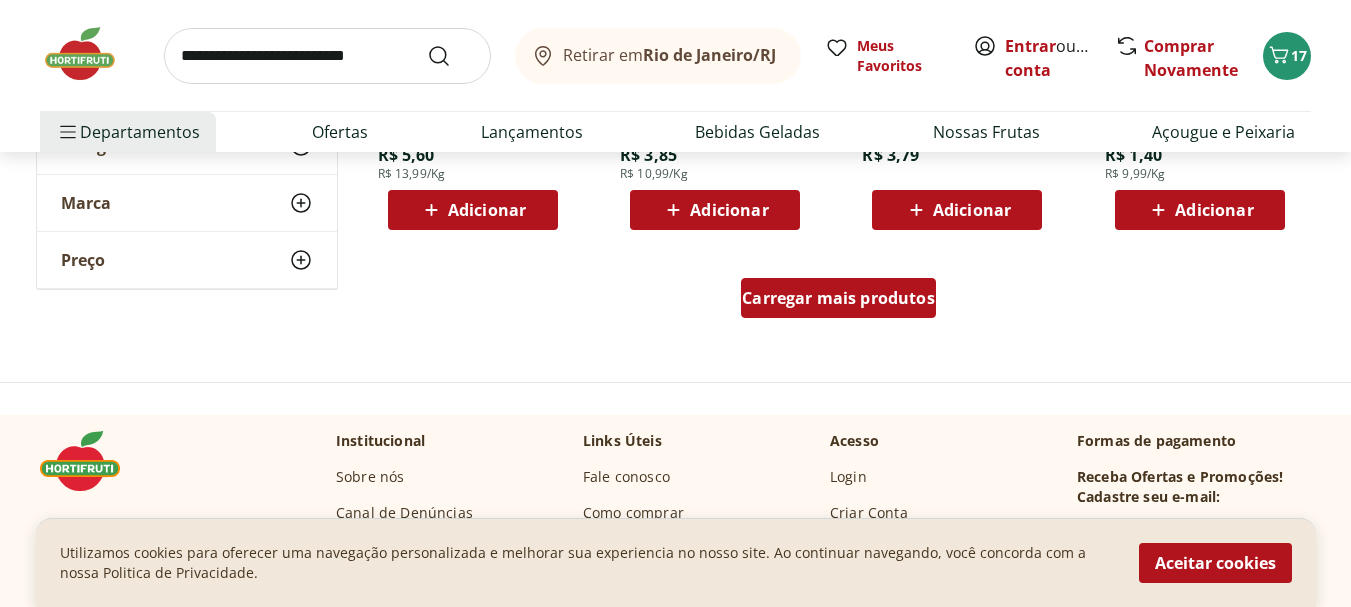 click on "Carregar mais produtos" at bounding box center (838, 302) 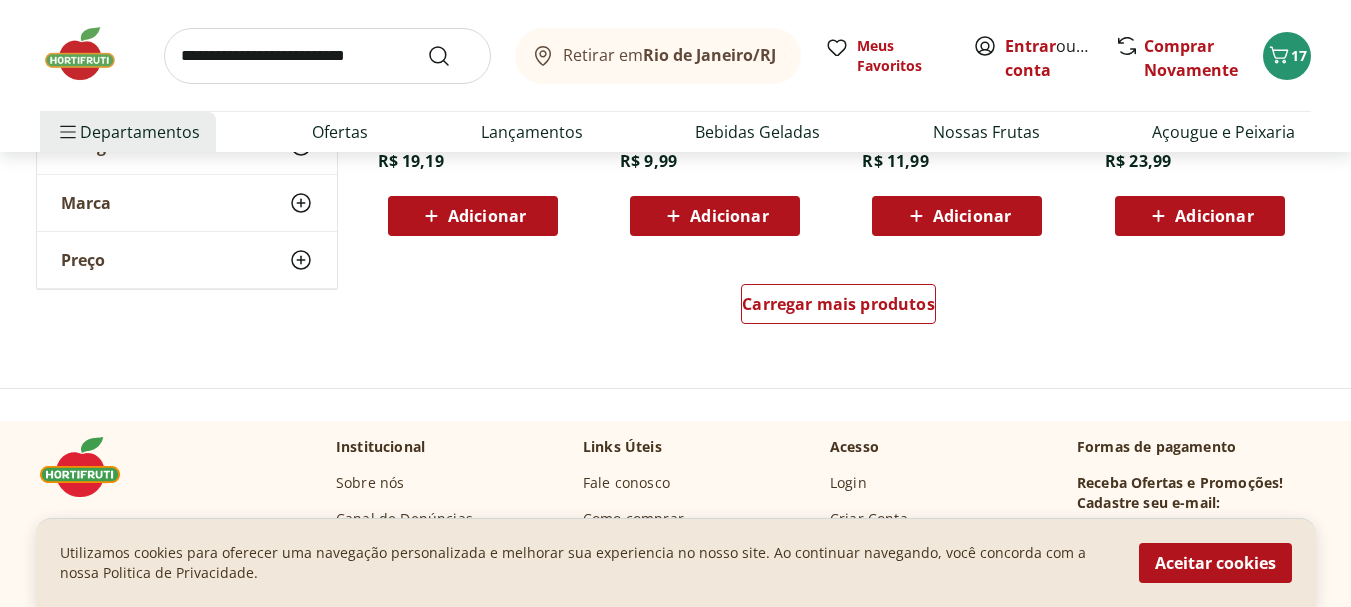 scroll, scrollTop: 5300, scrollLeft: 0, axis: vertical 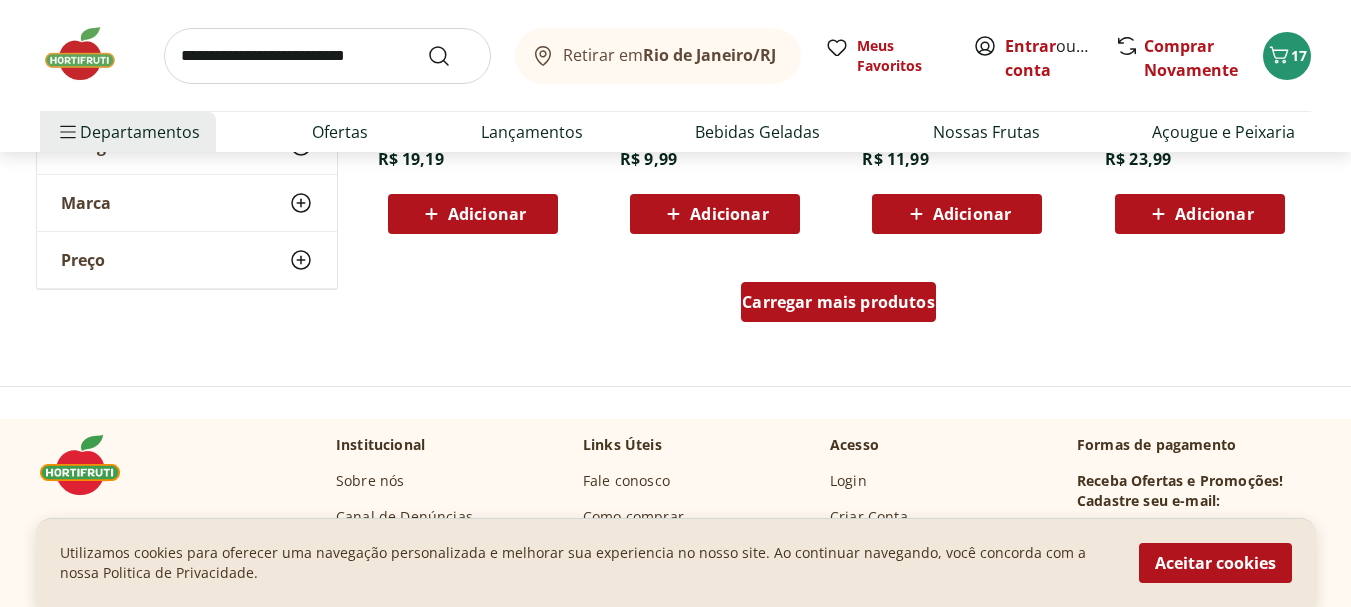 click on "Carregar mais produtos" at bounding box center [838, 302] 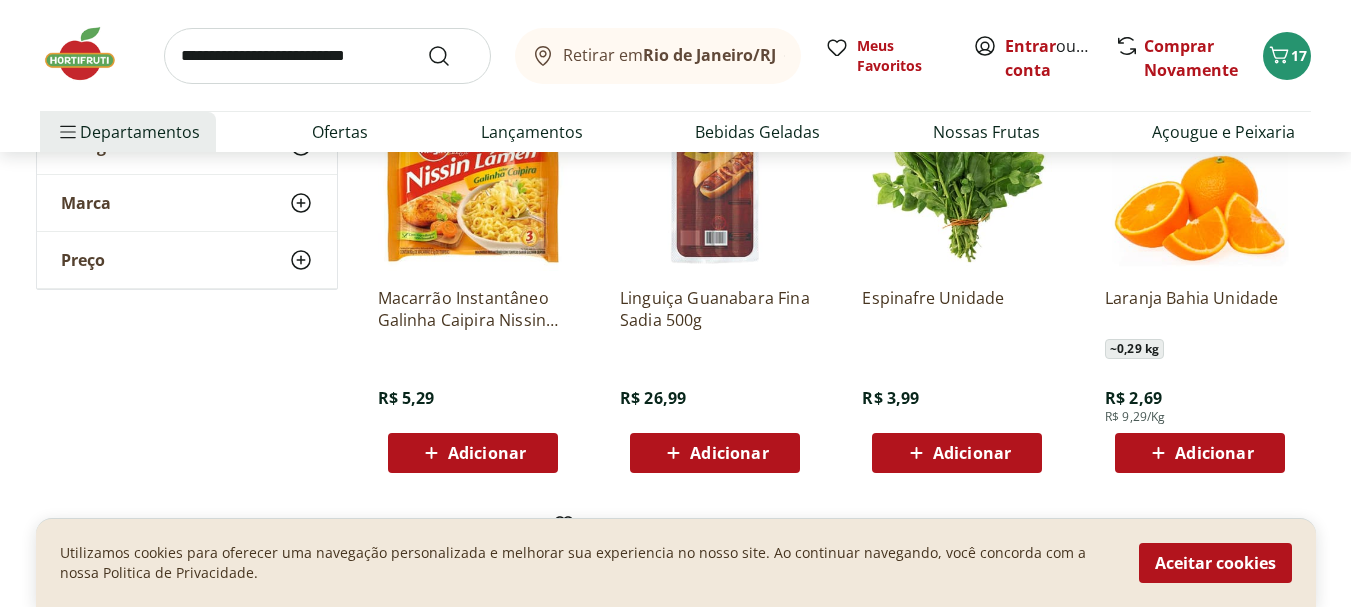 scroll, scrollTop: 5500, scrollLeft: 0, axis: vertical 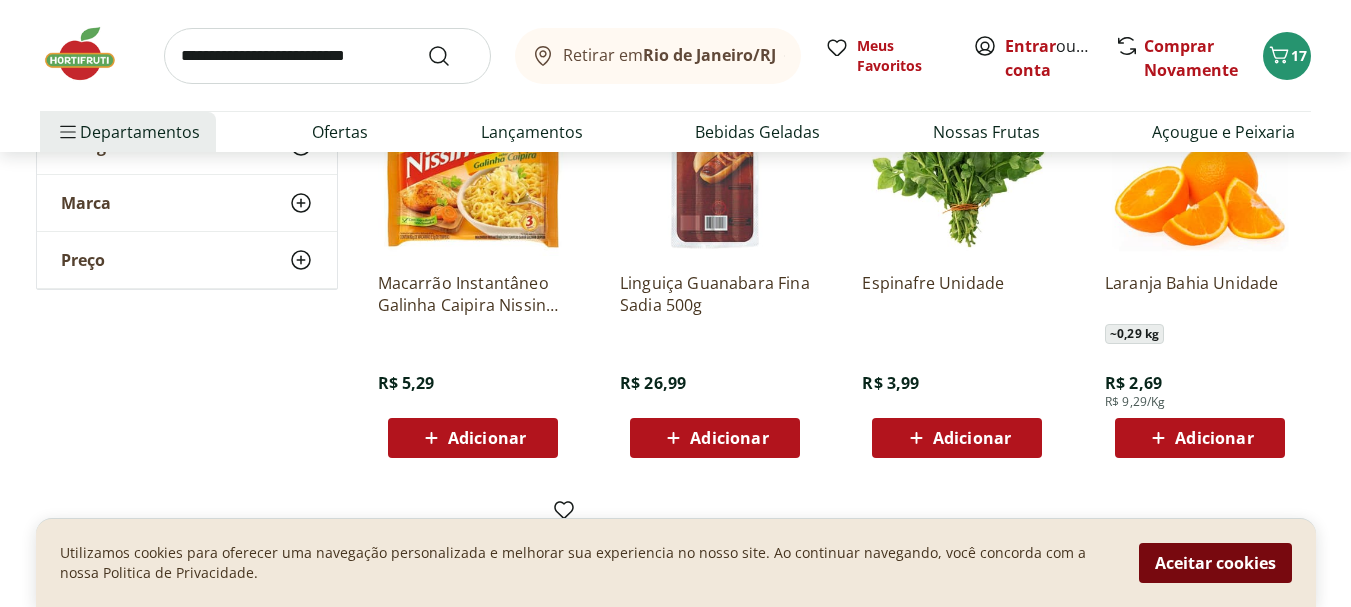 click on "Aceitar cookies" at bounding box center (1215, 563) 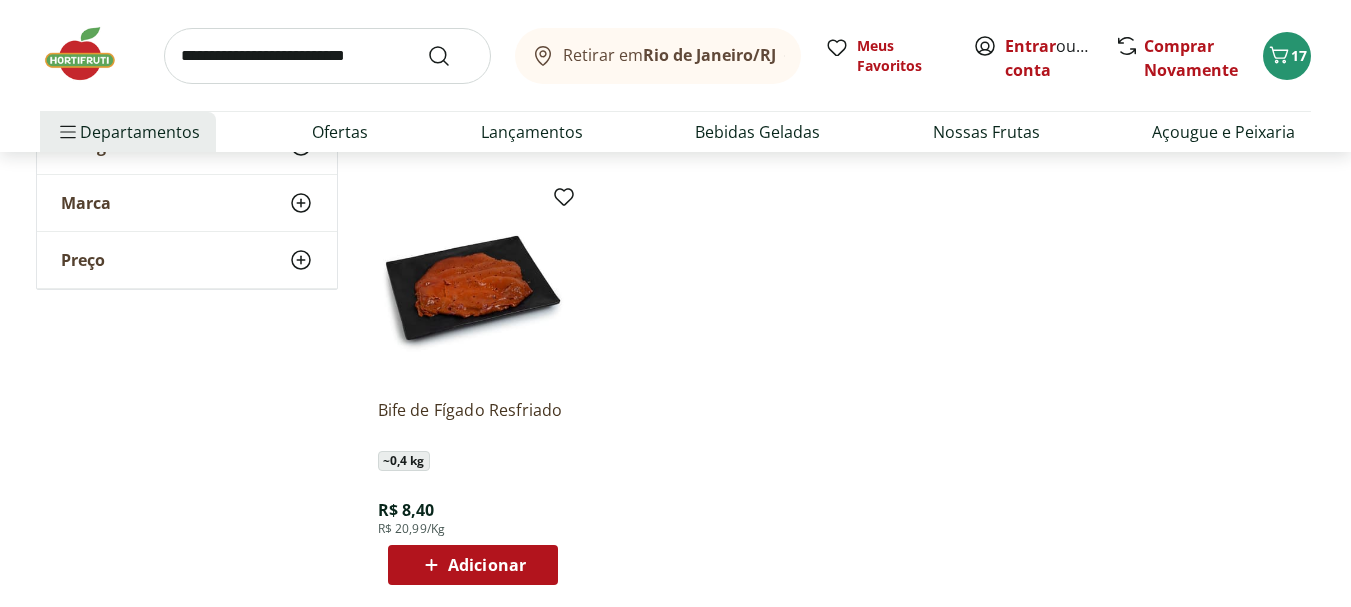 scroll, scrollTop: 5800, scrollLeft: 0, axis: vertical 